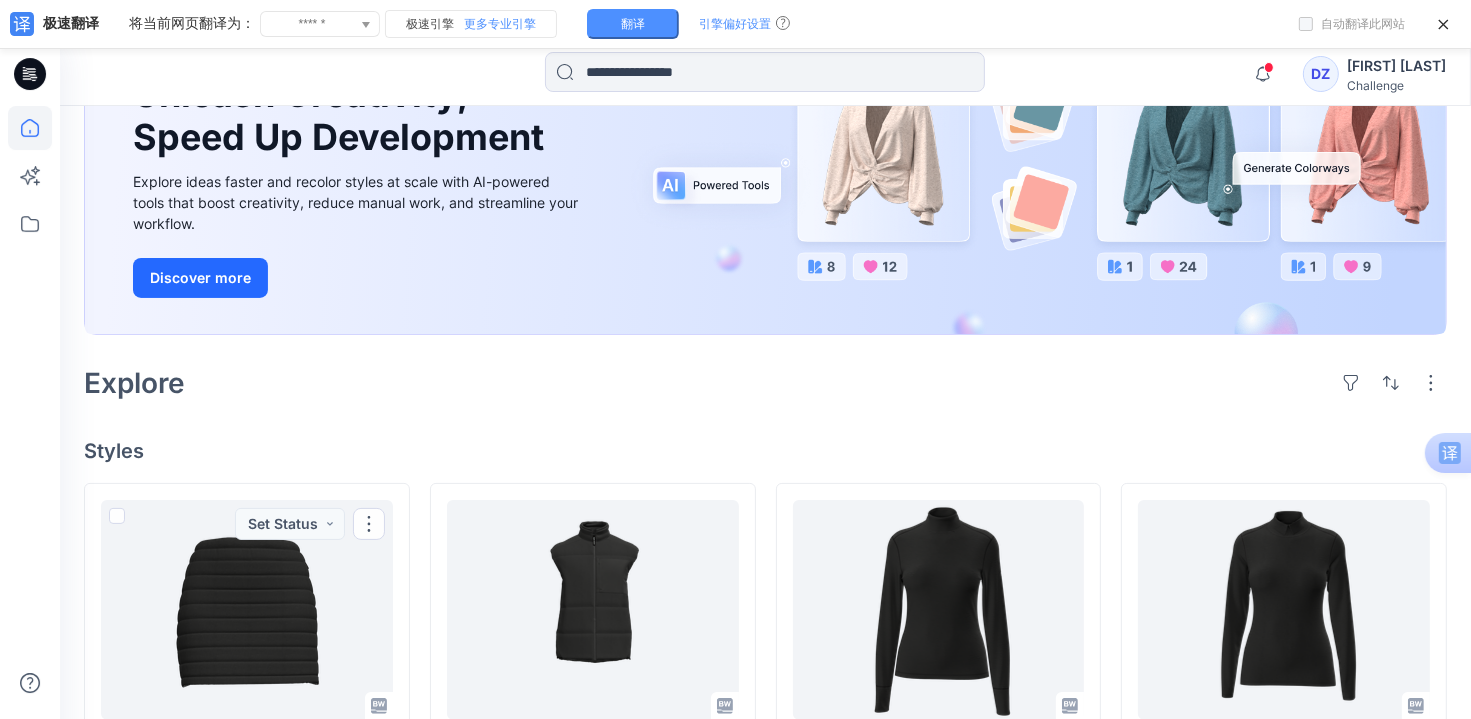 scroll, scrollTop: 200, scrollLeft: 0, axis: vertical 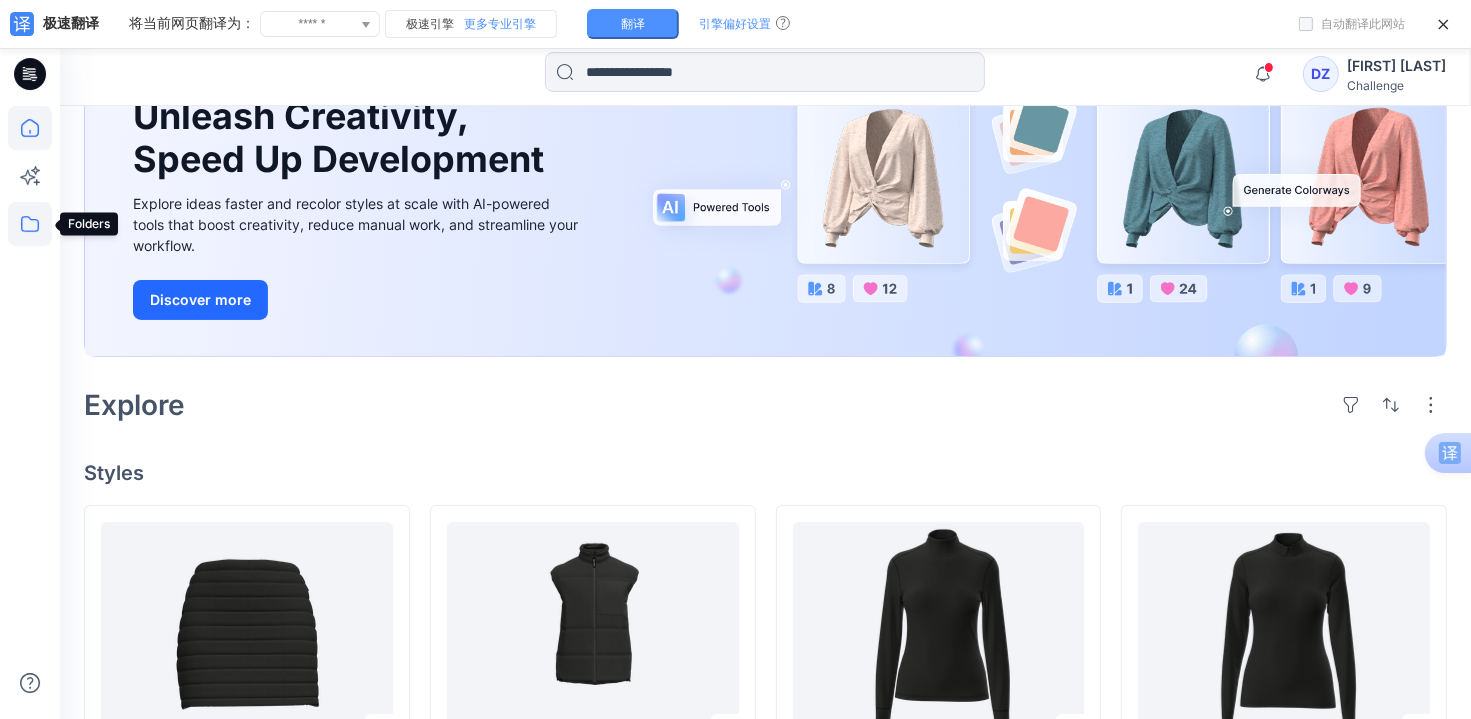 click 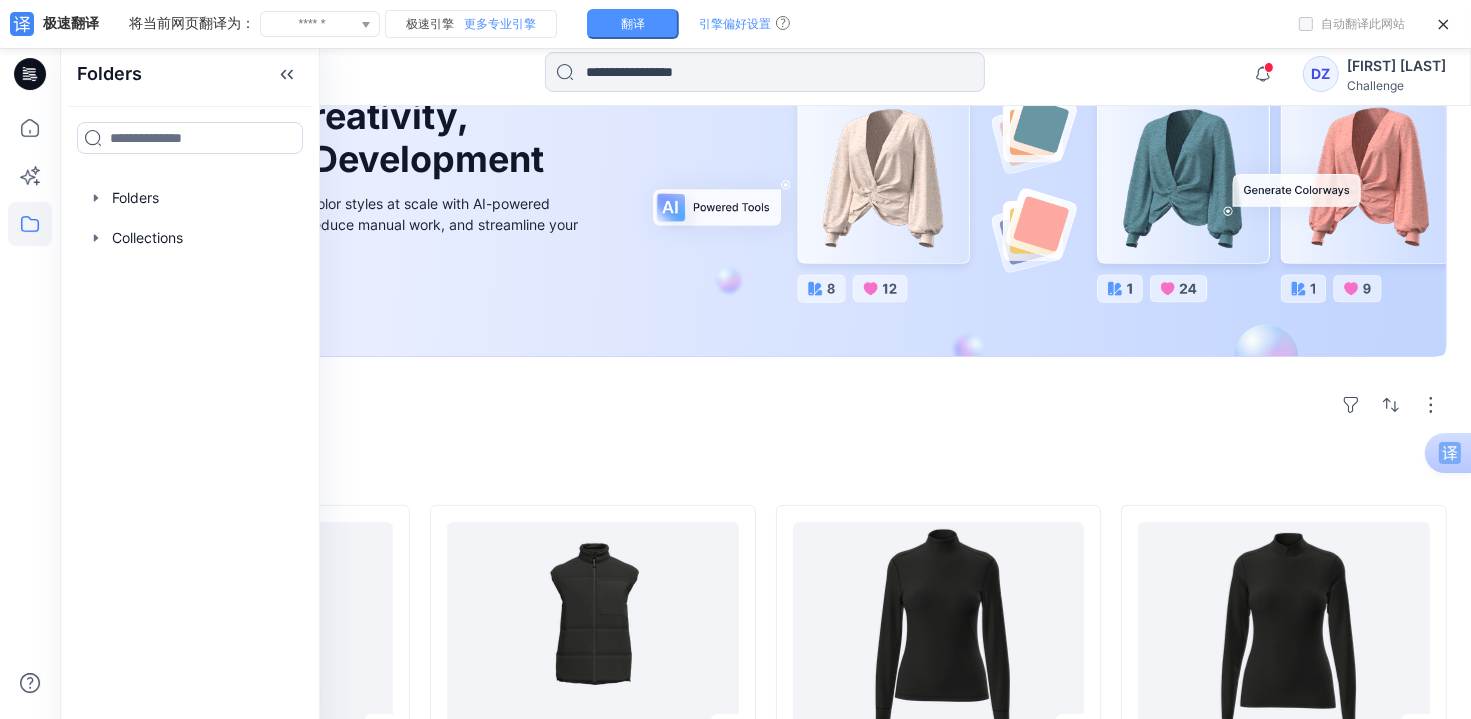 click on "[FULL_NAME]" at bounding box center [1396, 66] 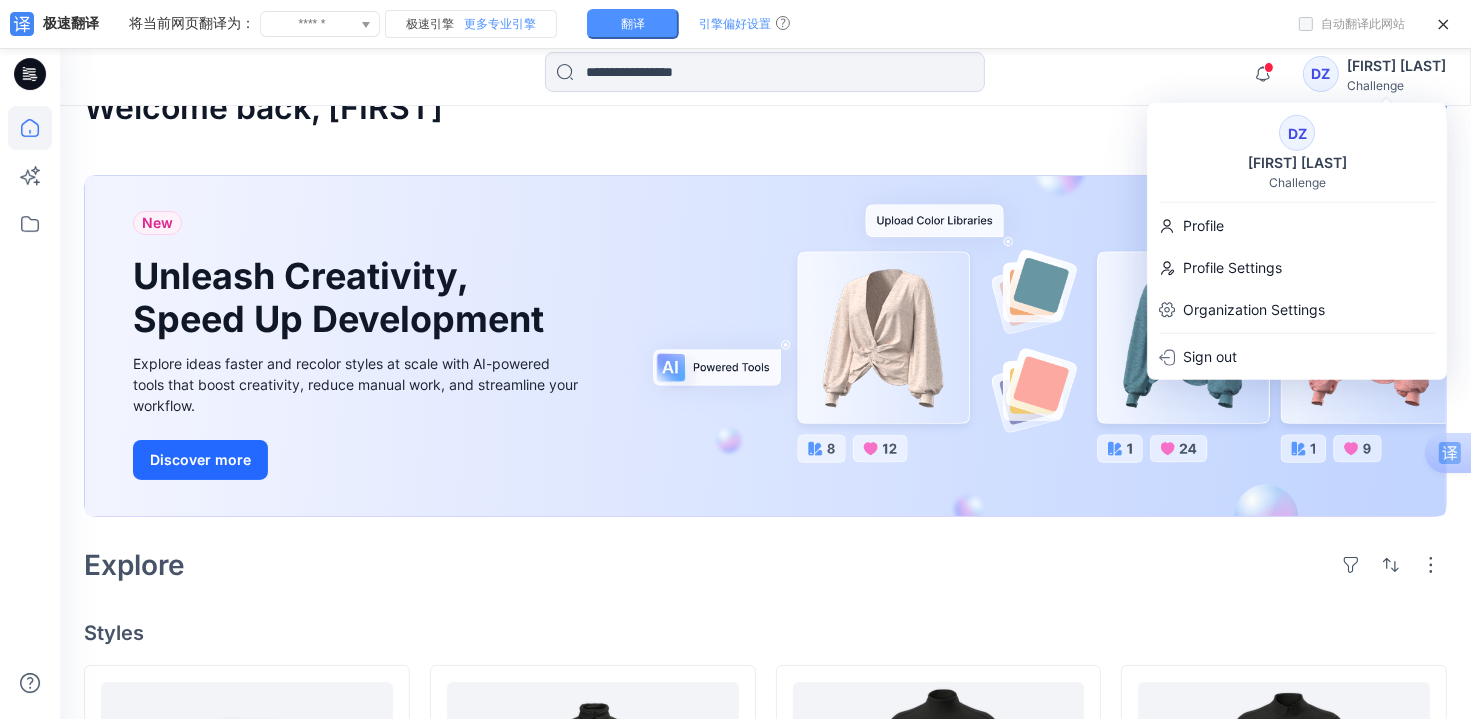 scroll, scrollTop: 0, scrollLeft: 0, axis: both 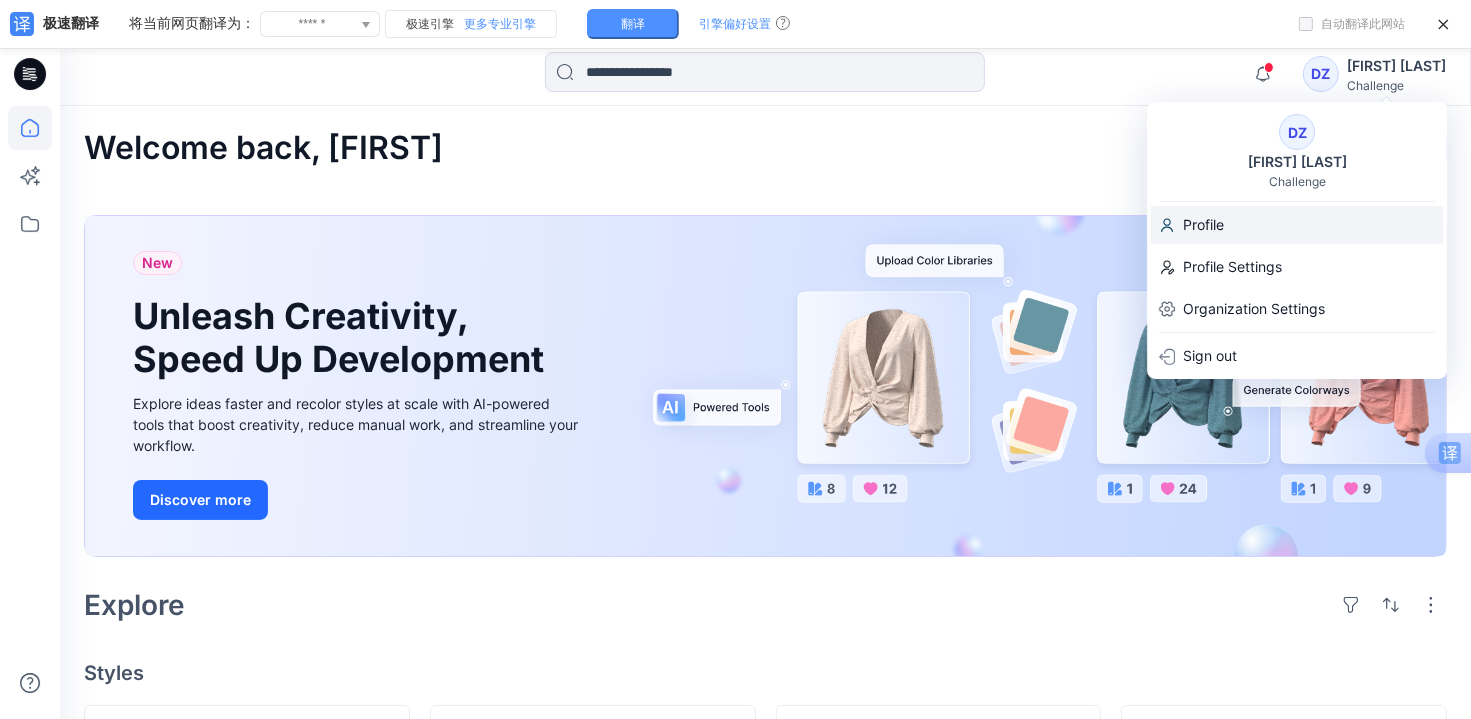 click on "Profile" at bounding box center (1203, 225) 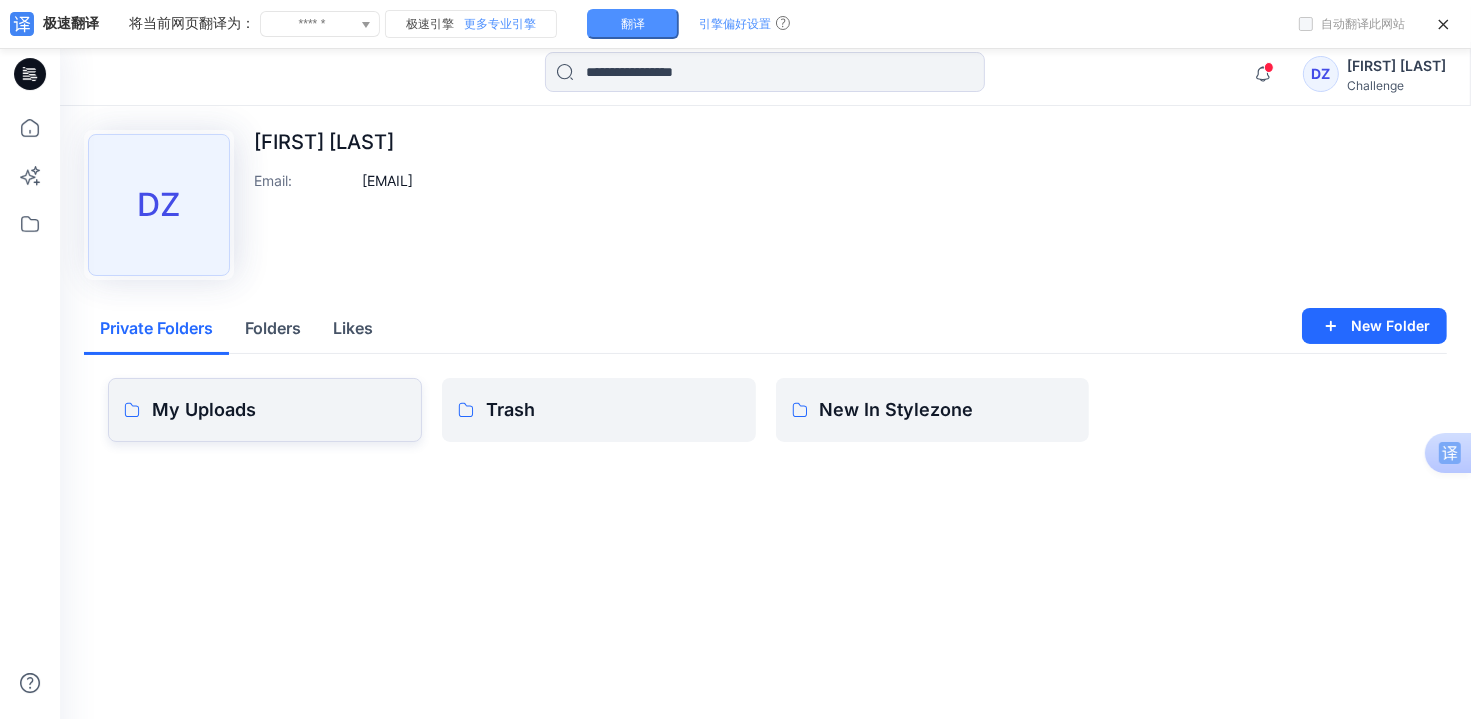 click on "My Uploads" at bounding box center (279, 410) 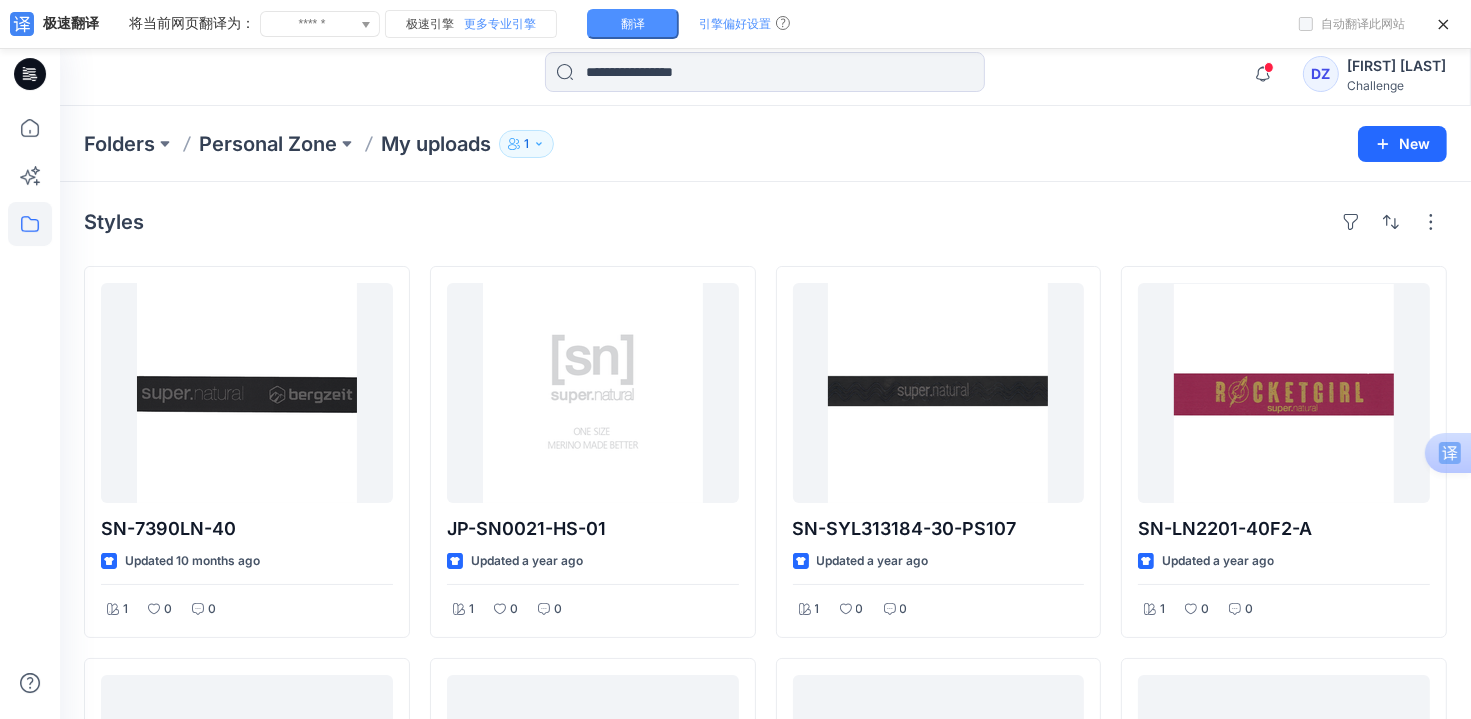 click on "My uploads" at bounding box center (436, 144) 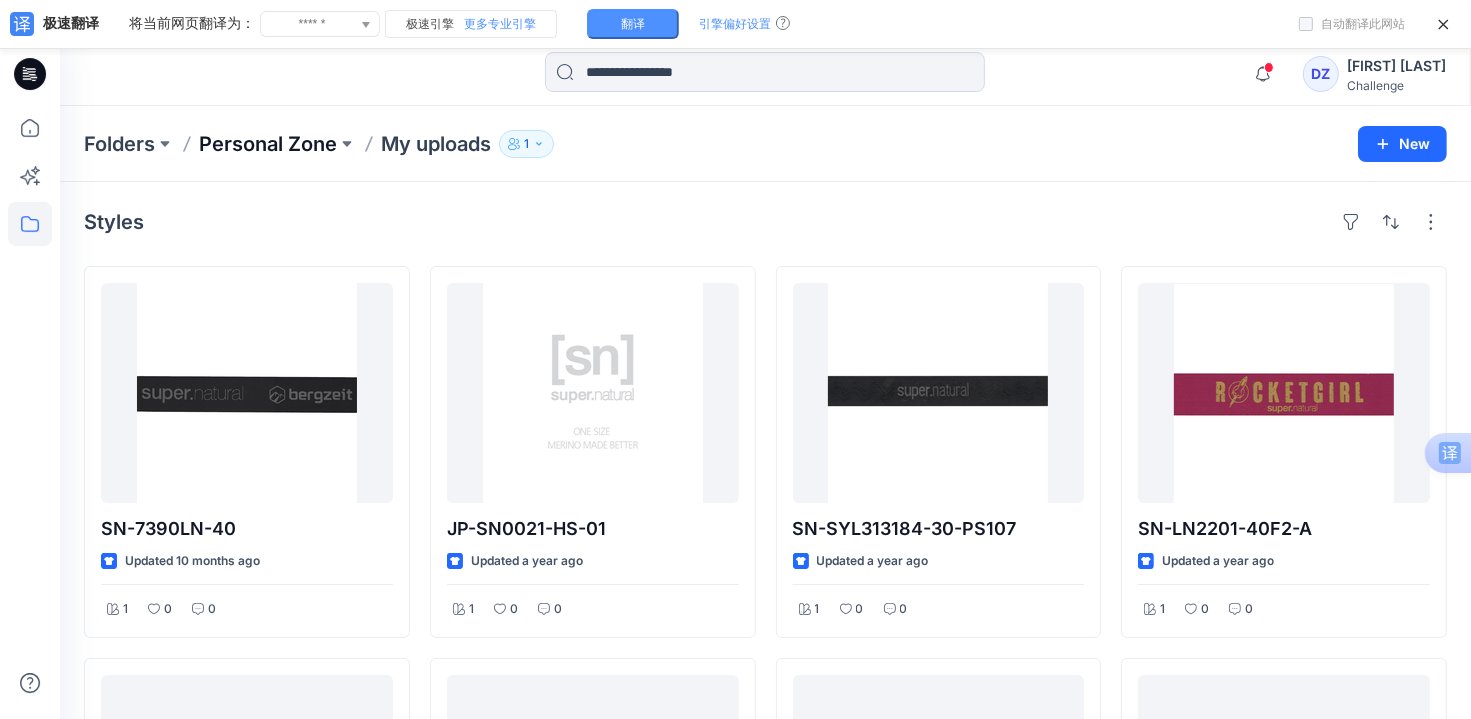 click on "Personal Zone" at bounding box center (268, 144) 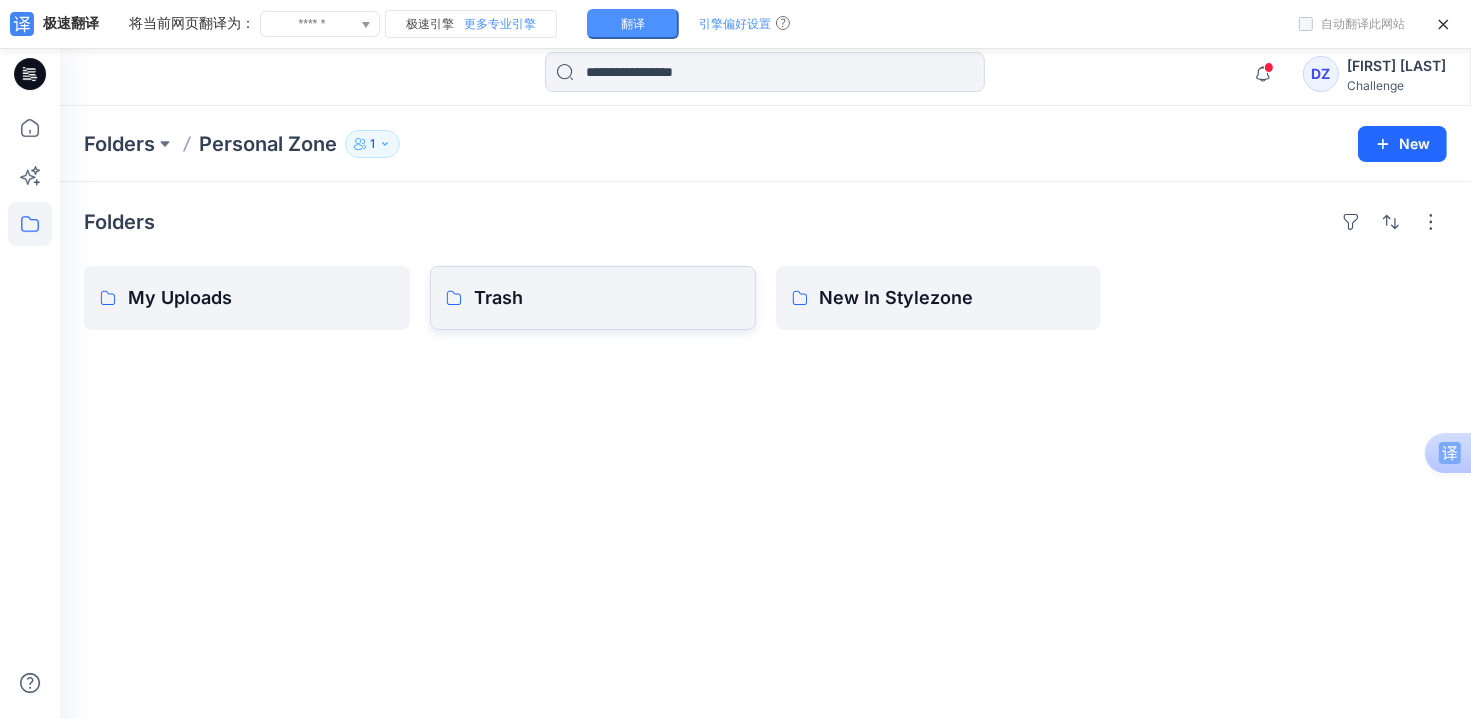 click on "Trash" at bounding box center [593, 298] 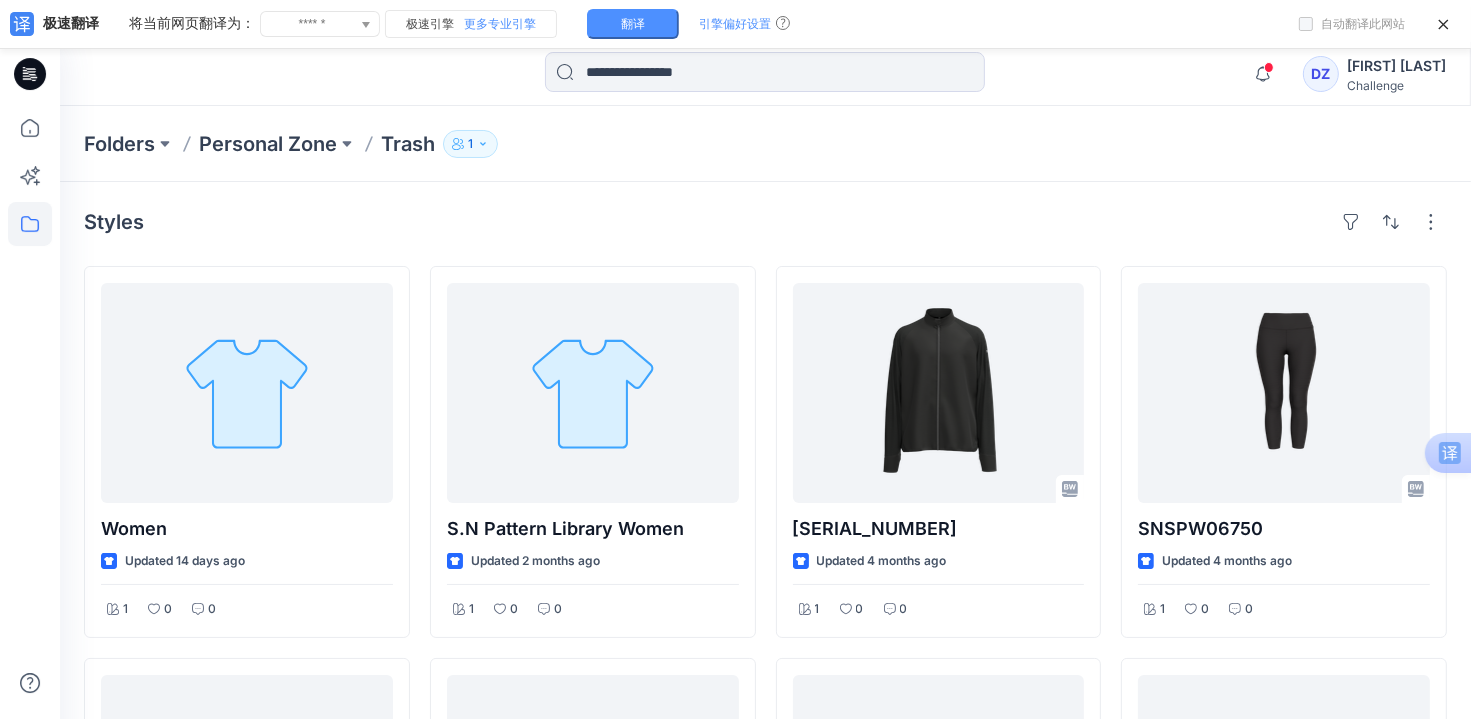 click on "Personal Zone" at bounding box center [268, 144] 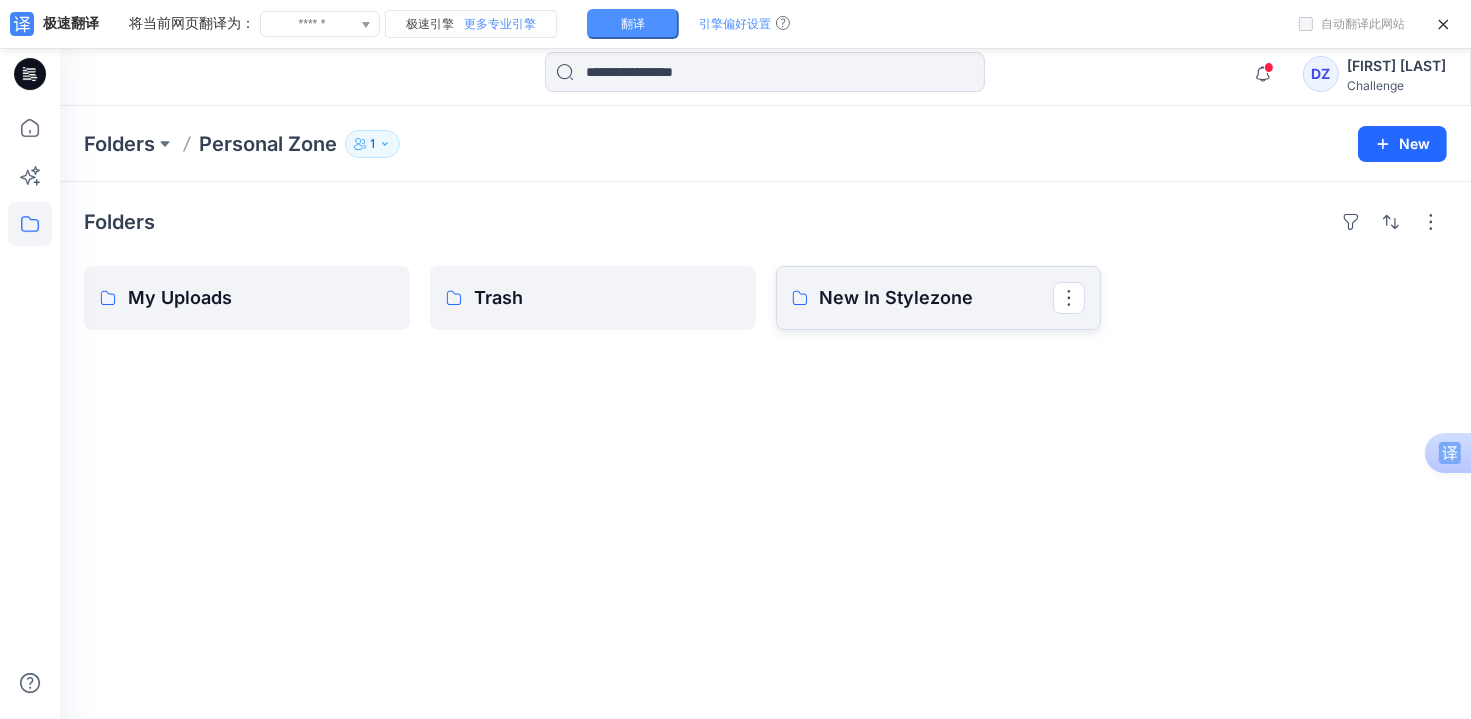 click on "New In Stylezone" at bounding box center [937, 298] 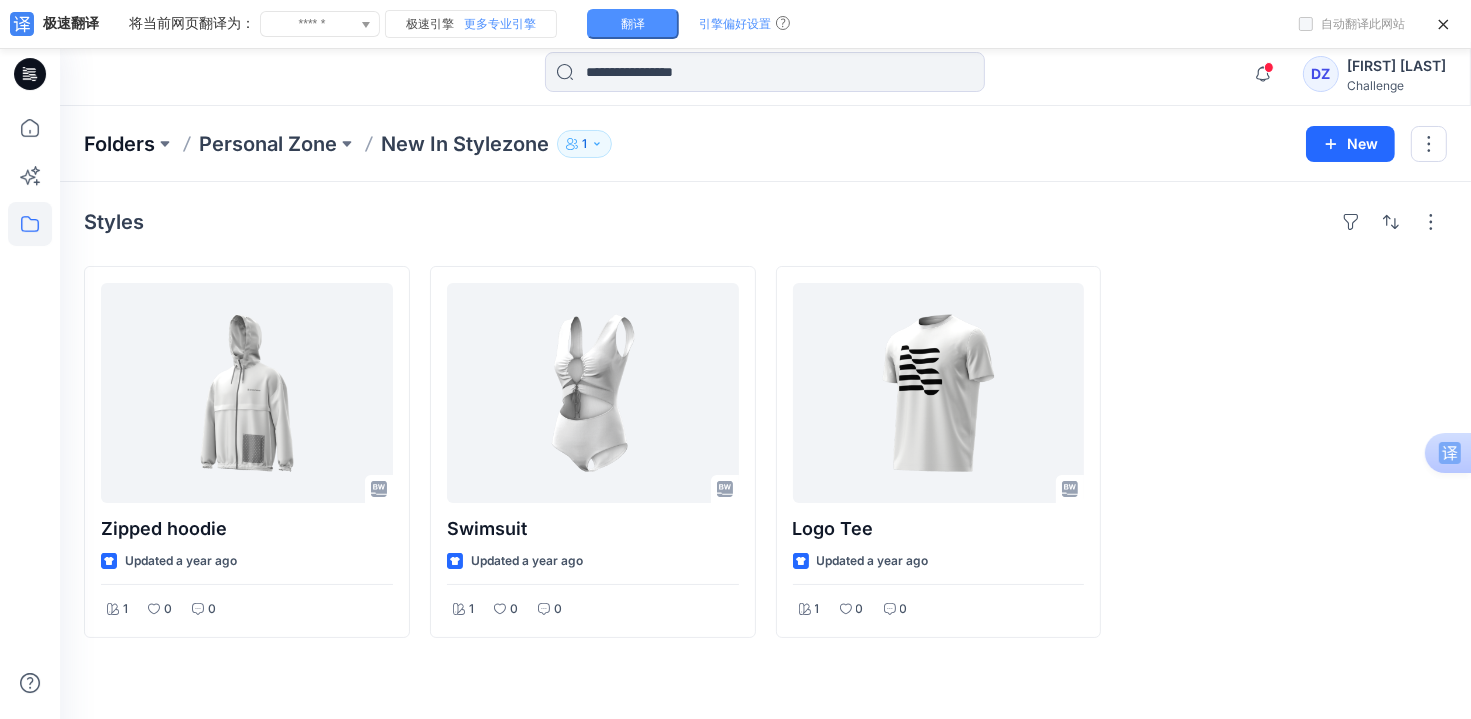 click on "Folders" at bounding box center [119, 144] 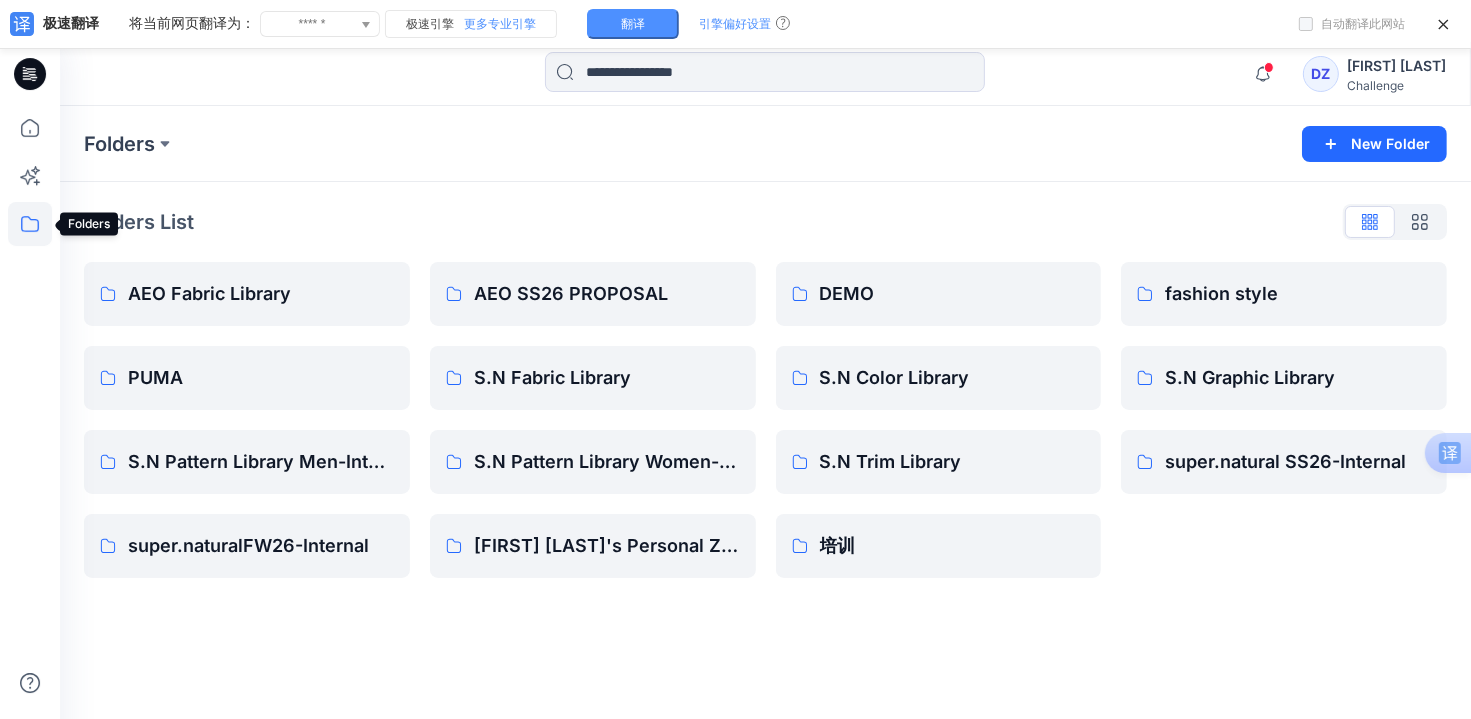 click 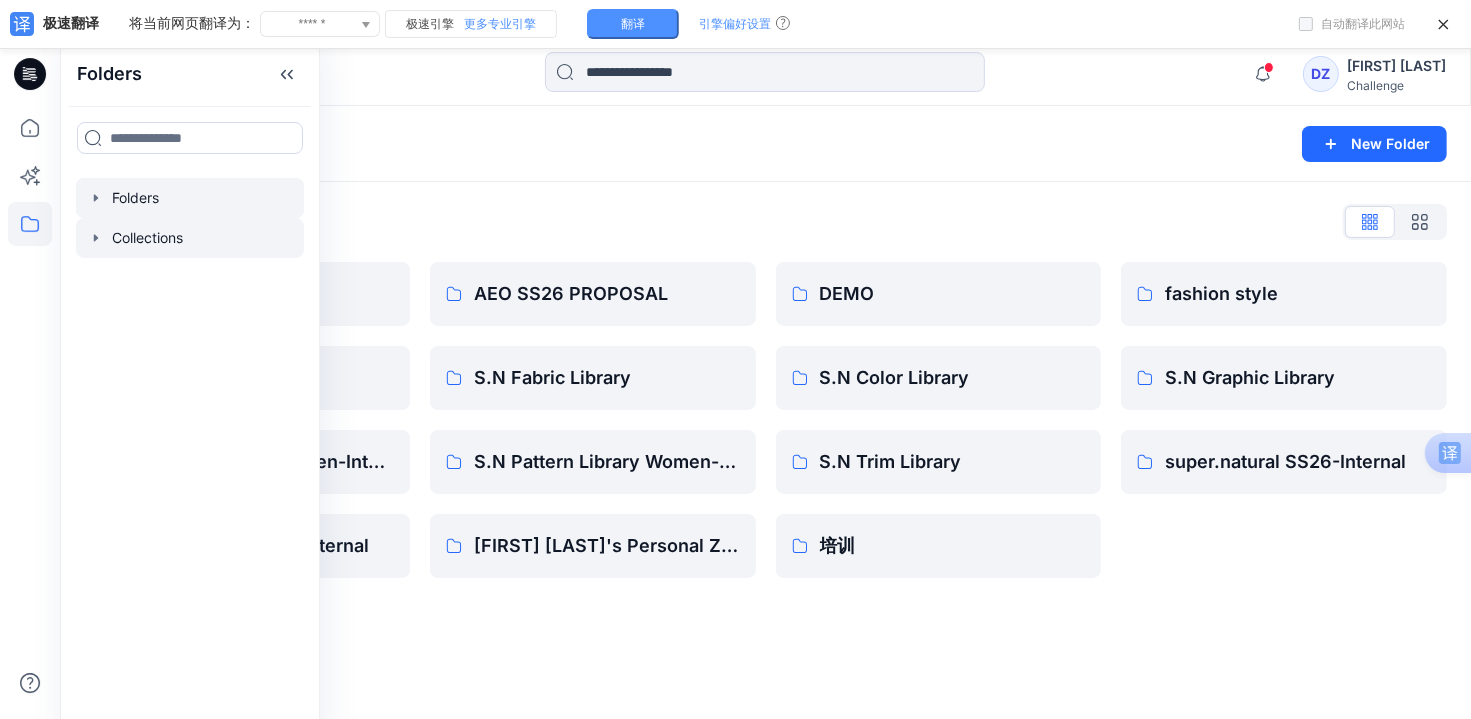 click at bounding box center (190, 238) 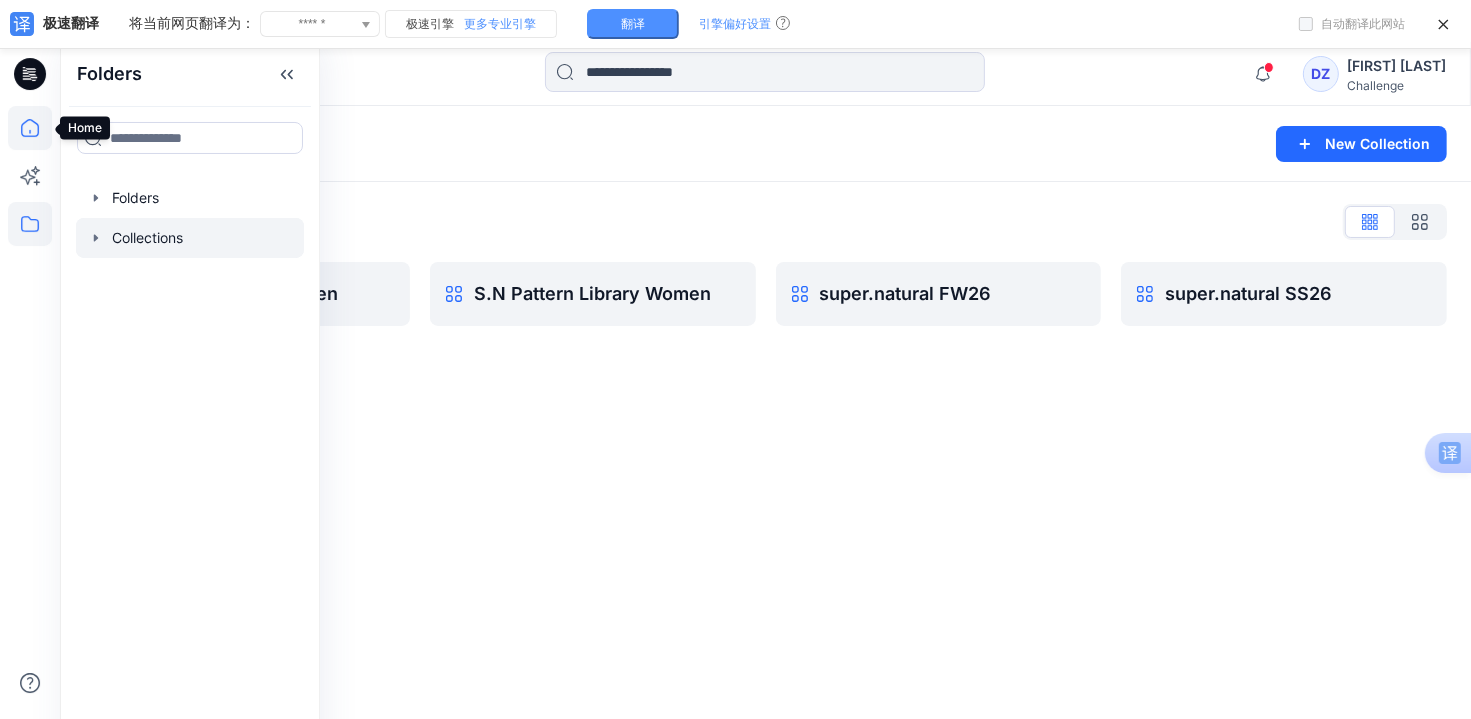 click 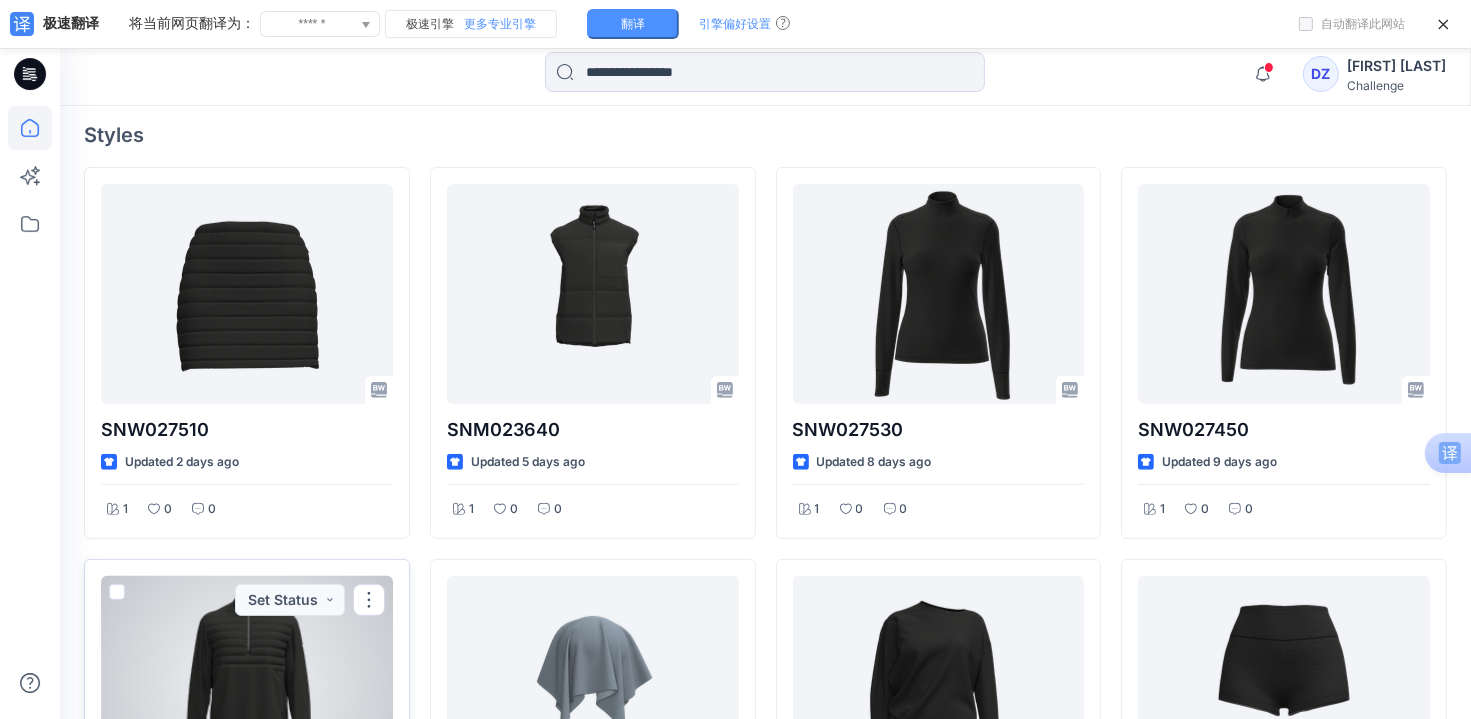 click at bounding box center [247, 294] 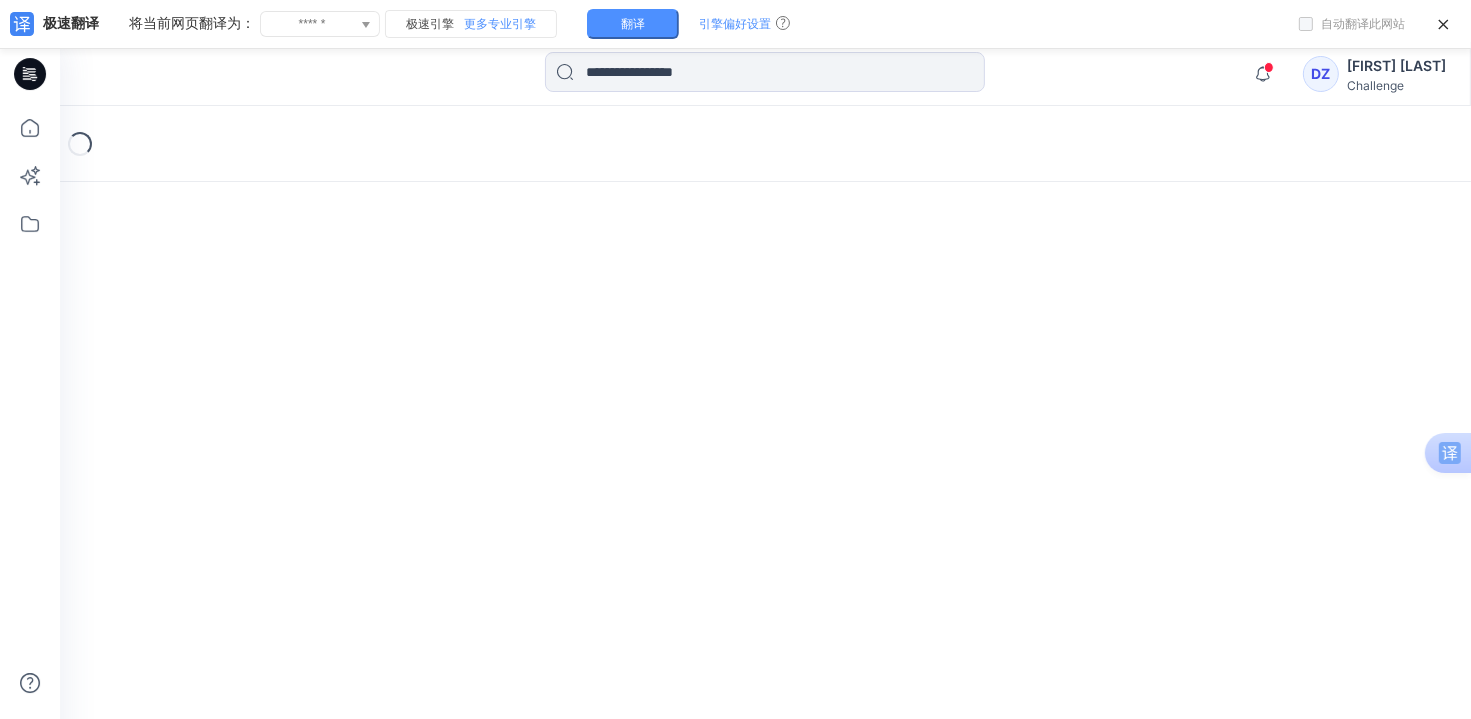 scroll, scrollTop: 42, scrollLeft: 0, axis: vertical 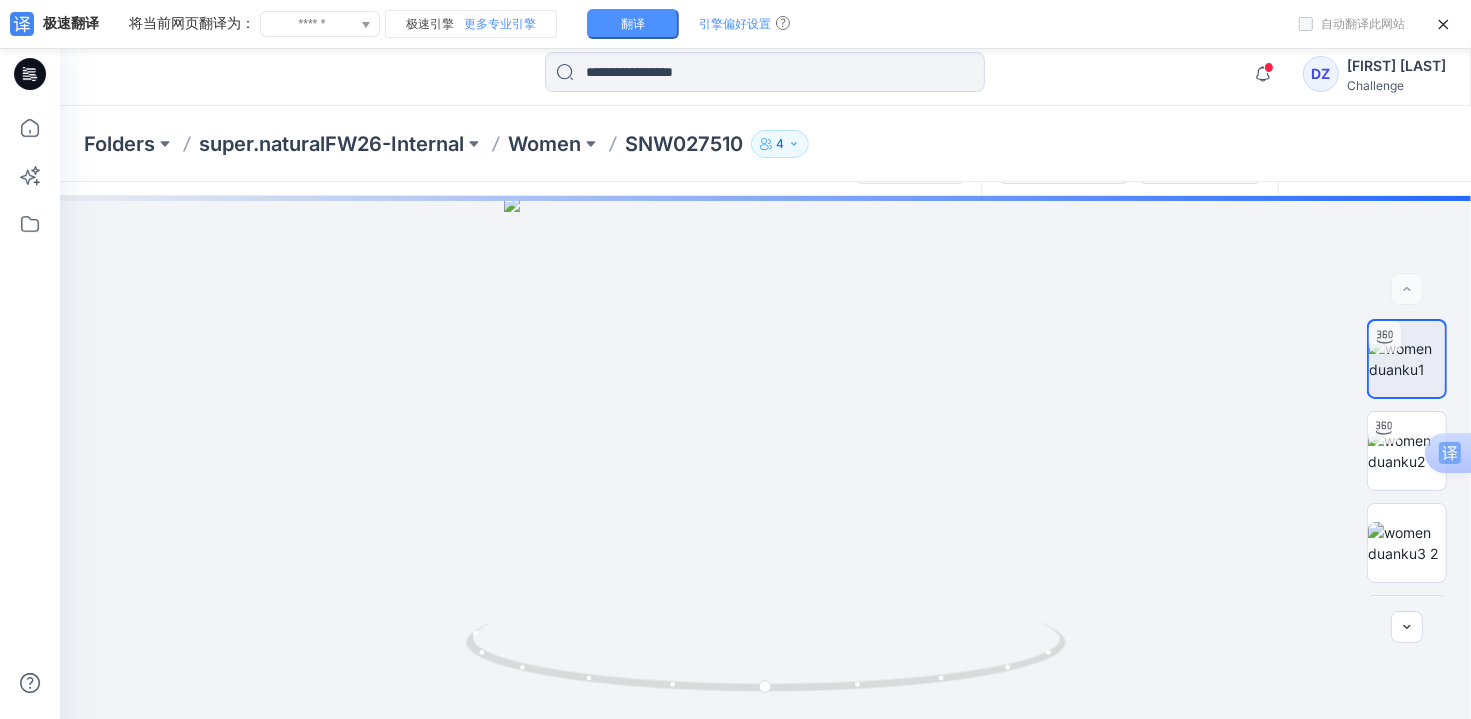 click 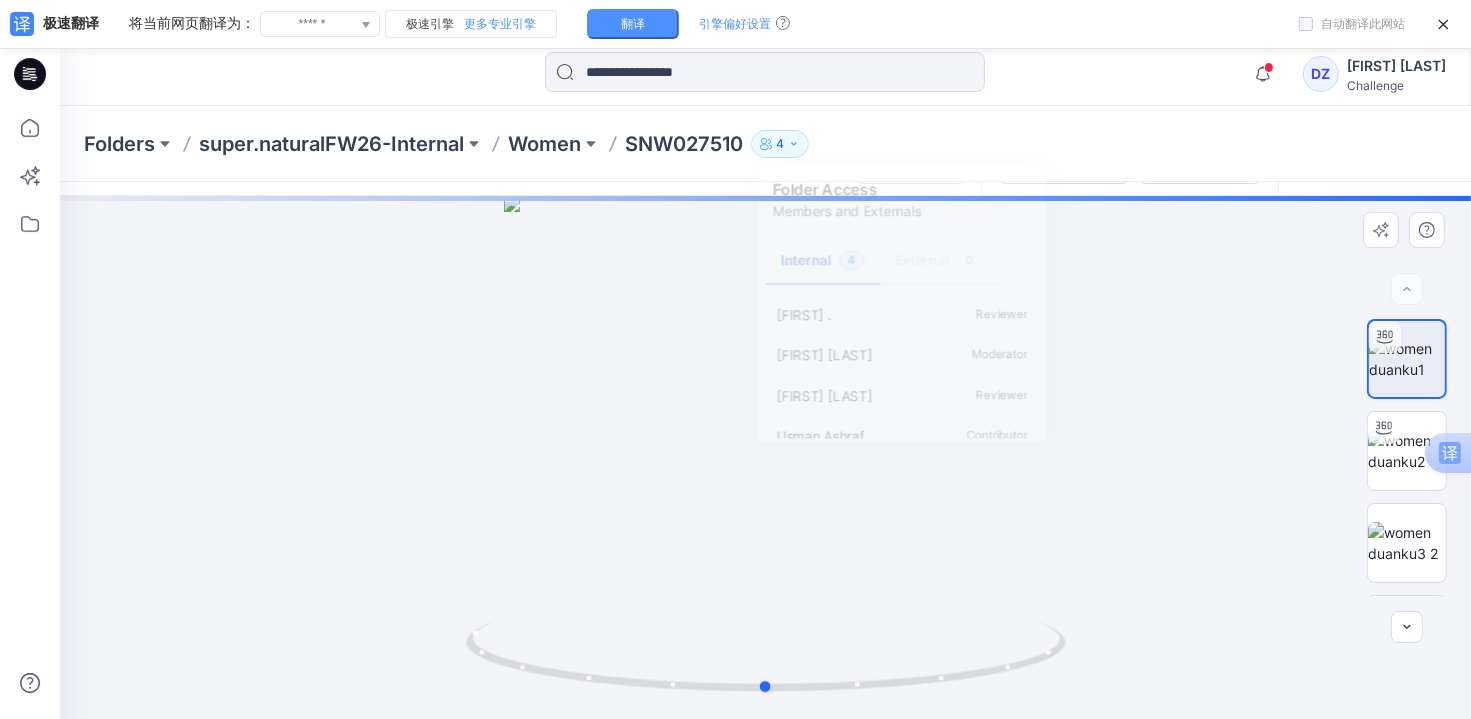 click at bounding box center [765, 457] 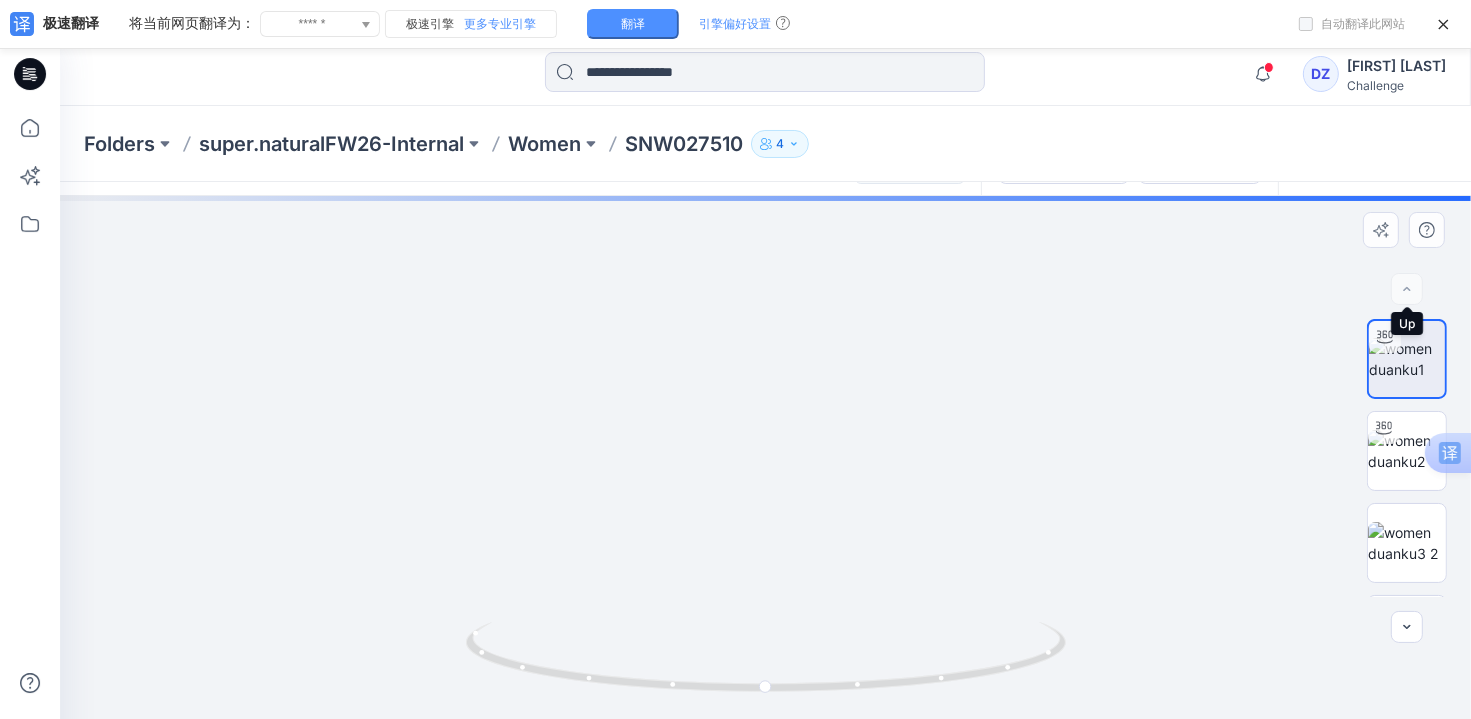 click at bounding box center [1407, 289] 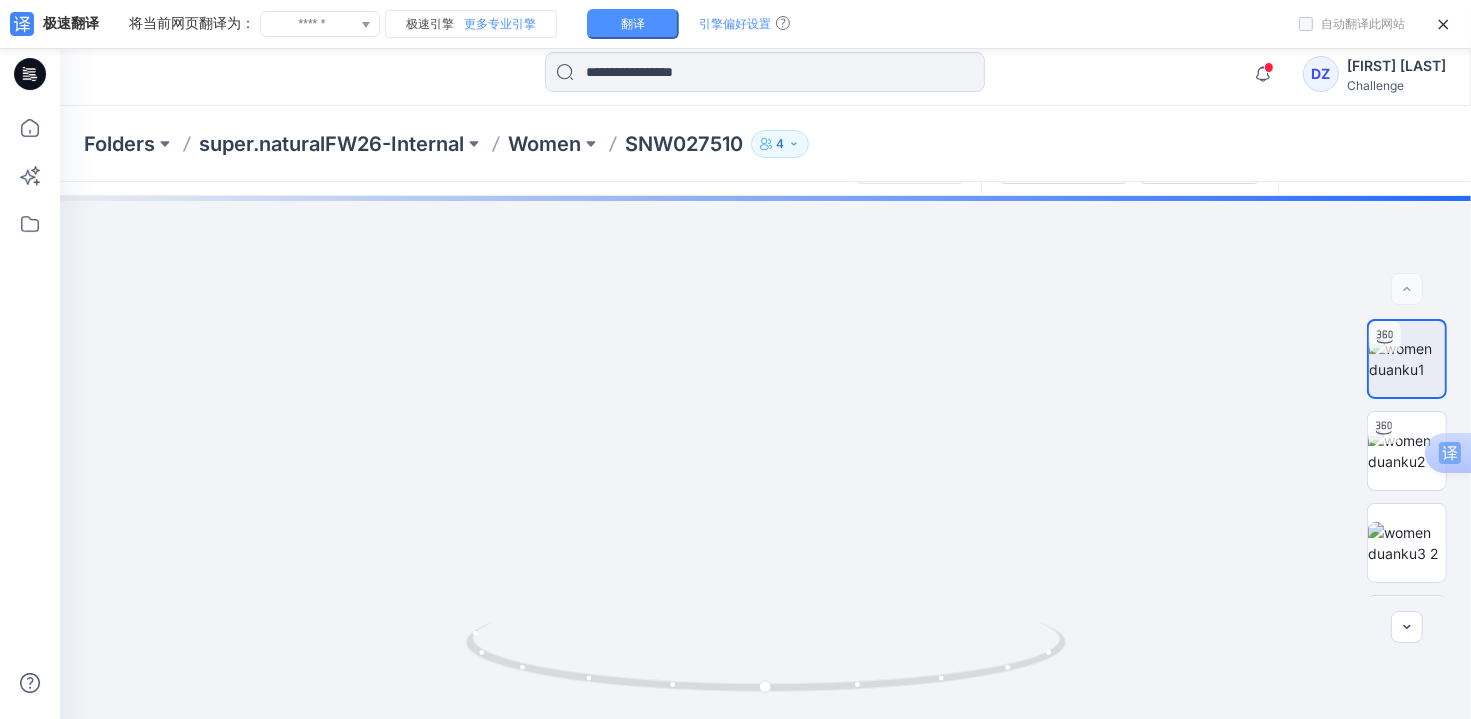 scroll, scrollTop: 0, scrollLeft: 0, axis: both 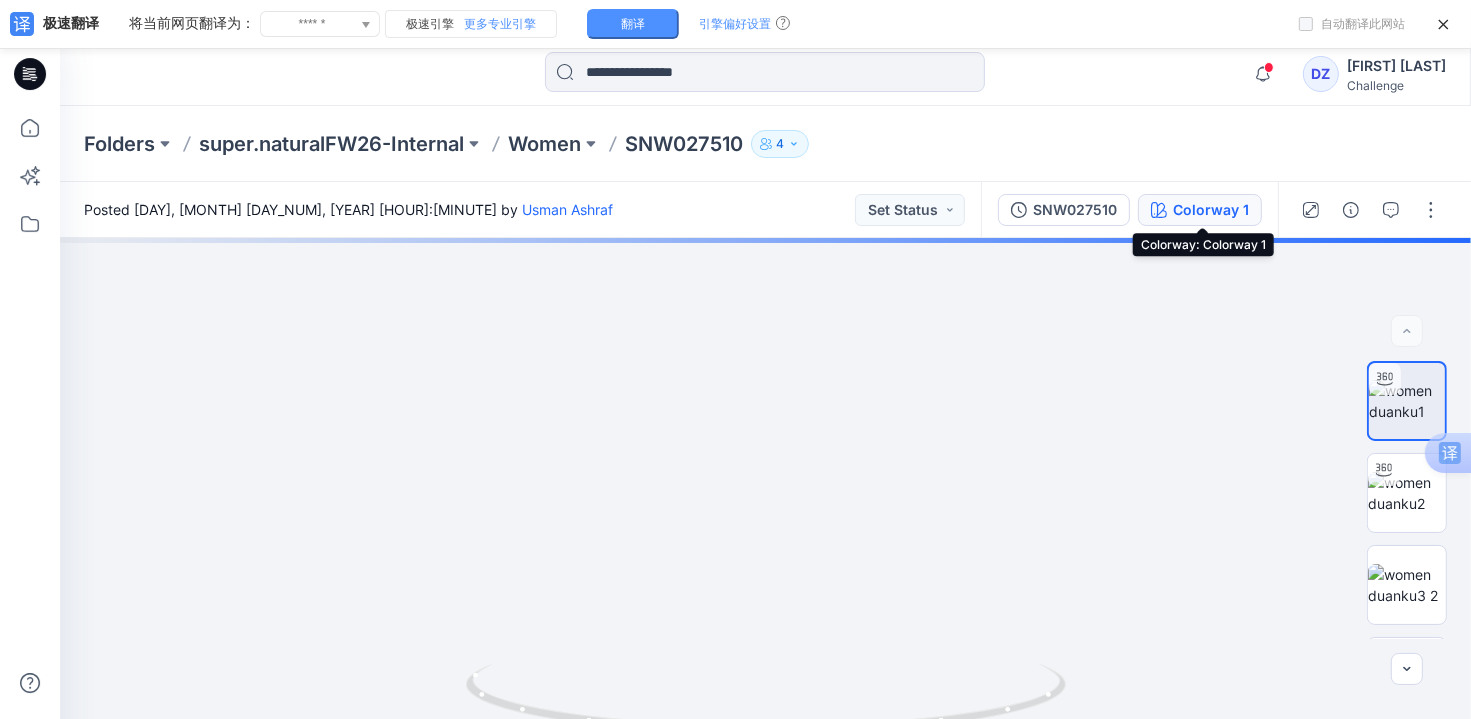 click on "Colorway 1" at bounding box center [1211, 210] 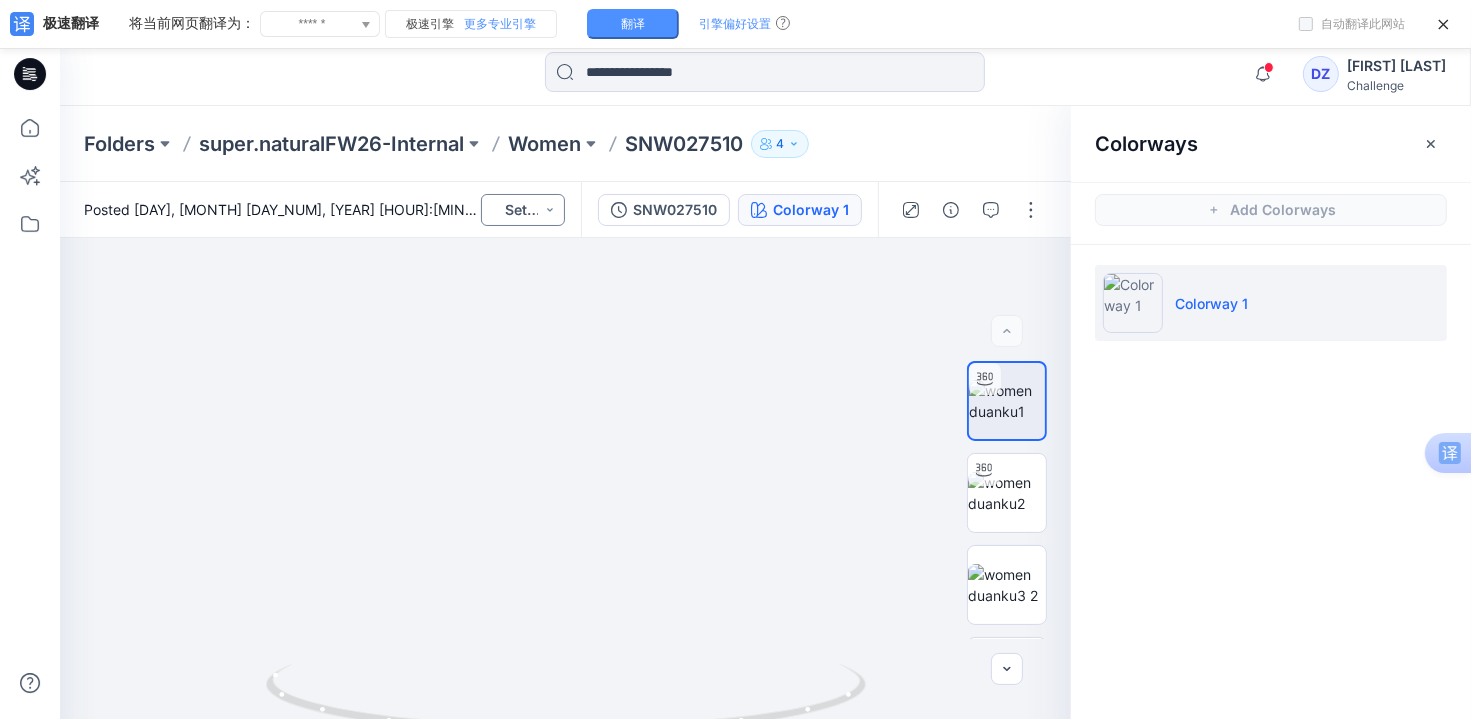 click on "Set Status" at bounding box center [523, 210] 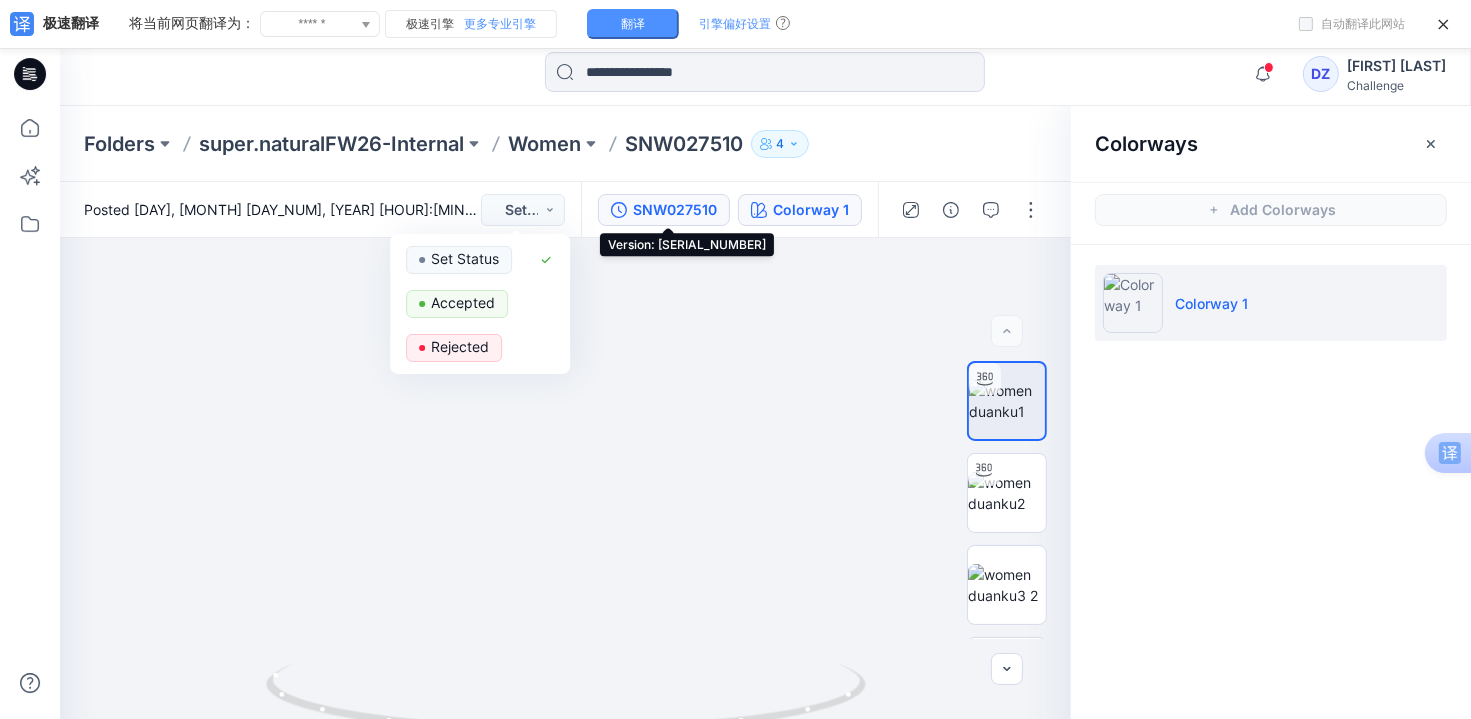 click on "SNW027510" at bounding box center (675, 210) 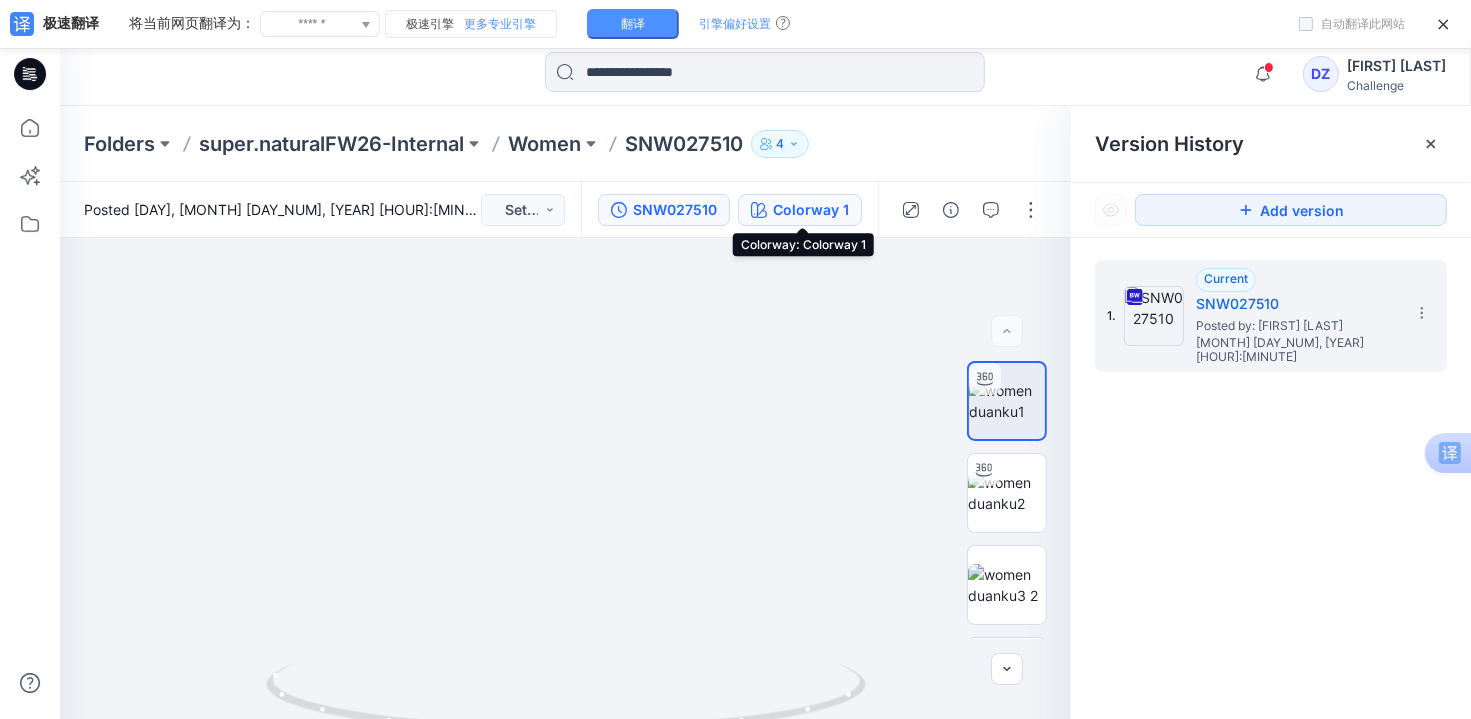 click on "Colorway 1" at bounding box center [811, 210] 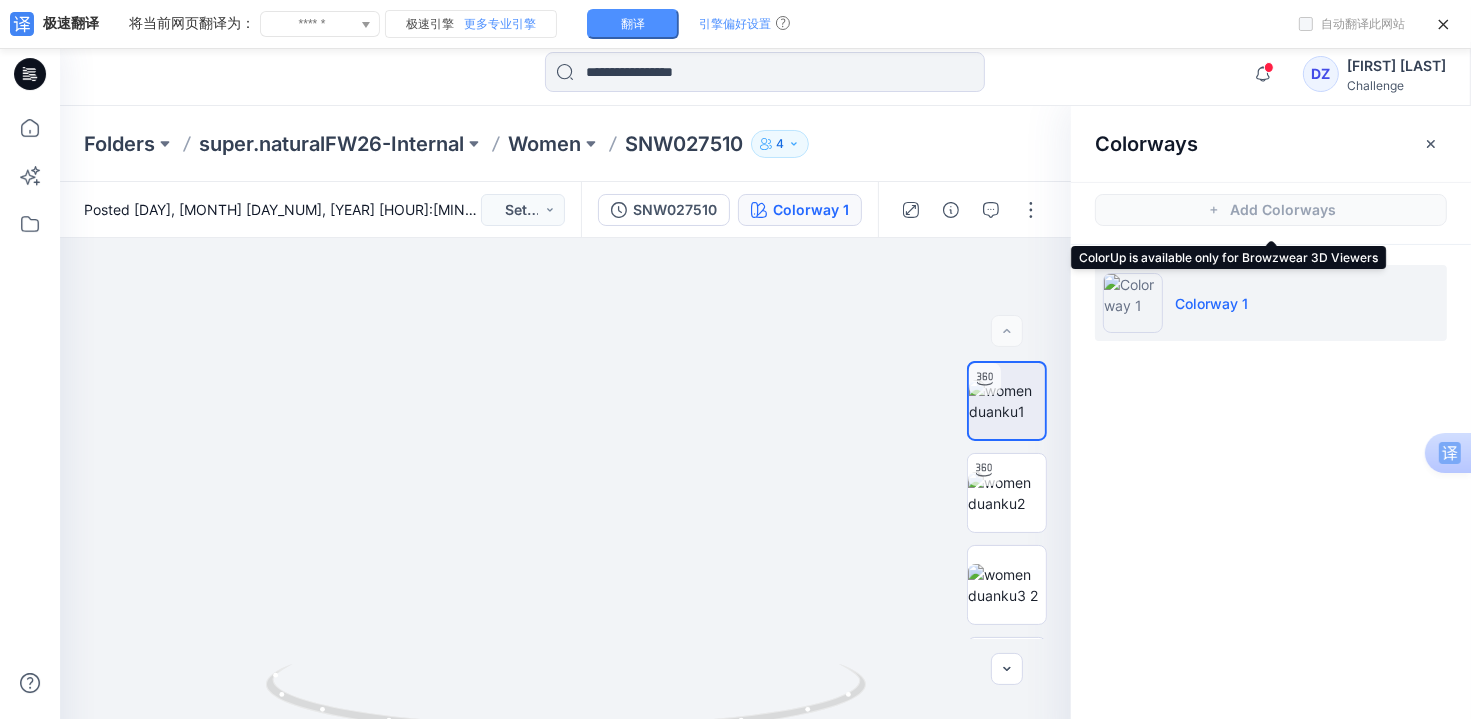 click on "Add Colorways" at bounding box center [1271, 210] 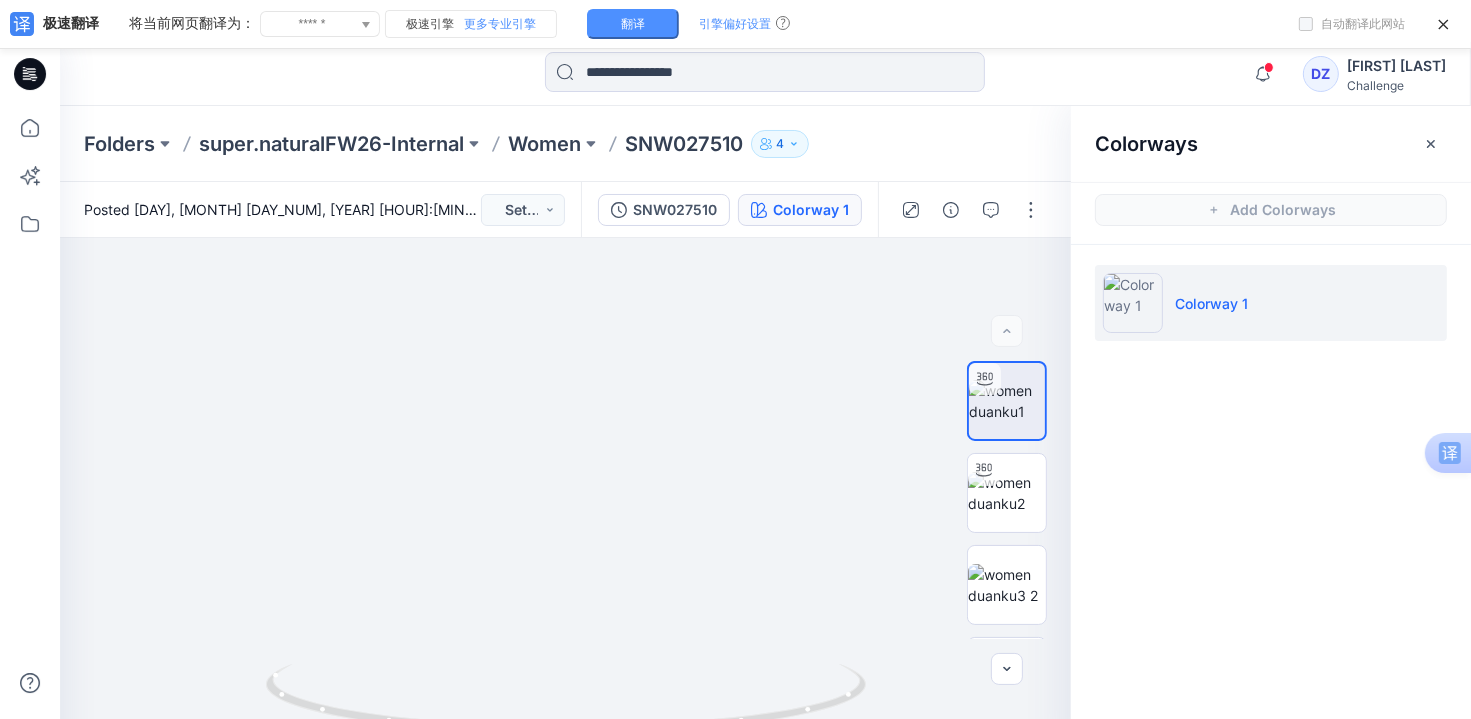 click on "Add Colorways" at bounding box center [1271, 210] 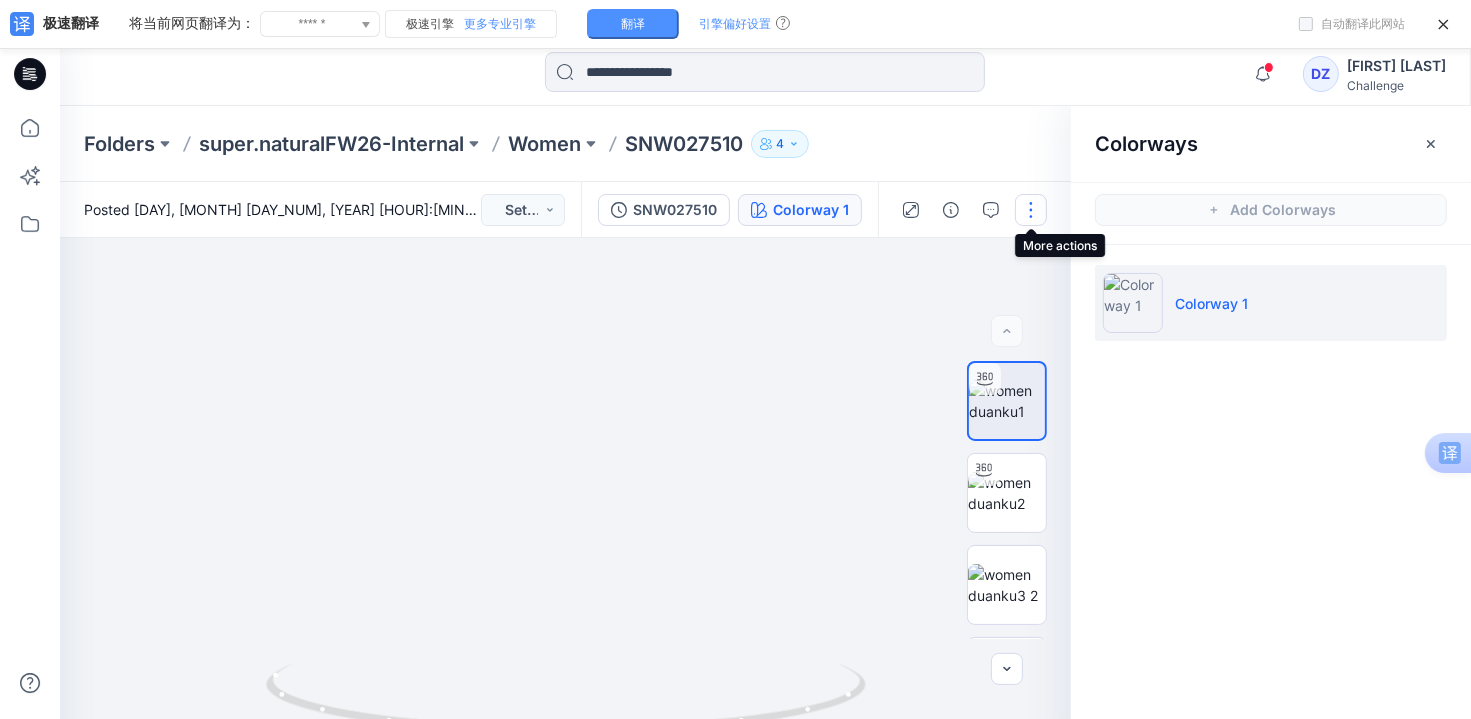 click at bounding box center (1031, 210) 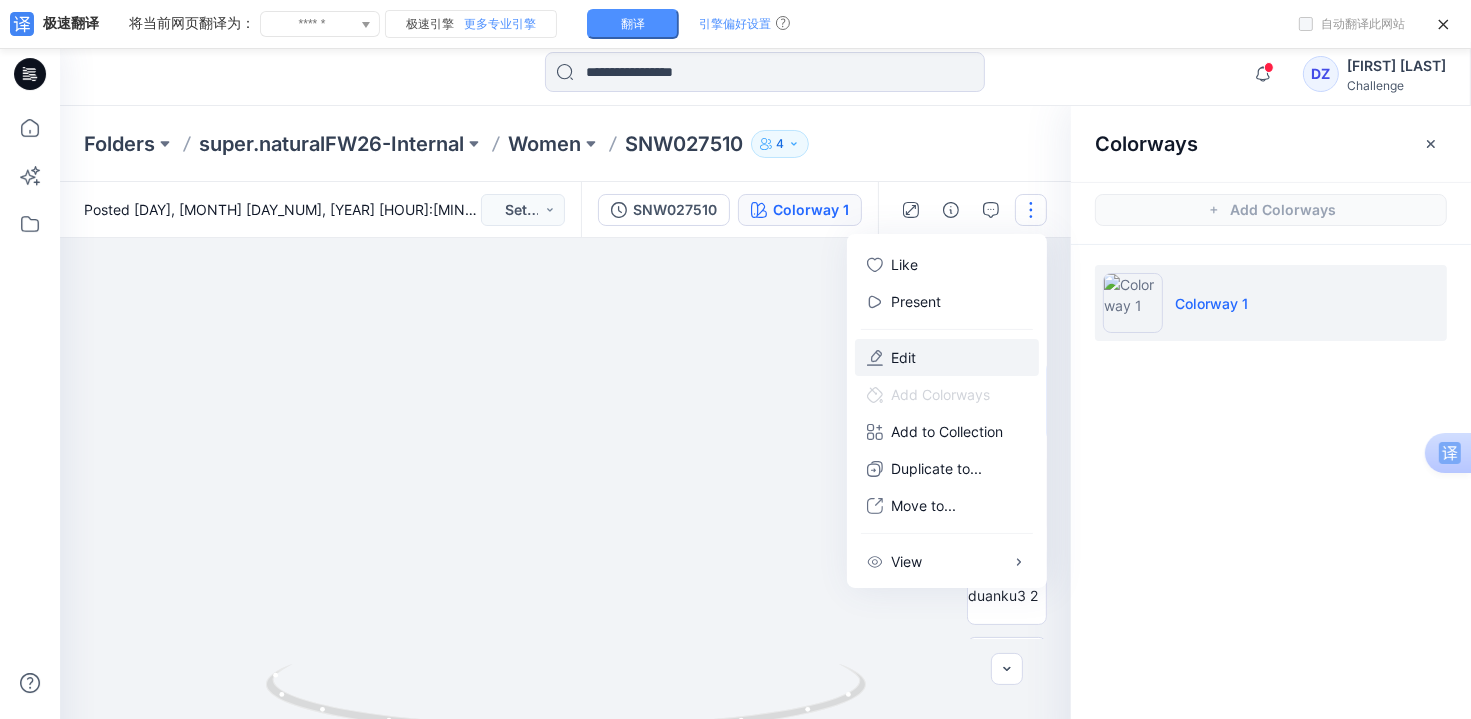 click on "Edit" at bounding box center [903, 357] 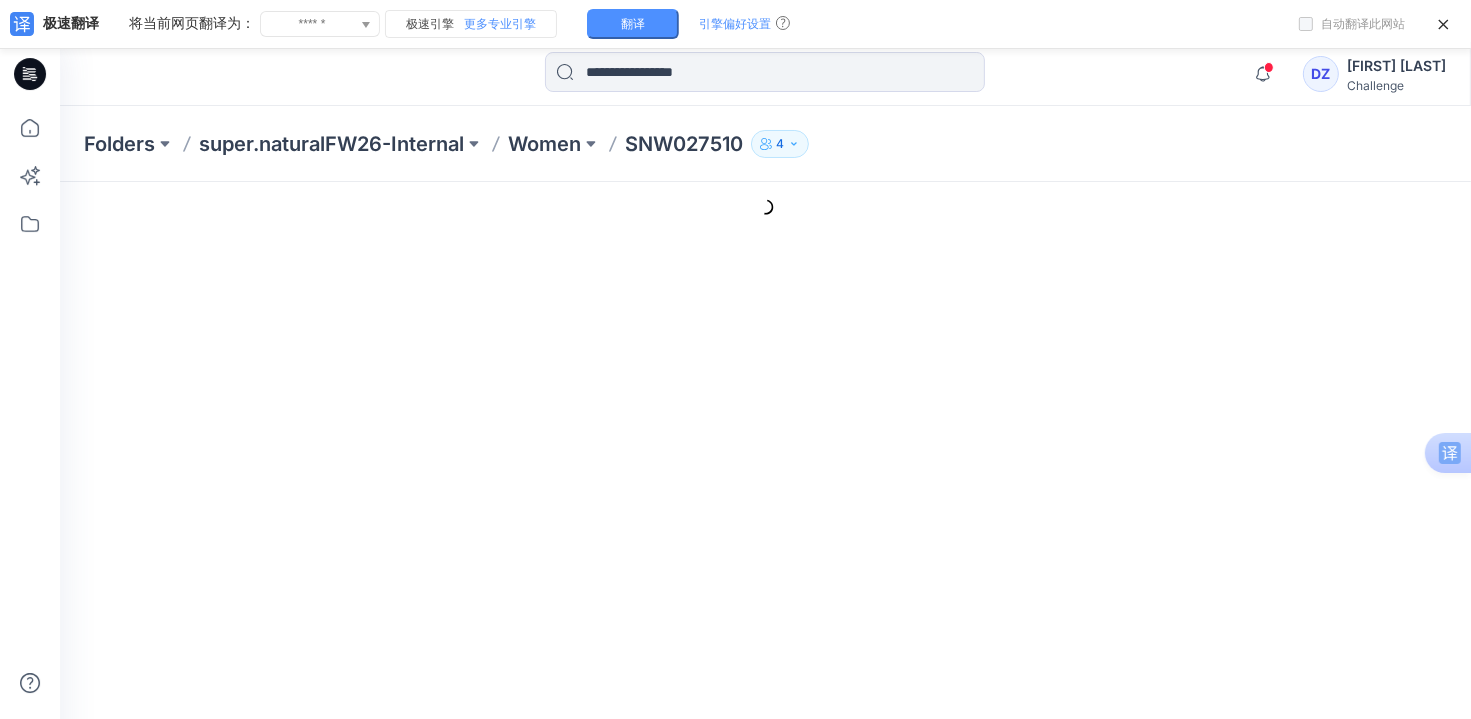scroll, scrollTop: 0, scrollLeft: 0, axis: both 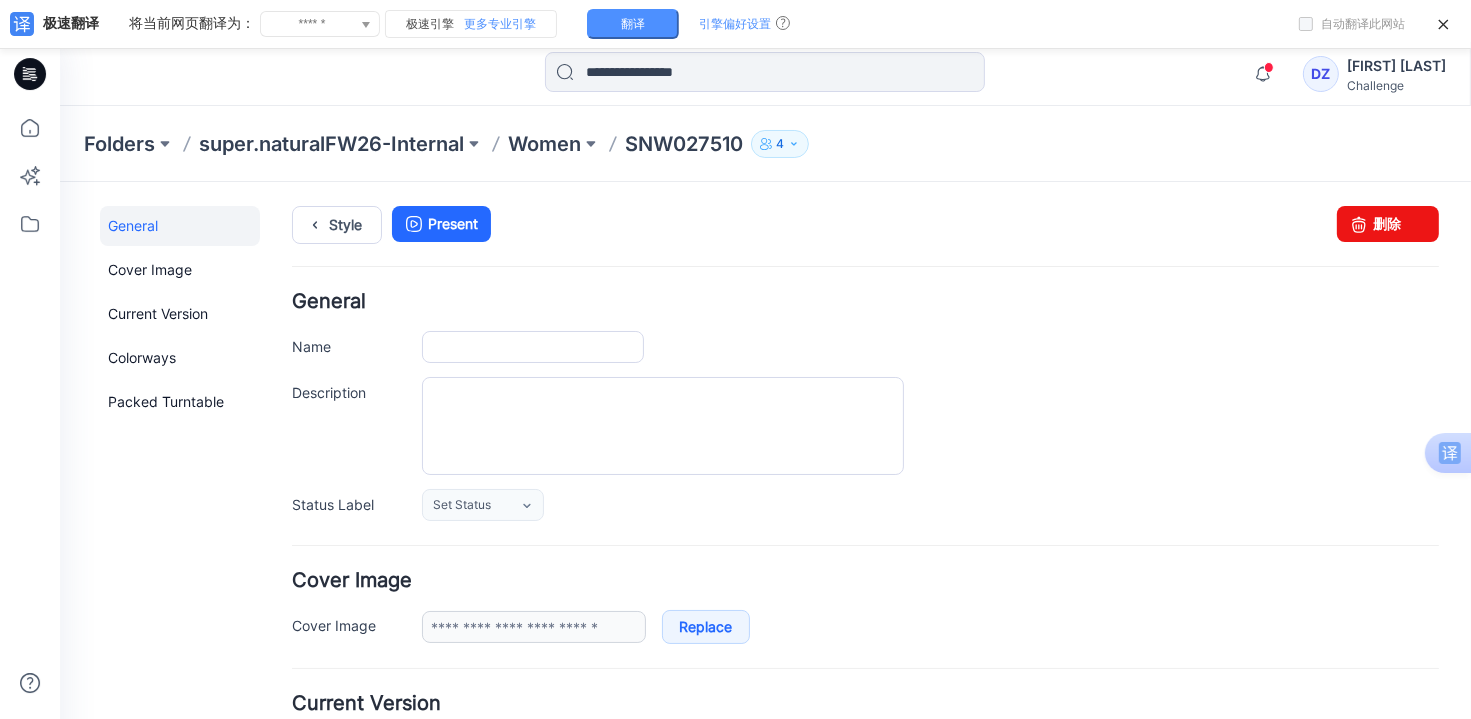 type on "*********" 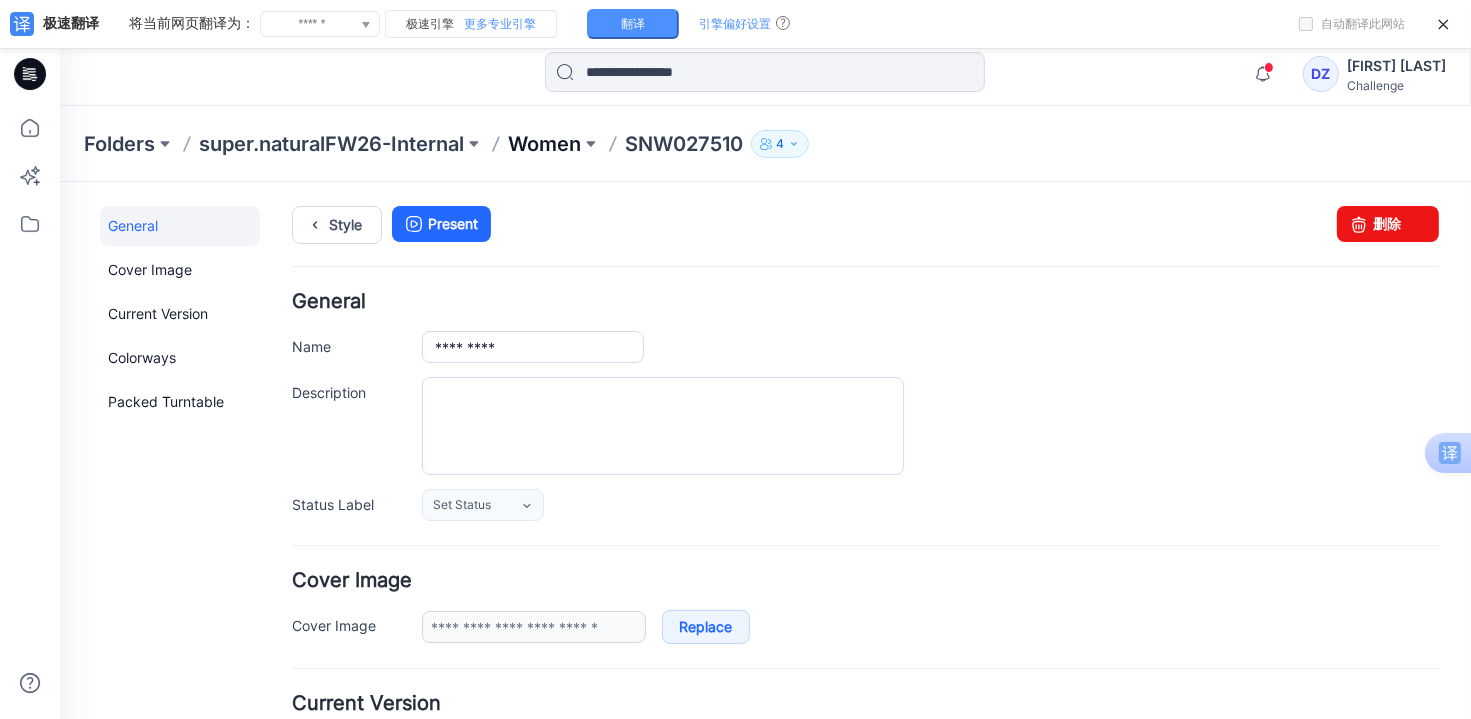 click on "Women" at bounding box center [544, 144] 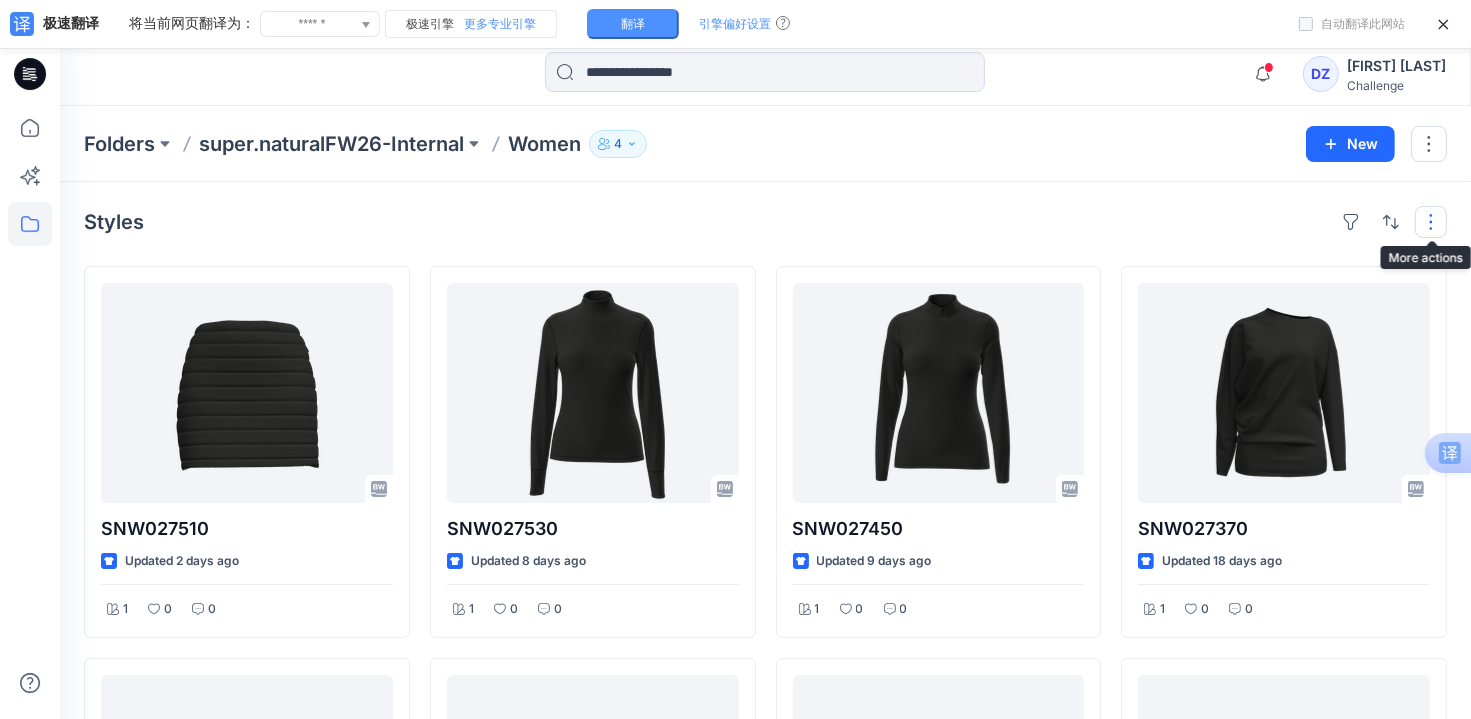click at bounding box center [1431, 222] 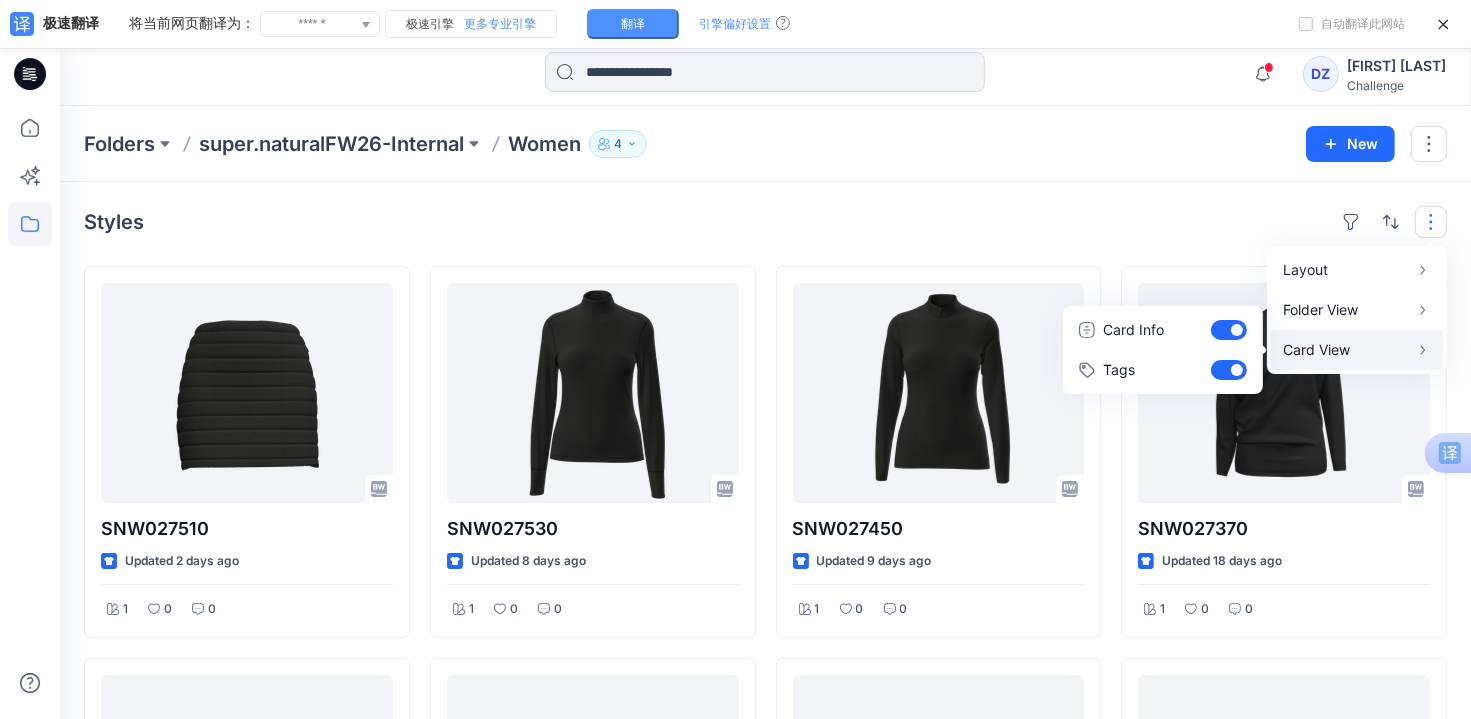 click on "Card View" at bounding box center (1346, 350) 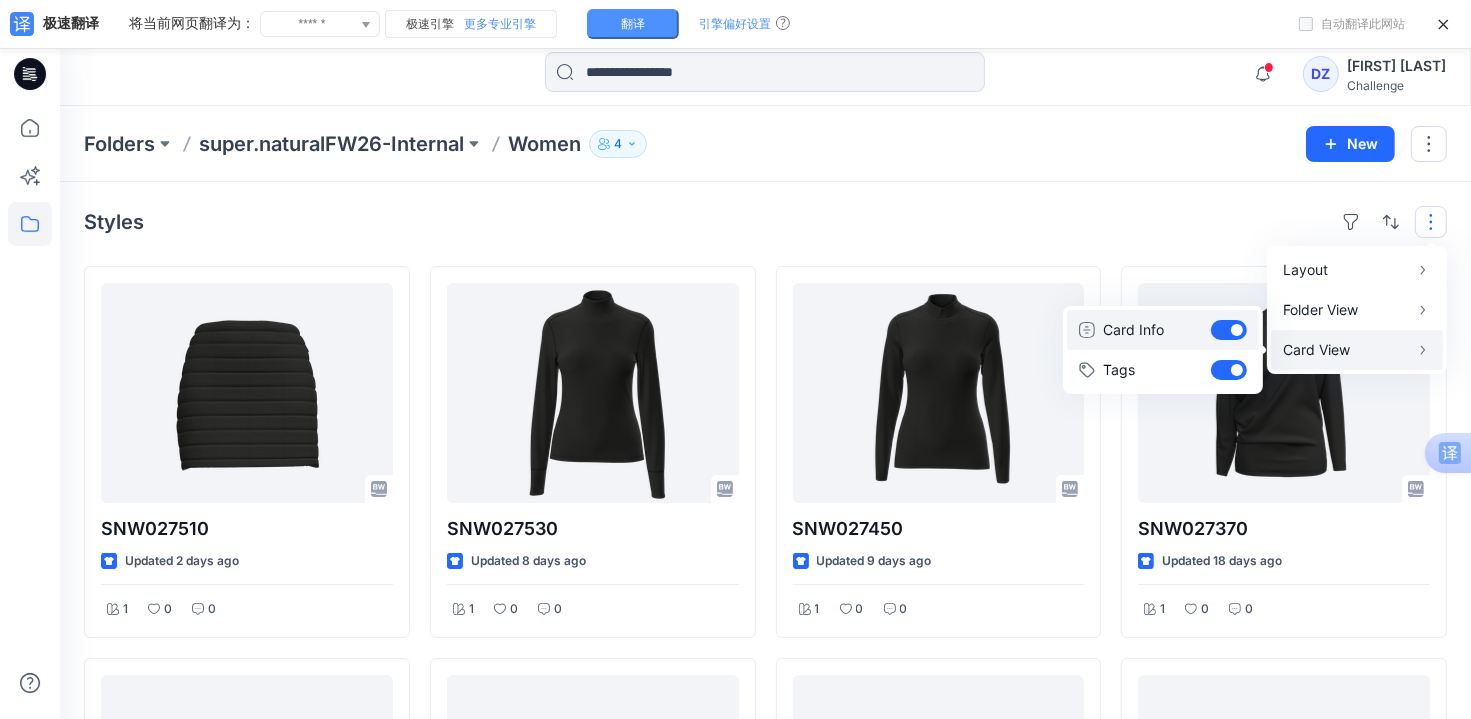 click on "Card Info" at bounding box center (1153, 330) 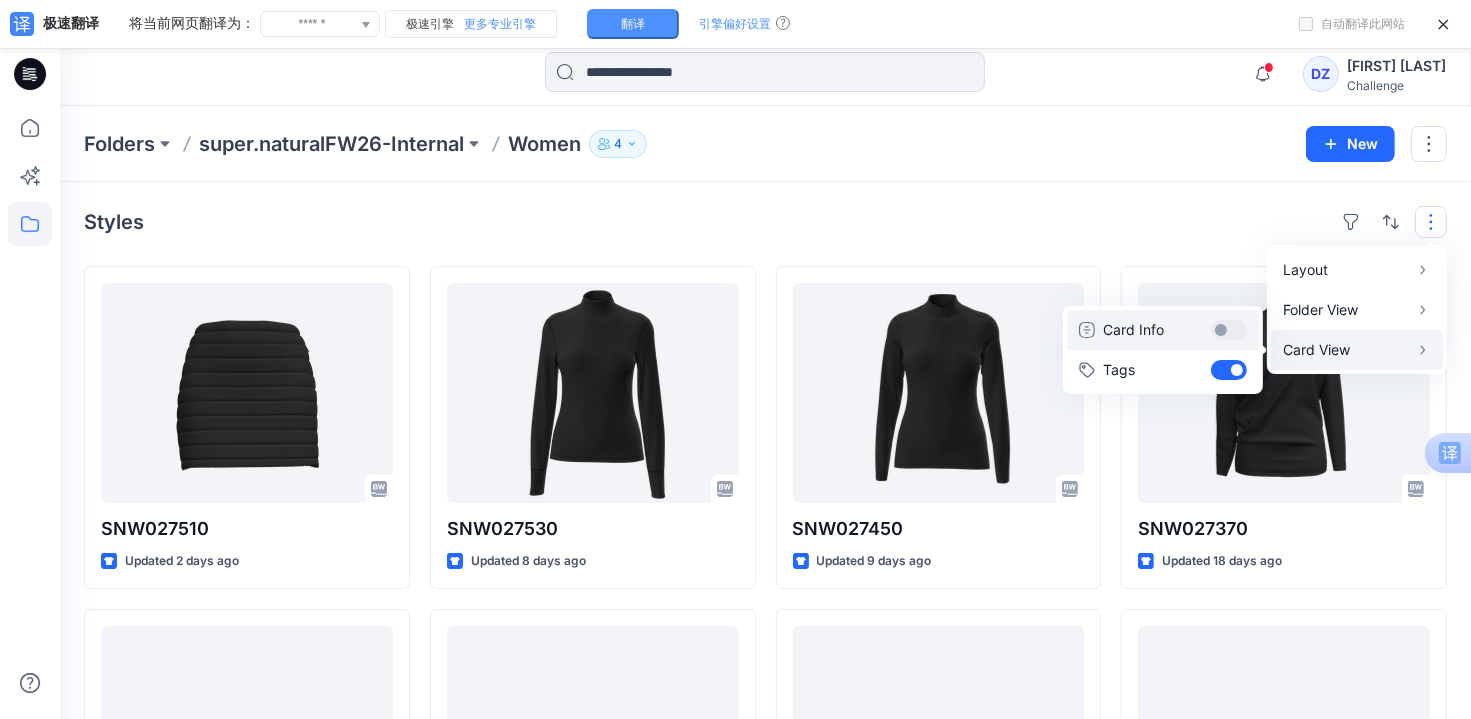 click on "Card Info" at bounding box center [1153, 330] 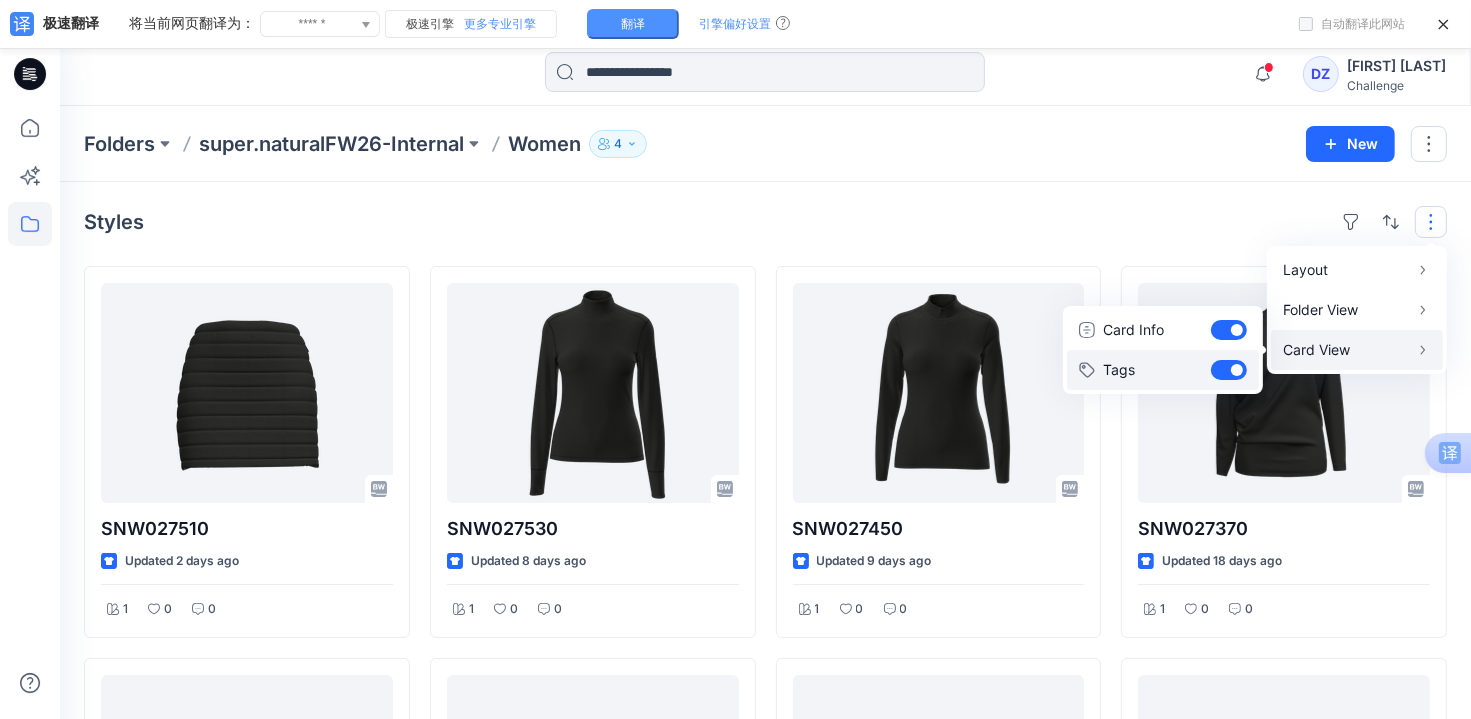 click on "Tags" at bounding box center [1153, 370] 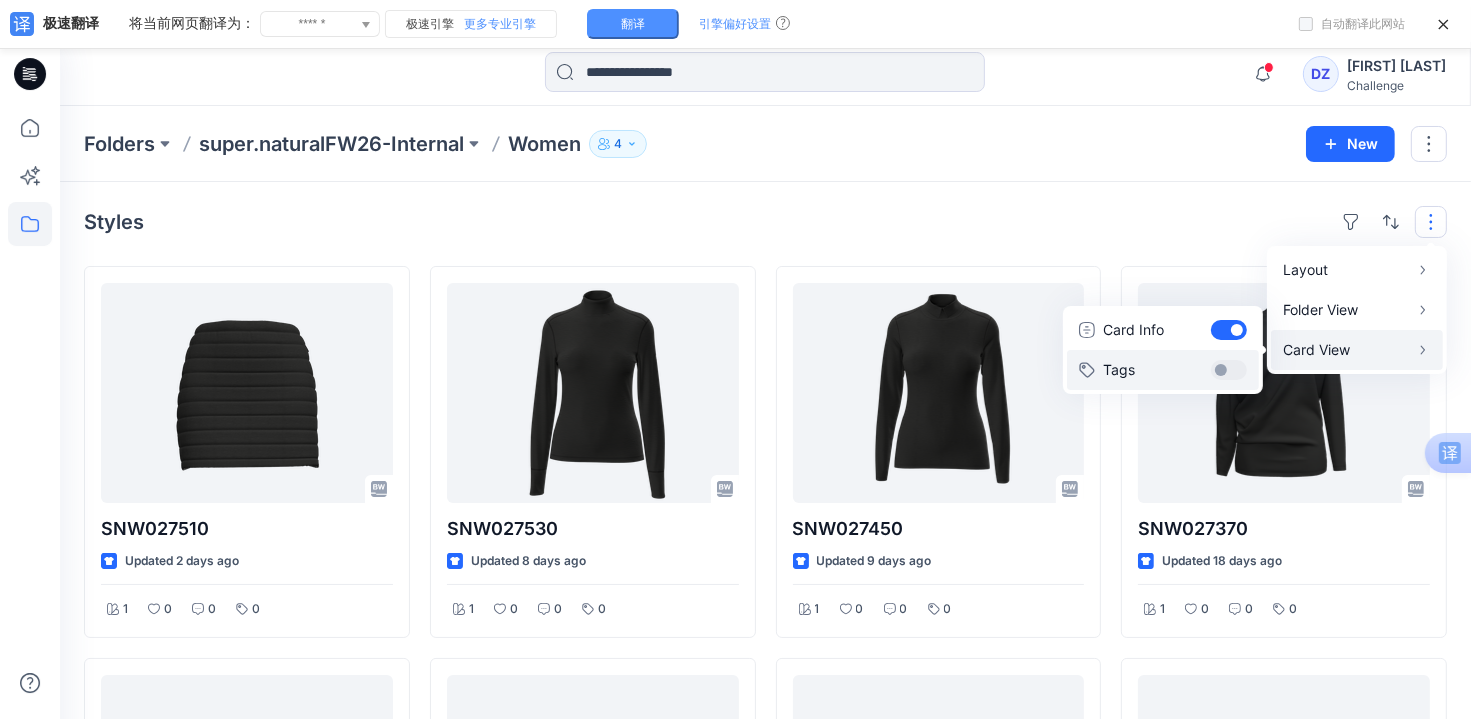 click on "Tags" at bounding box center [1153, 370] 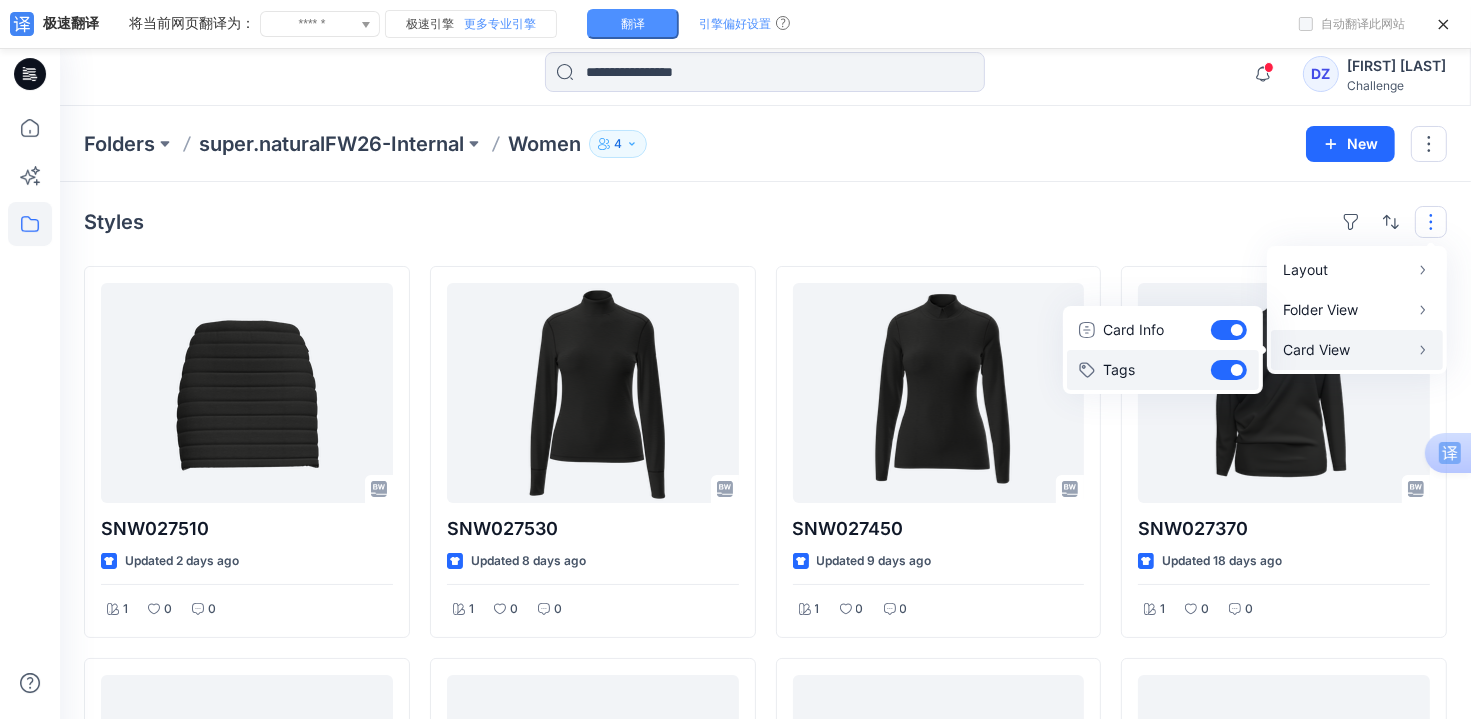 click on "Tags" at bounding box center [1153, 370] 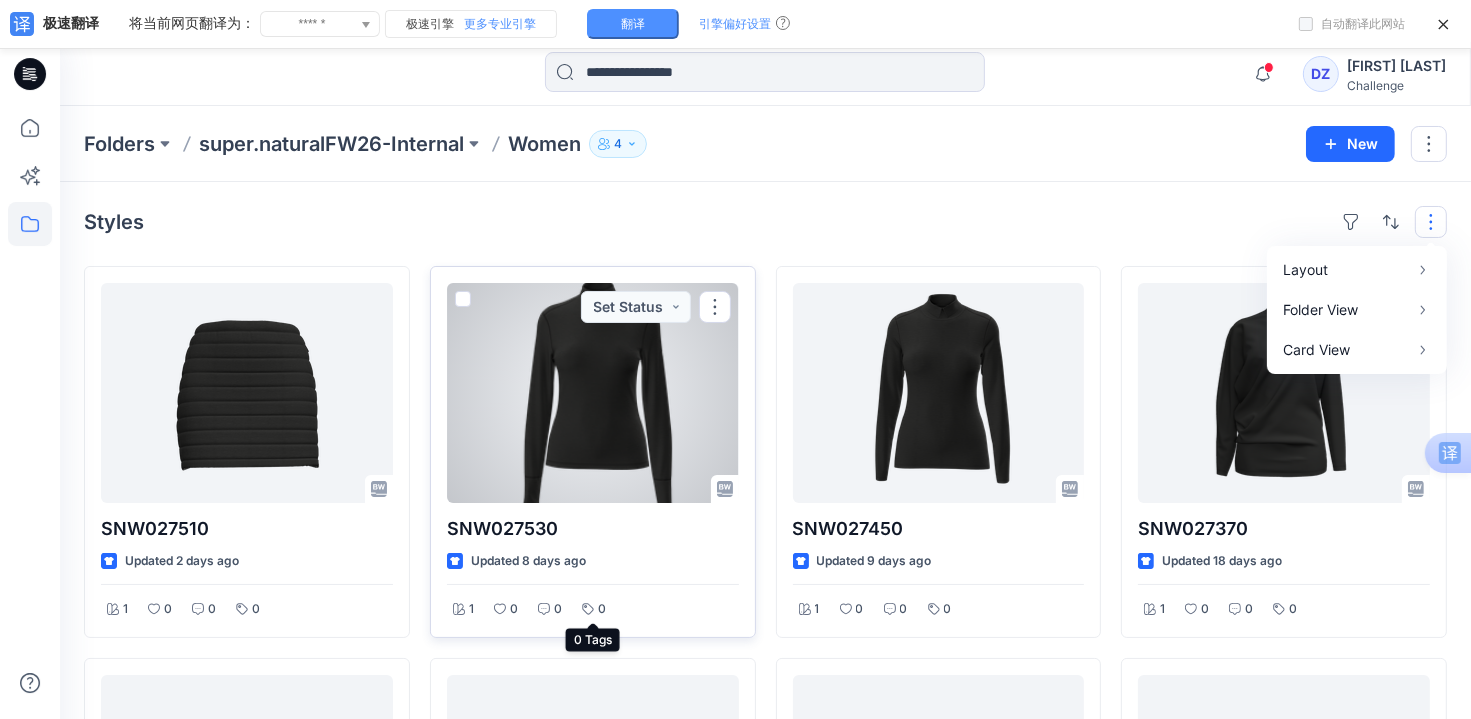 click 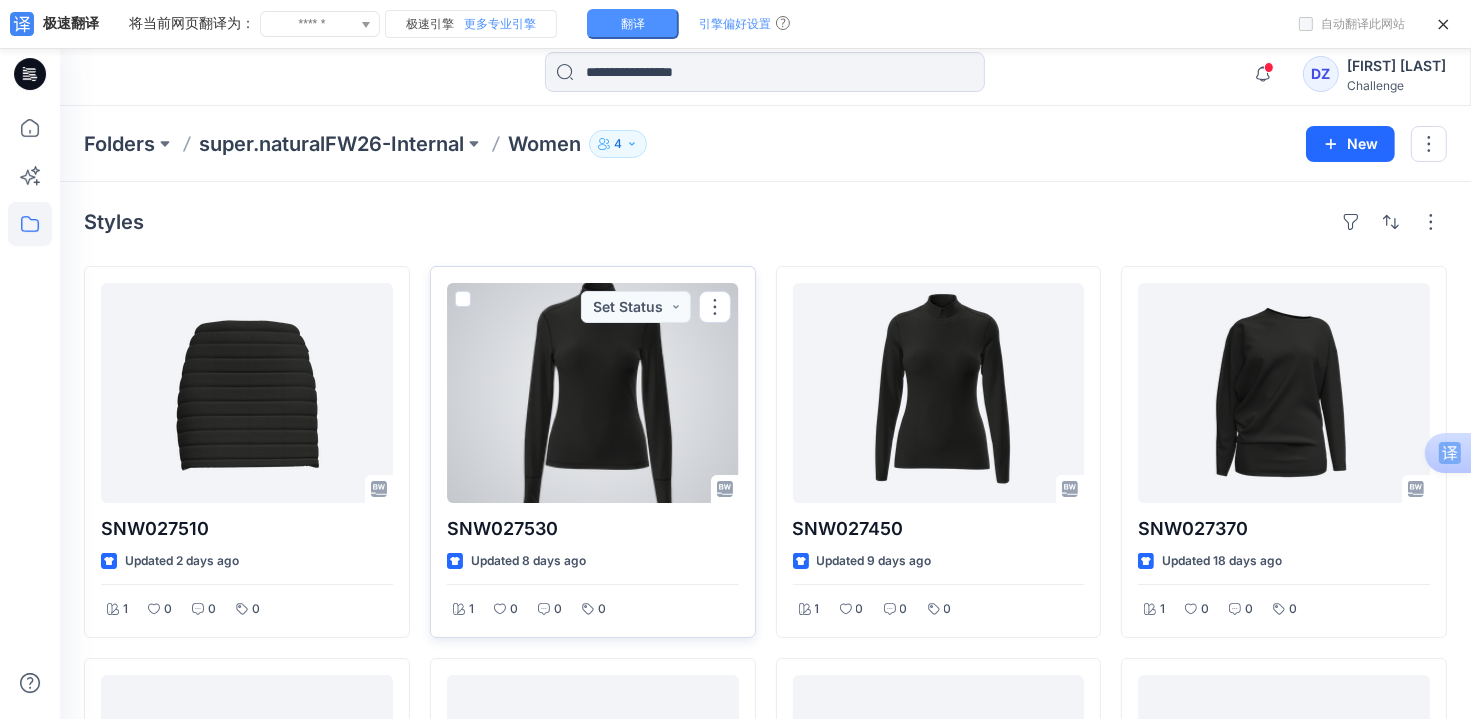 click on "0" at bounding box center [602, 609] 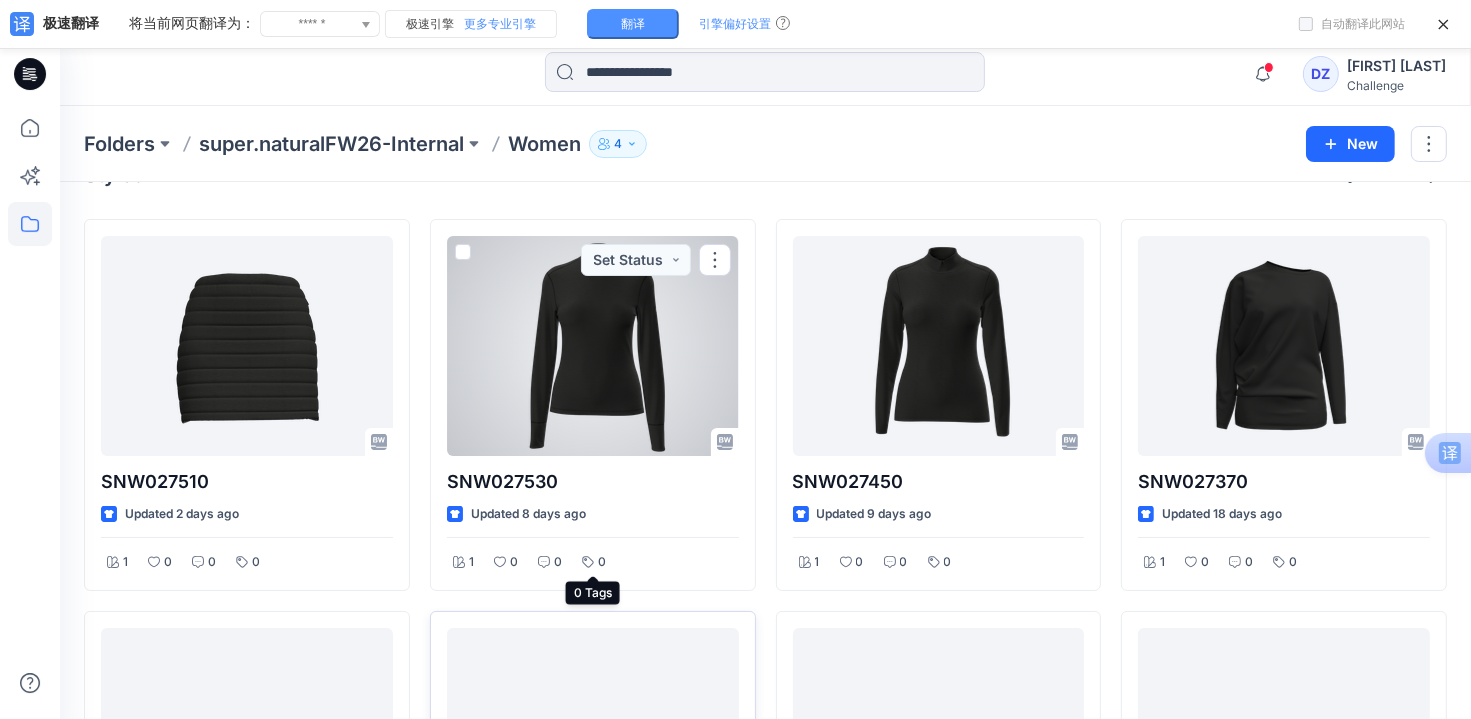 scroll, scrollTop: 100, scrollLeft: 0, axis: vertical 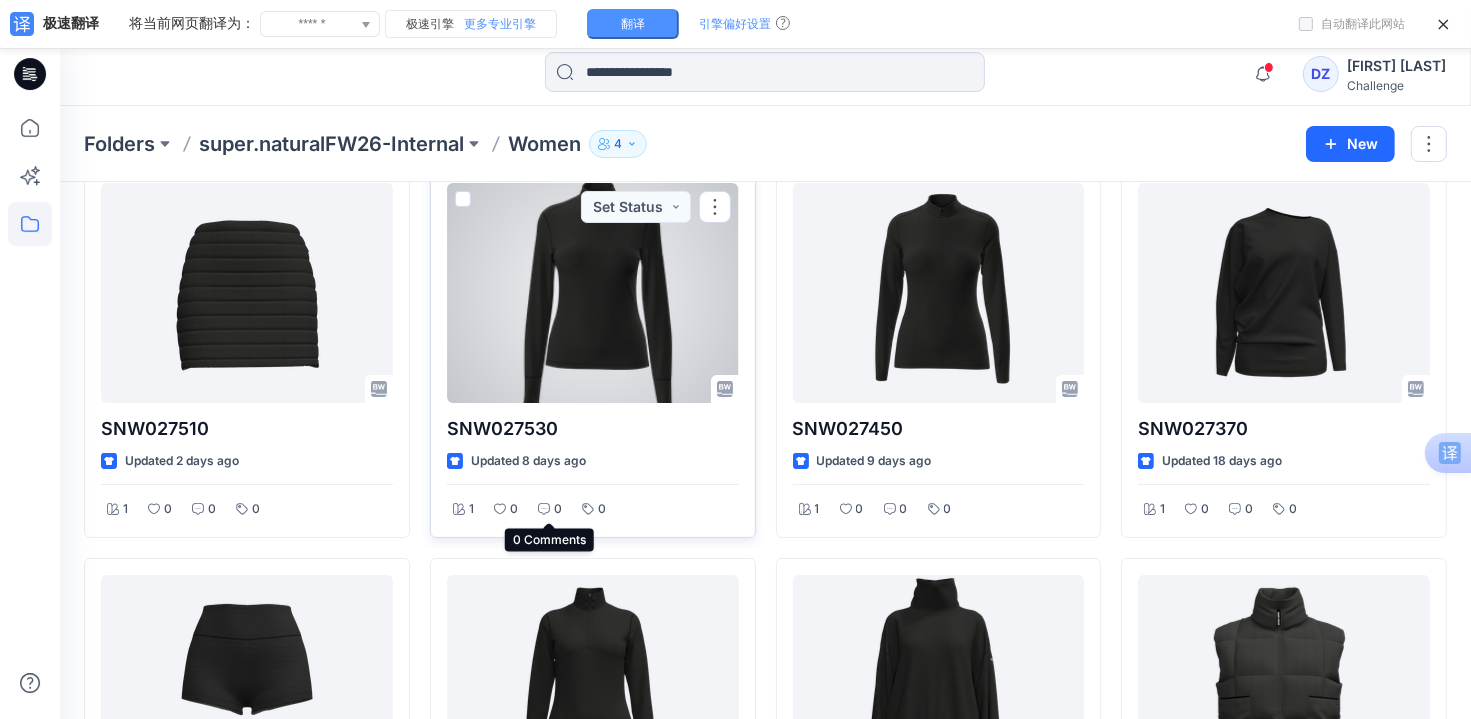 click on "0" at bounding box center (558, 509) 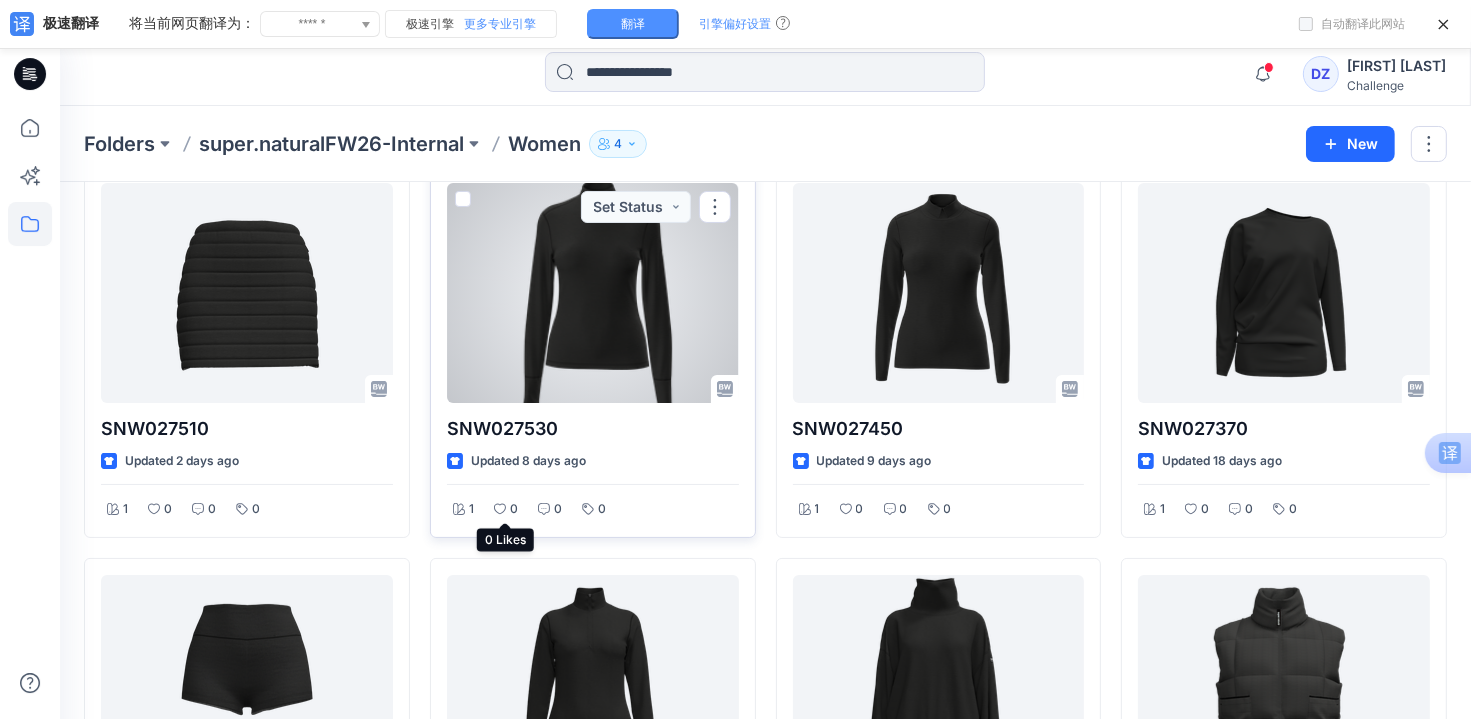 click on "0" at bounding box center (514, 509) 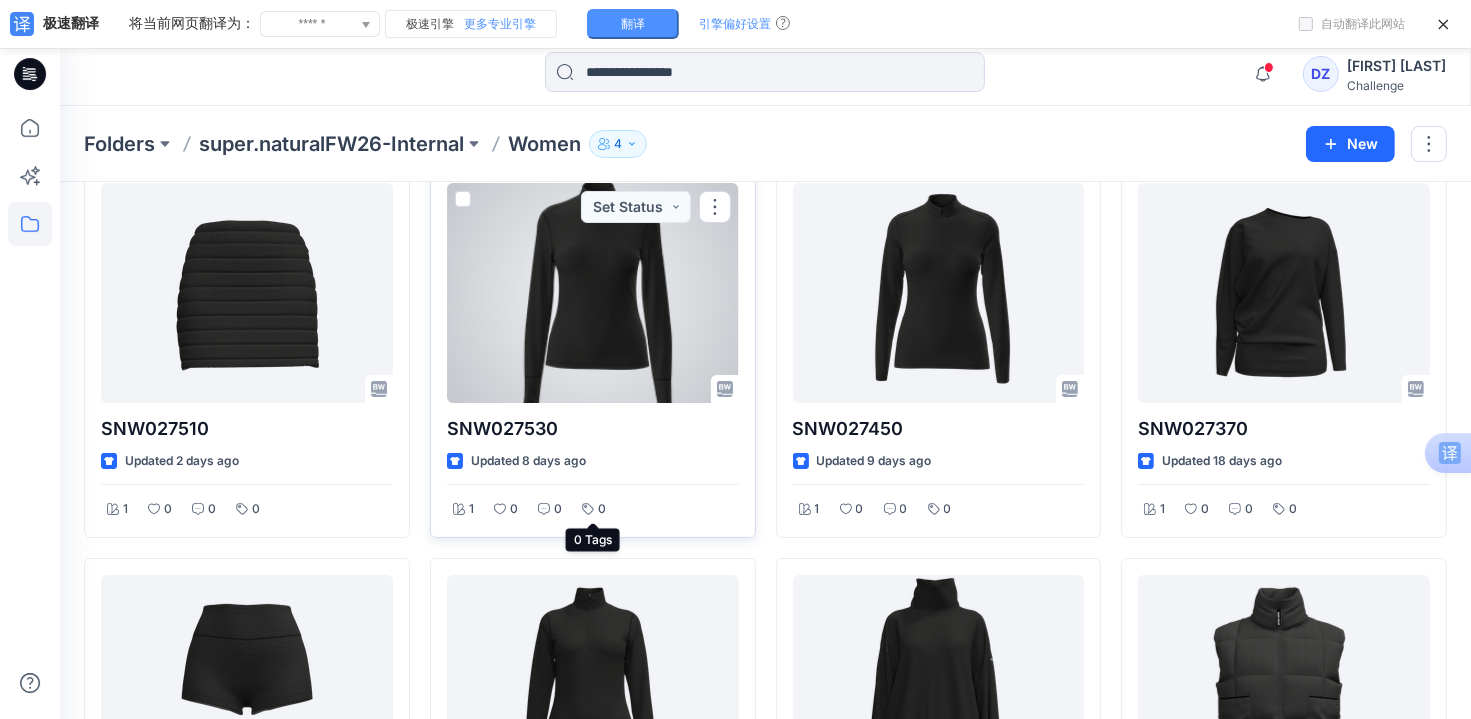 click on "0" at bounding box center [602, 509] 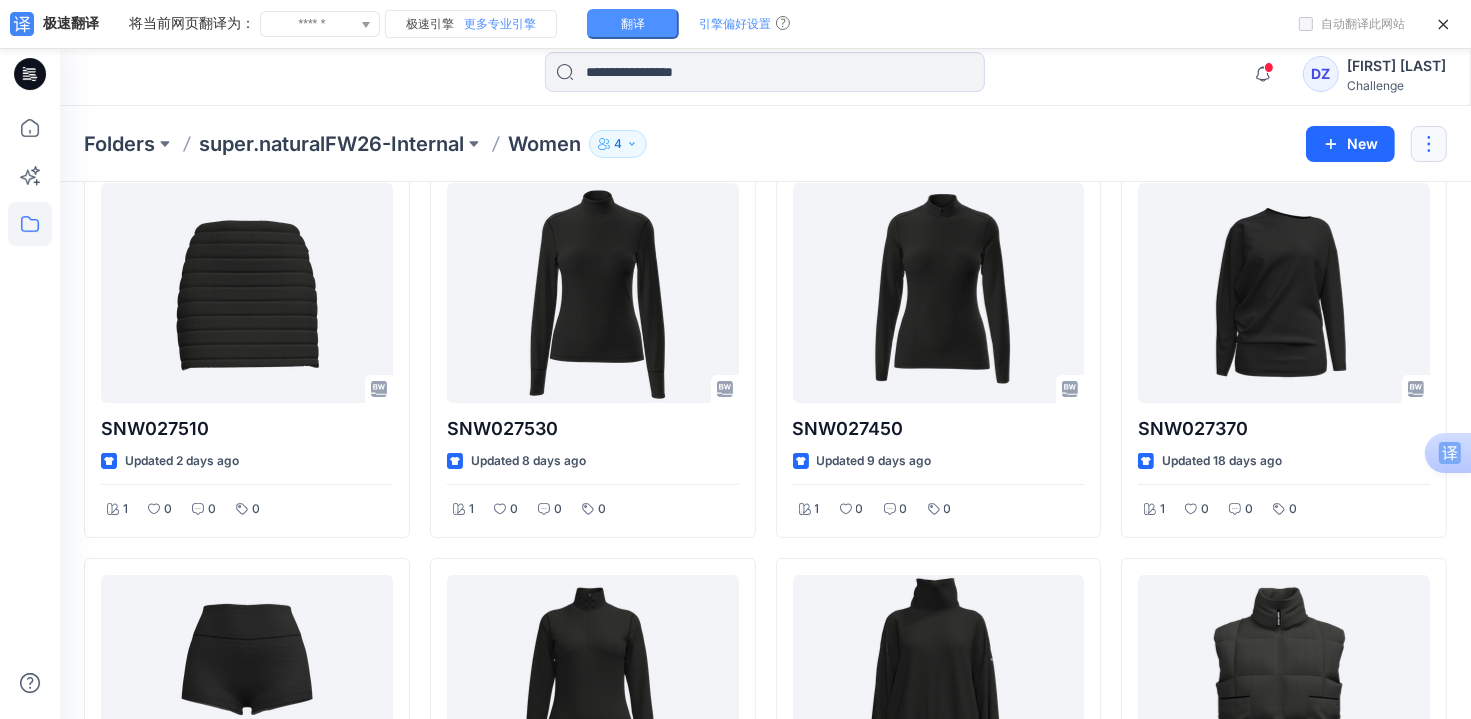 click at bounding box center [1429, 144] 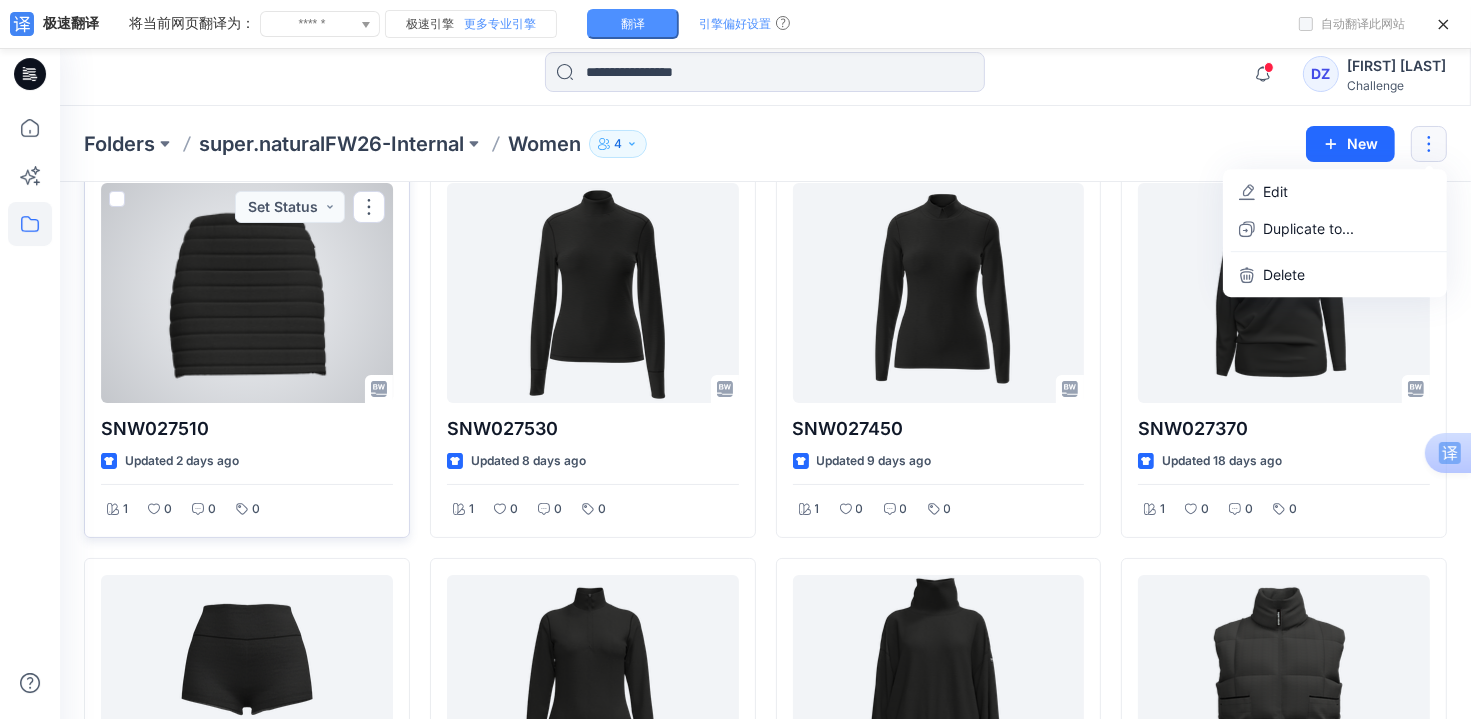 click at bounding box center (247, 293) 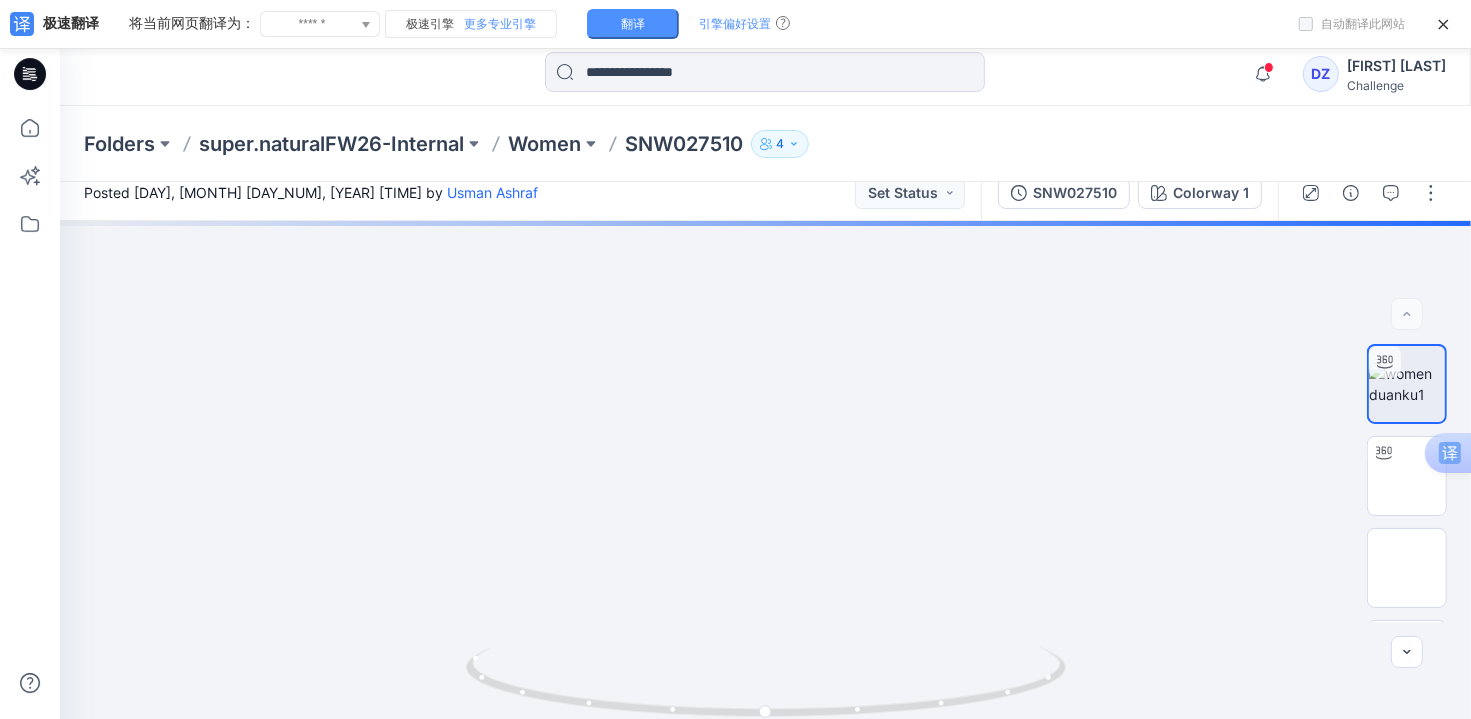 scroll, scrollTop: 0, scrollLeft: 0, axis: both 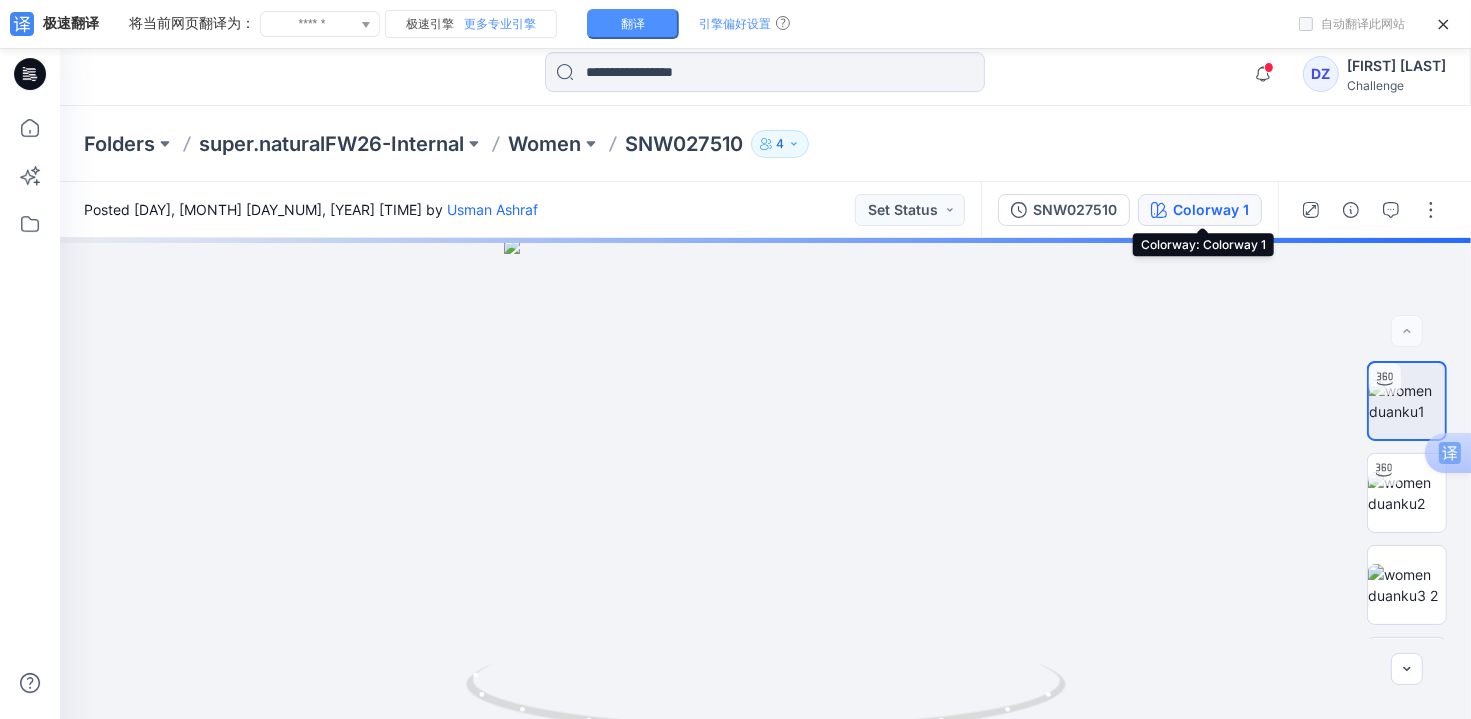 click on "Colorway 1" at bounding box center (1211, 210) 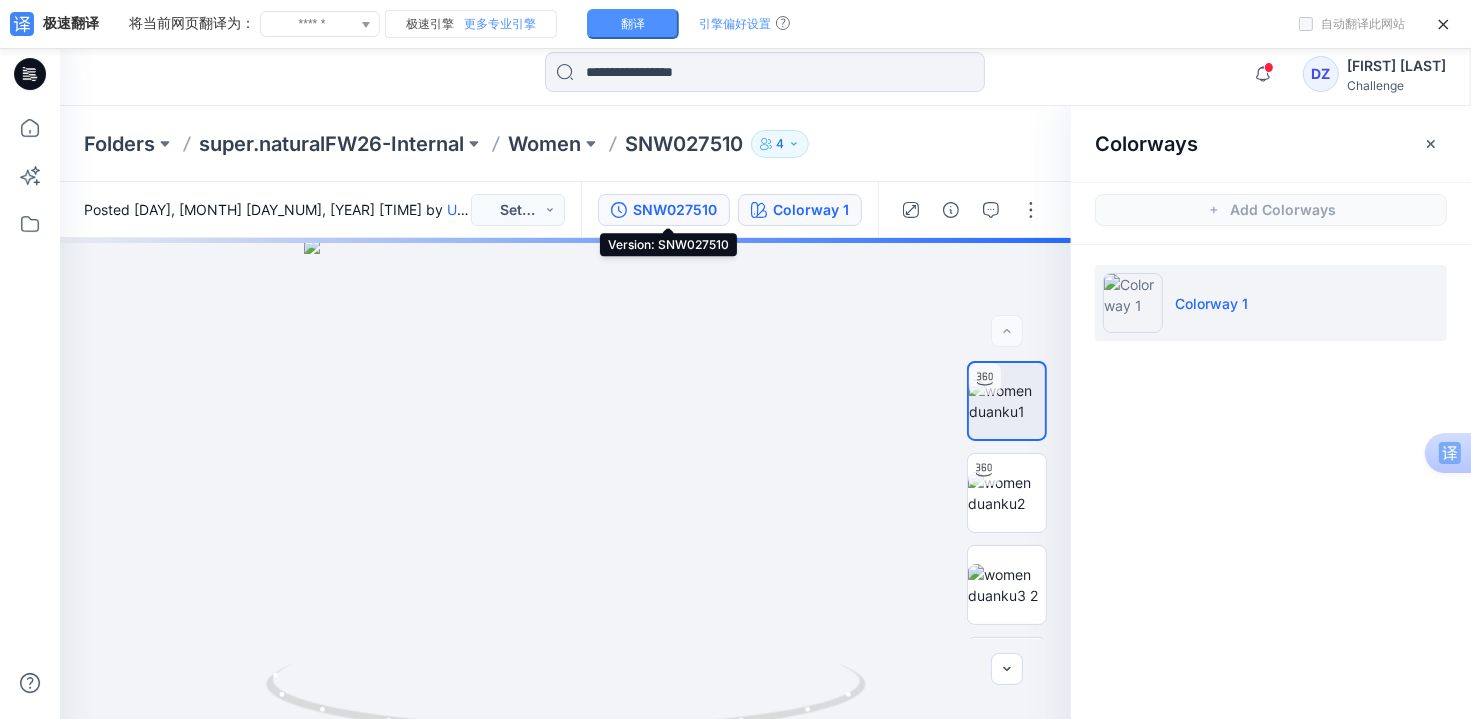 click on "SNW027510" at bounding box center (675, 210) 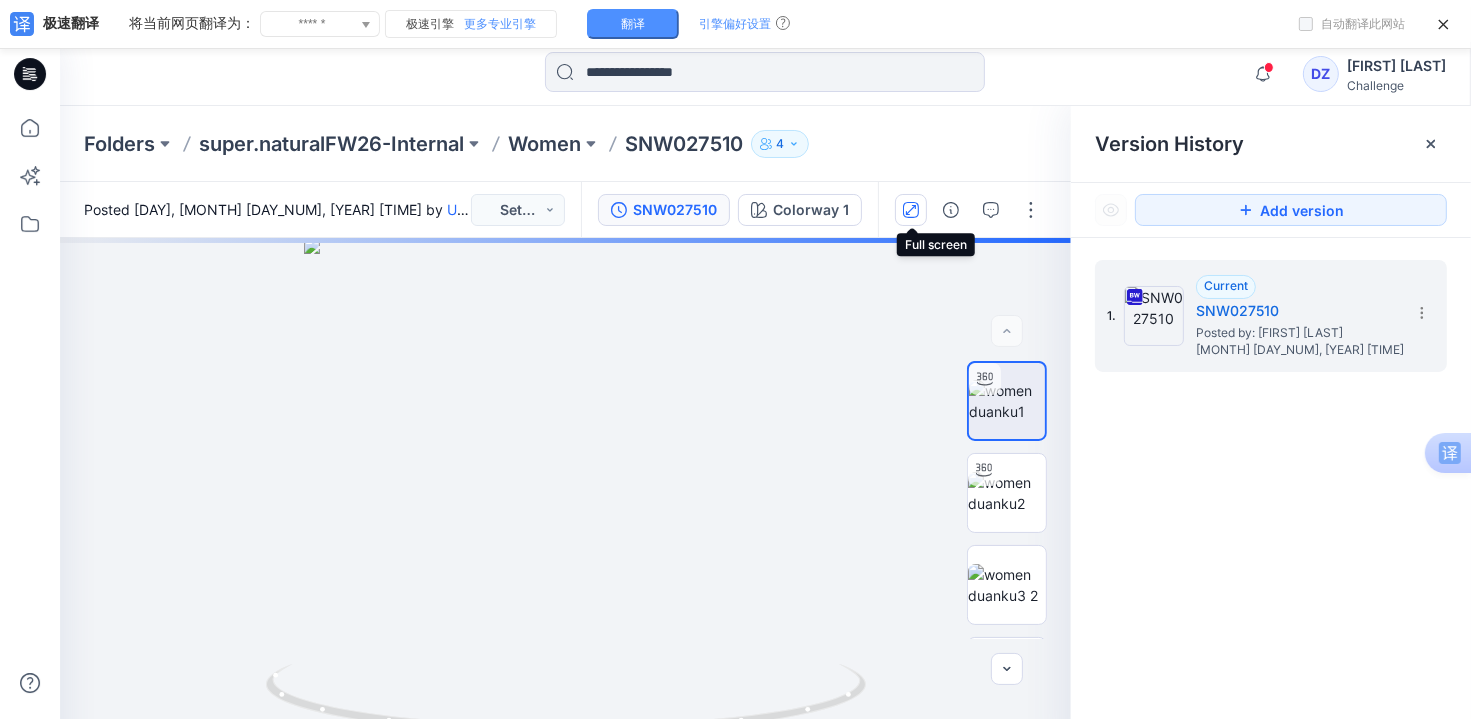 click 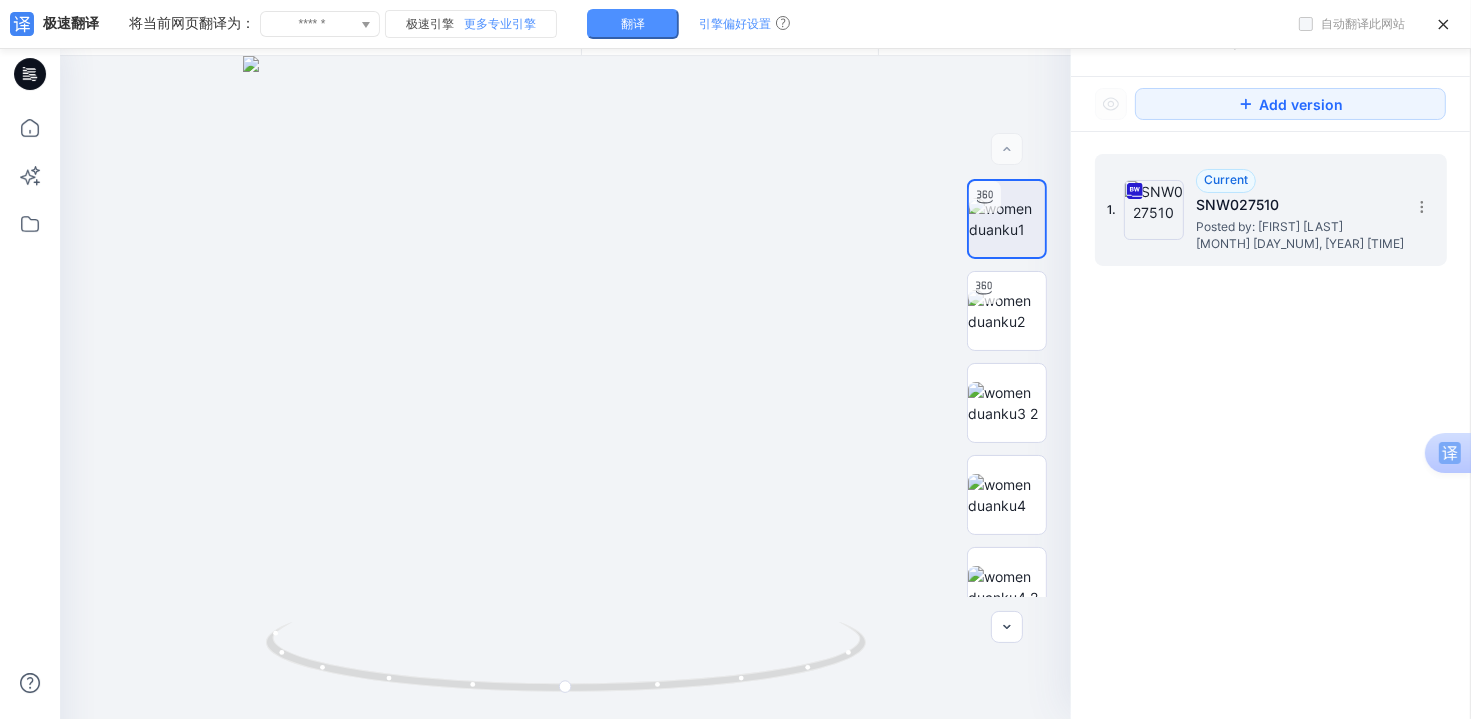 click on "SNW027510" at bounding box center [1296, 205] 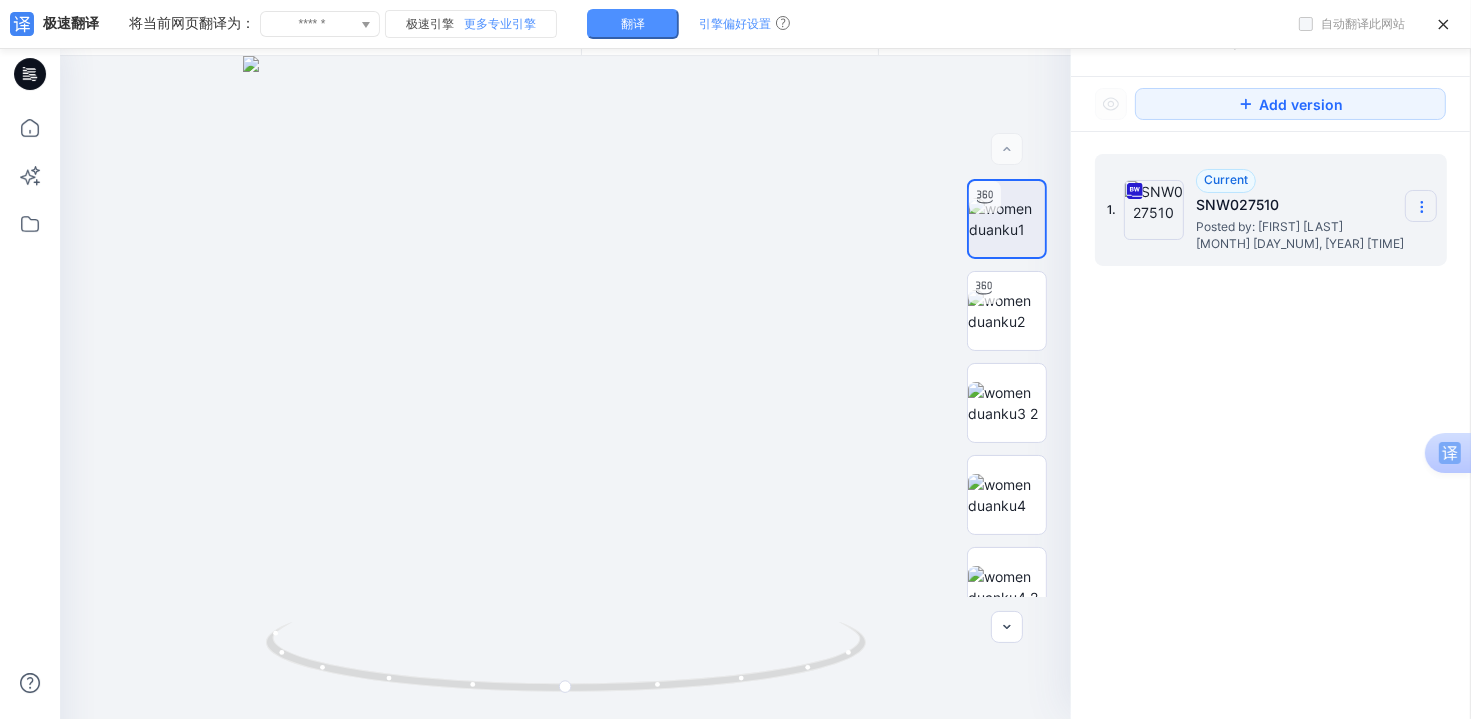 click 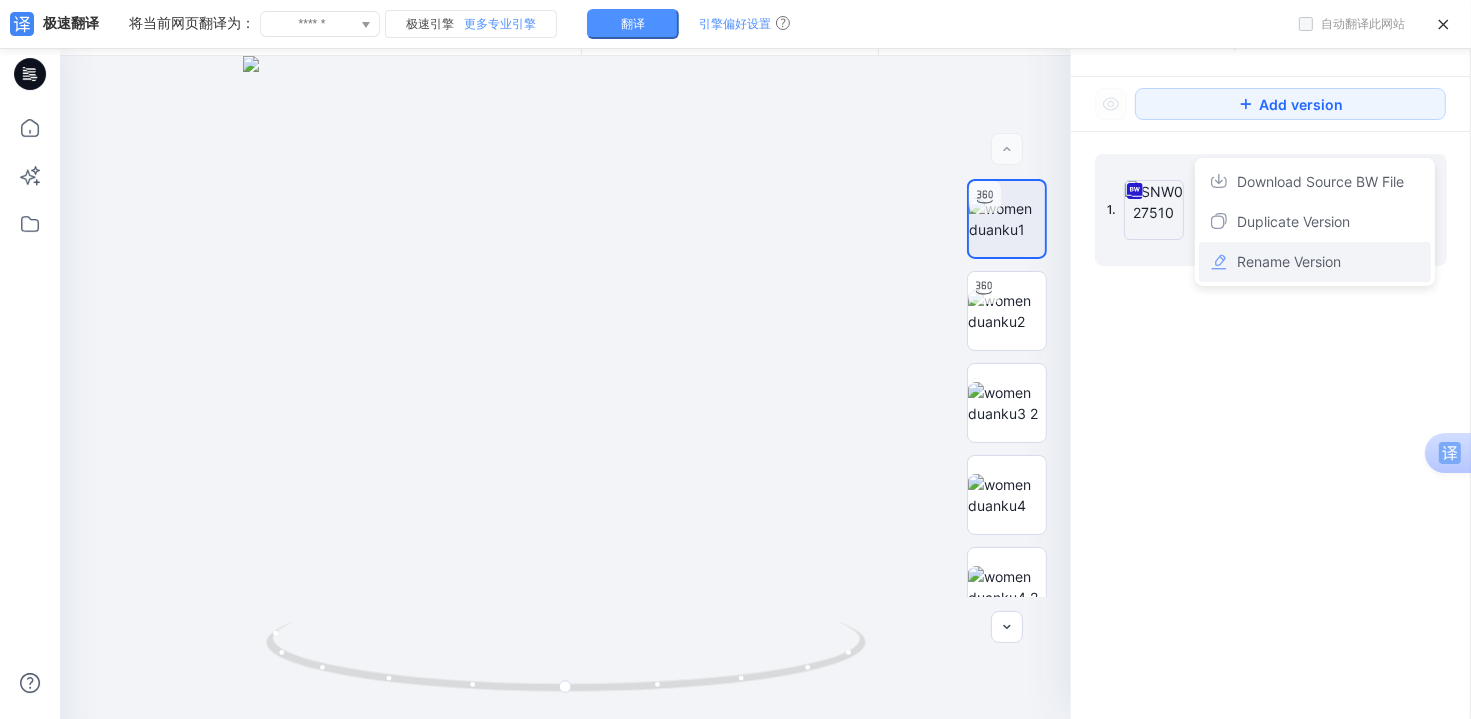 click on "Rename Version" at bounding box center (1289, 262) 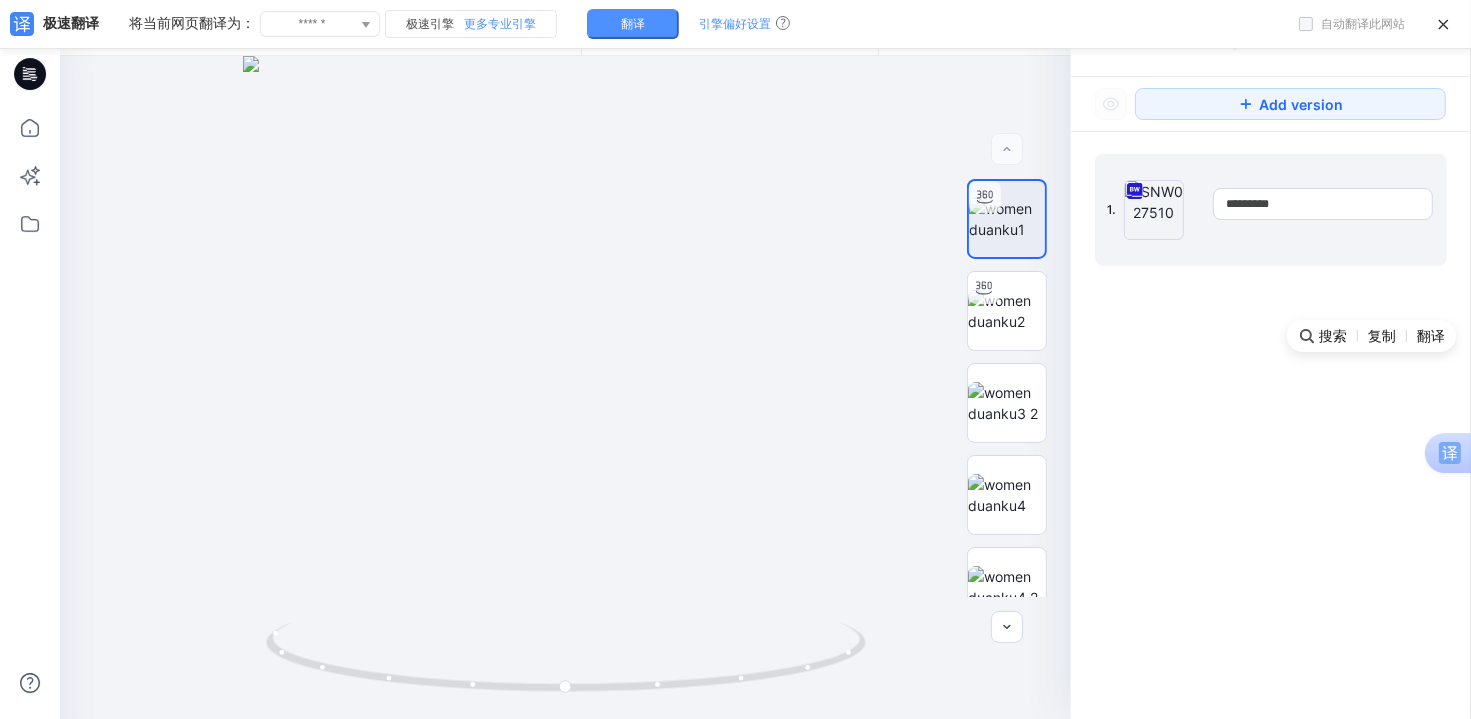 click on "1.   *********" at bounding box center (1271, 440) 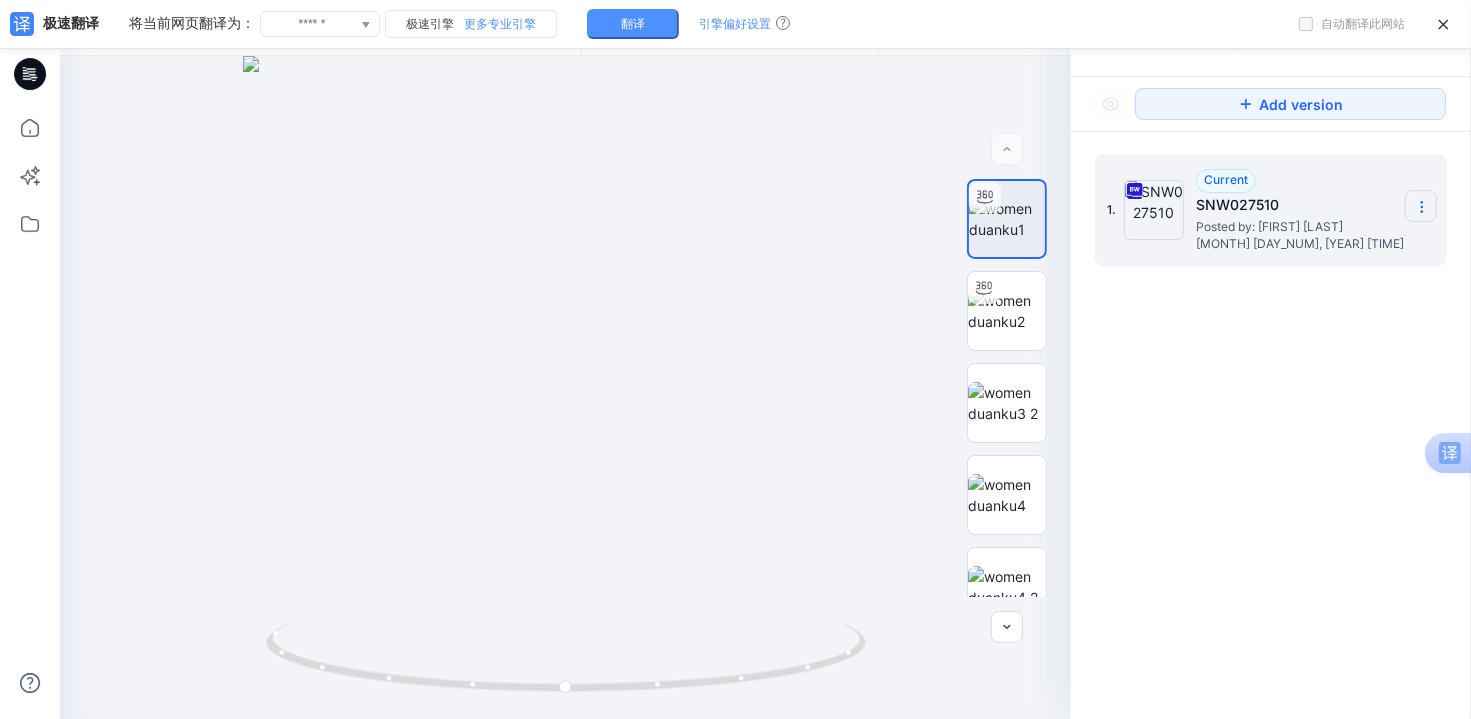 click 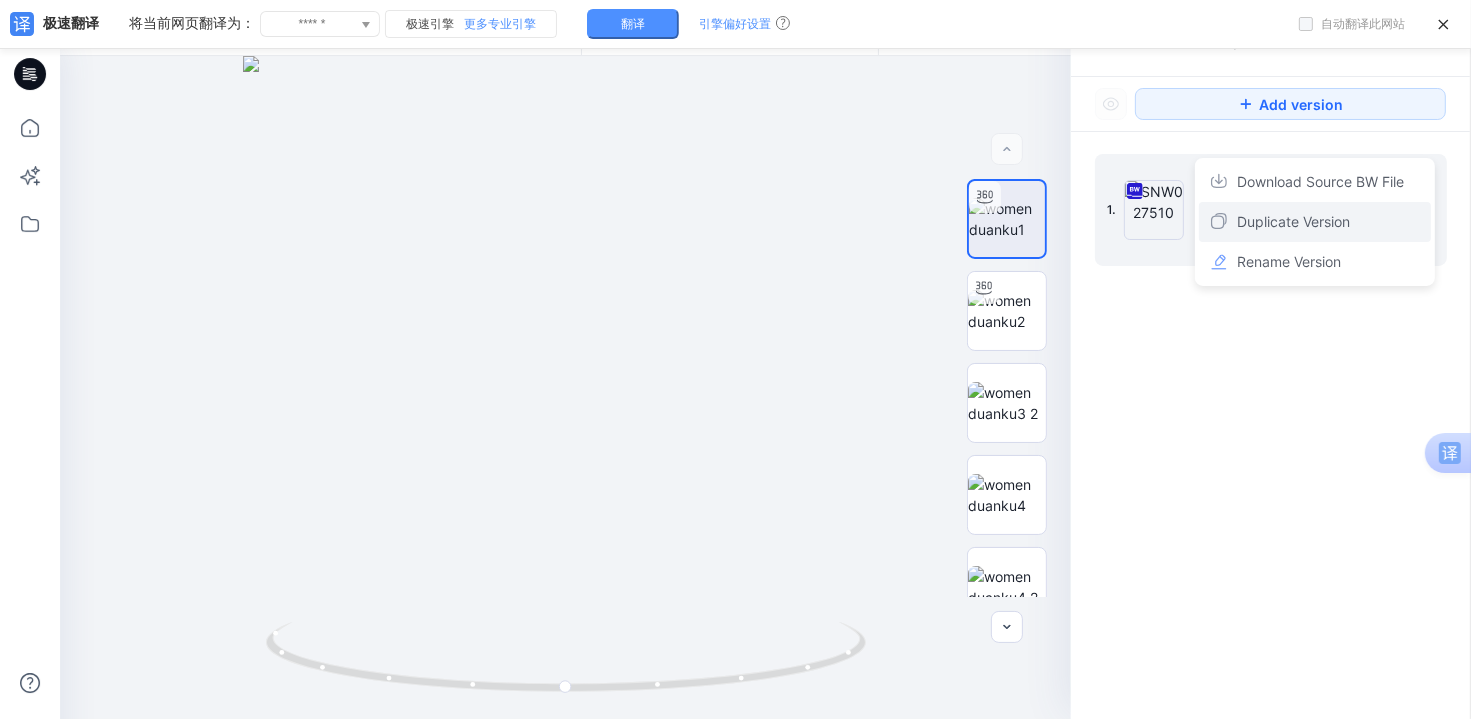 click on "Duplicate Version" at bounding box center [1315, 222] 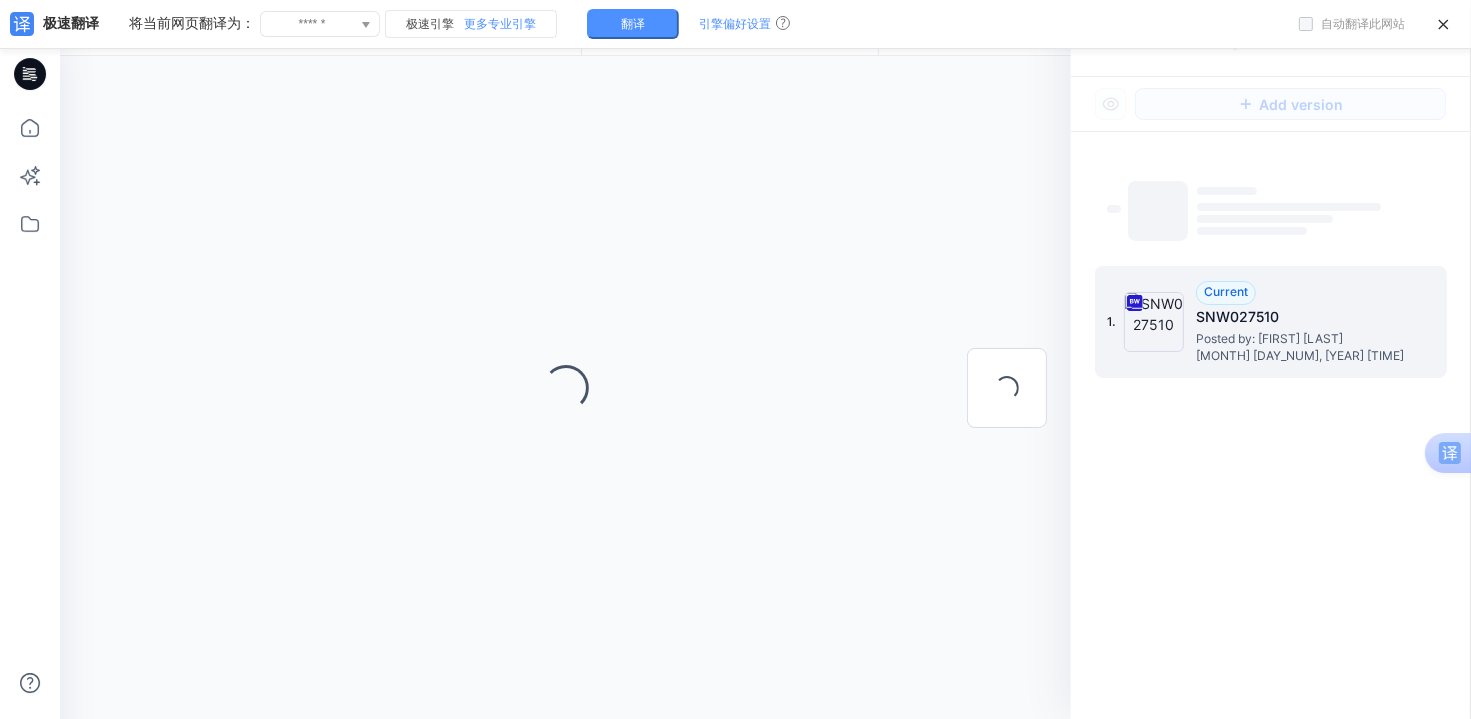 scroll, scrollTop: 42, scrollLeft: 0, axis: vertical 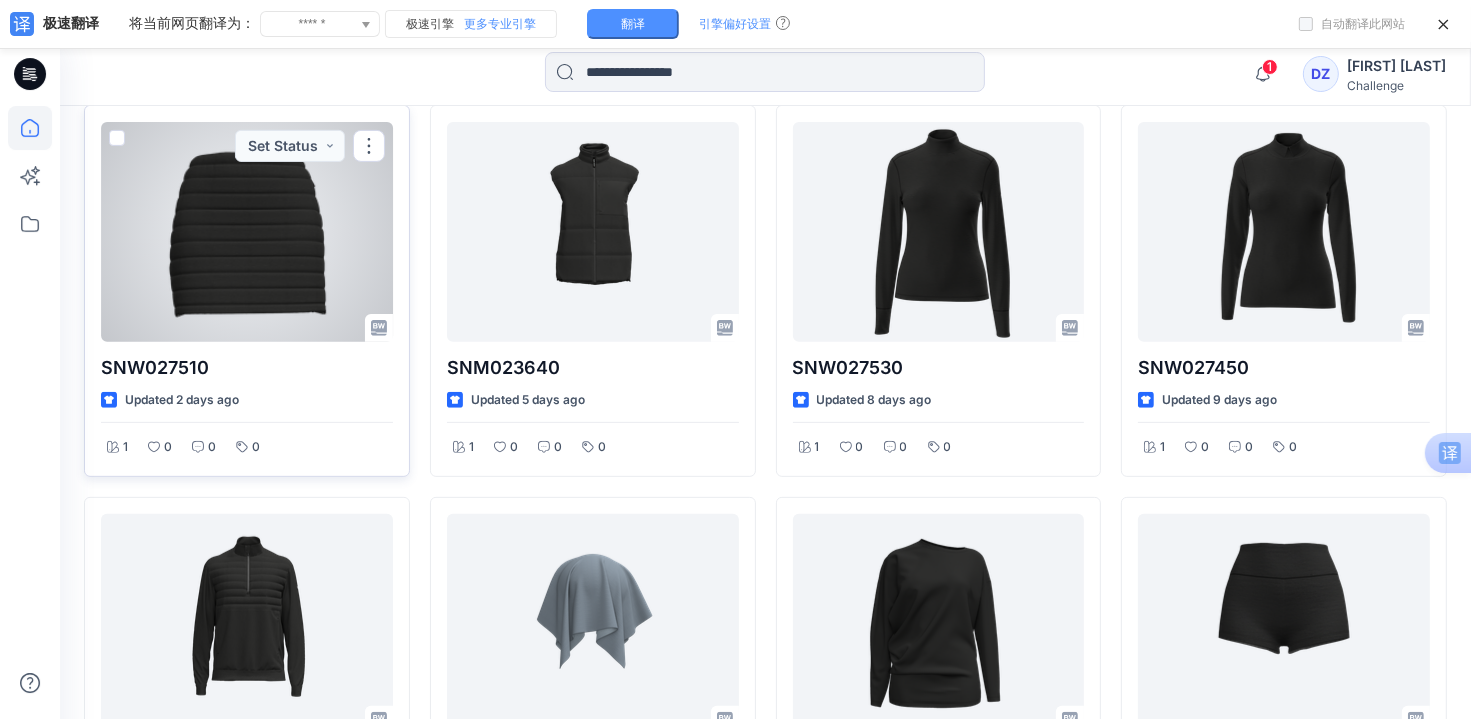 click at bounding box center [247, 232] 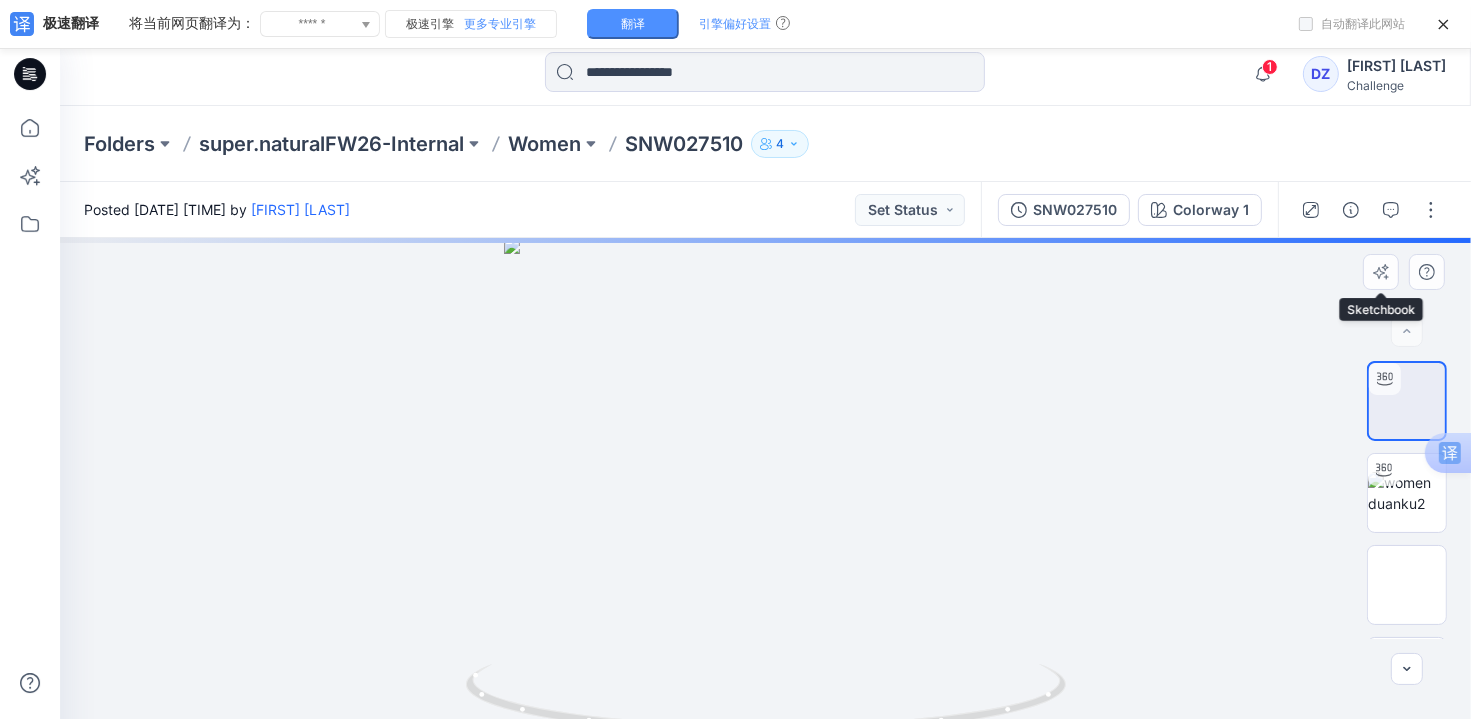 scroll, scrollTop: 0, scrollLeft: 0, axis: both 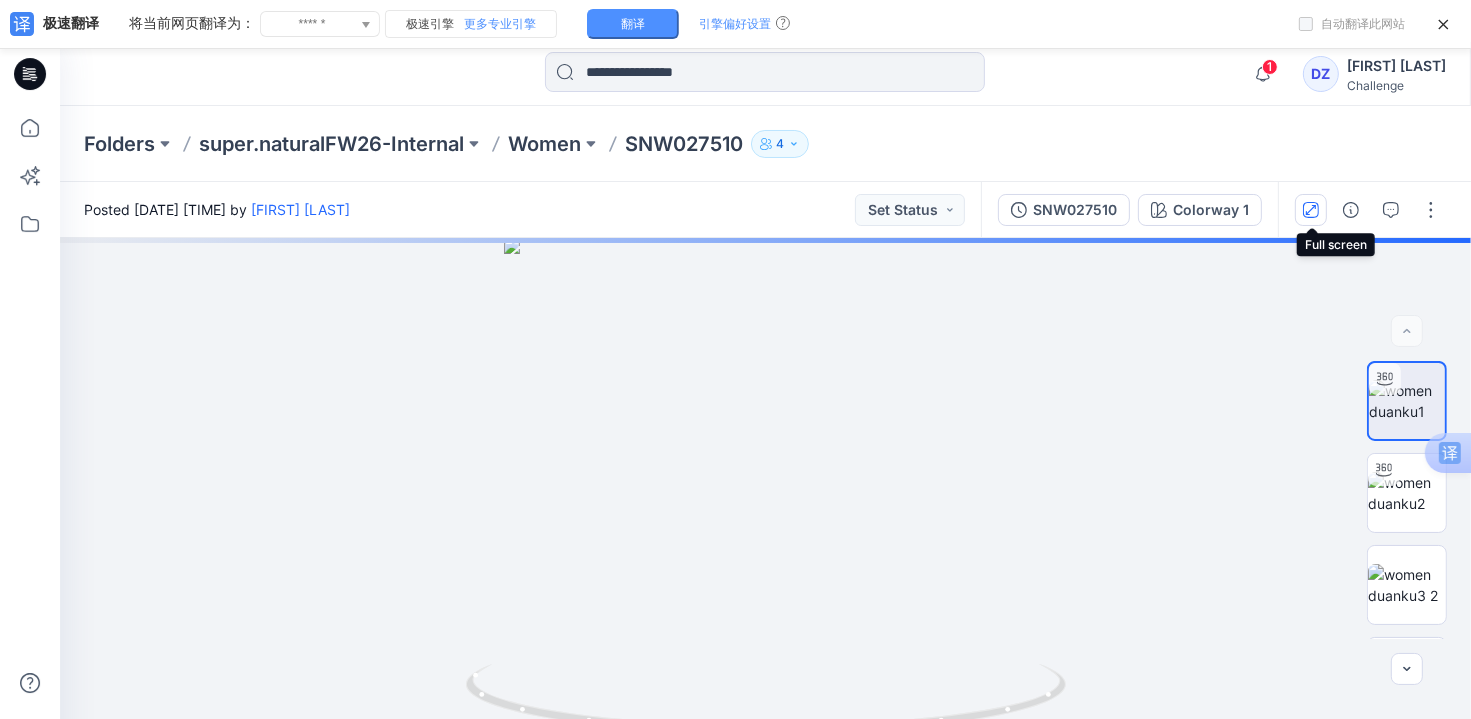 click 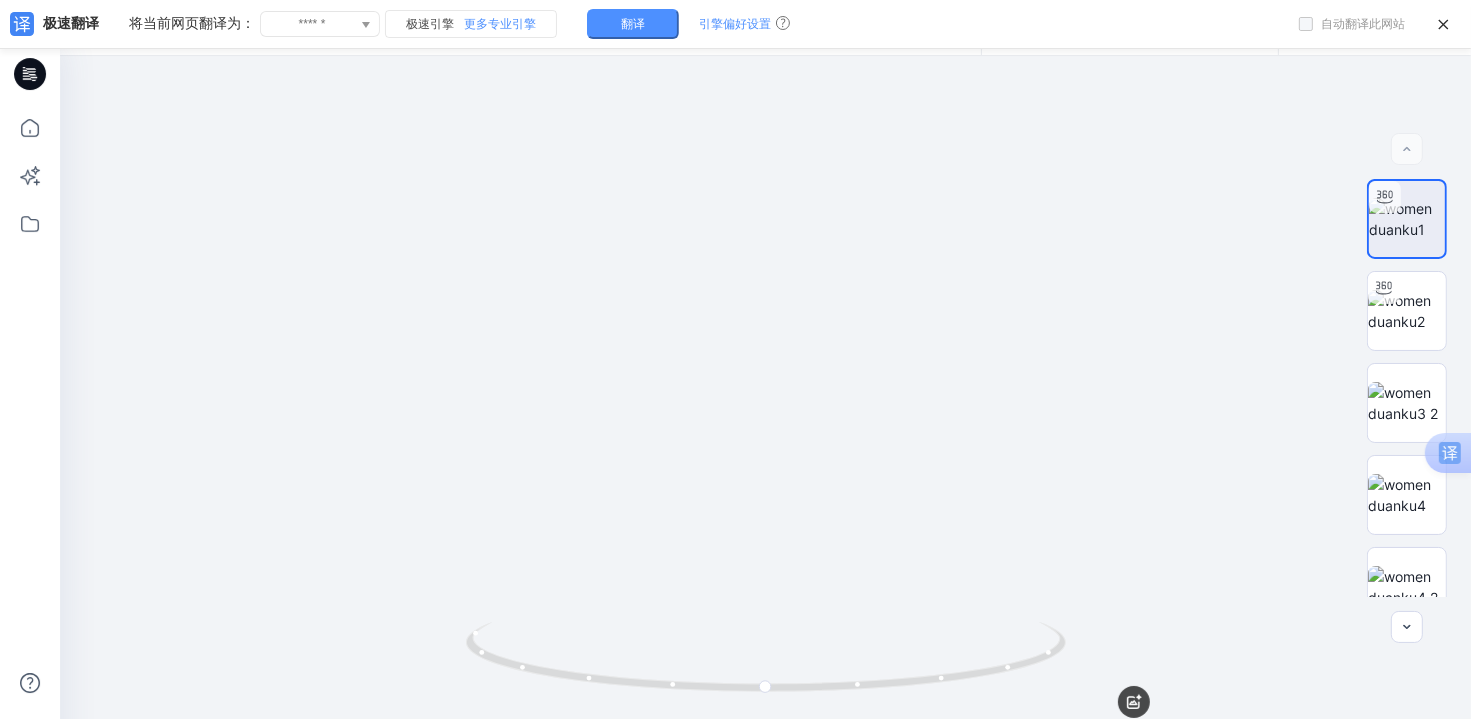 scroll, scrollTop: 0, scrollLeft: 0, axis: both 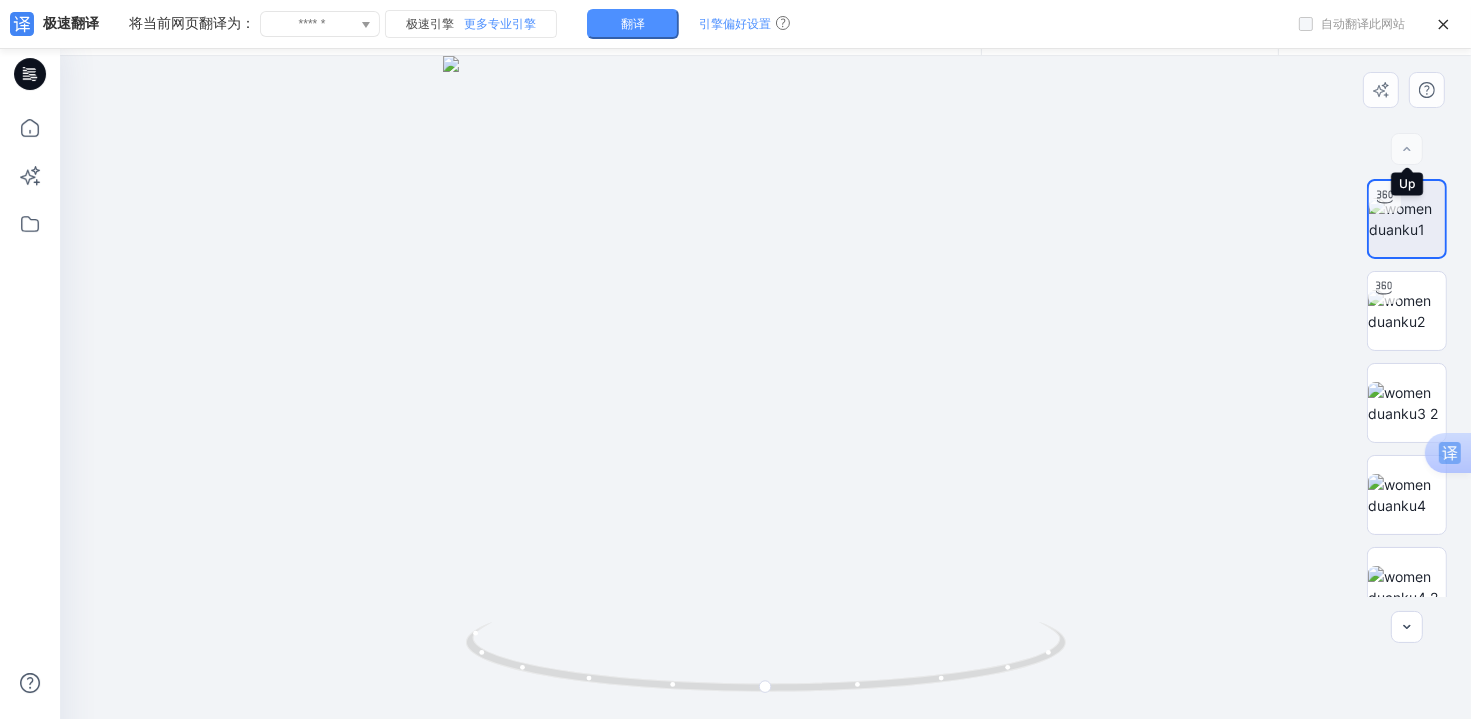 click at bounding box center (1407, 149) 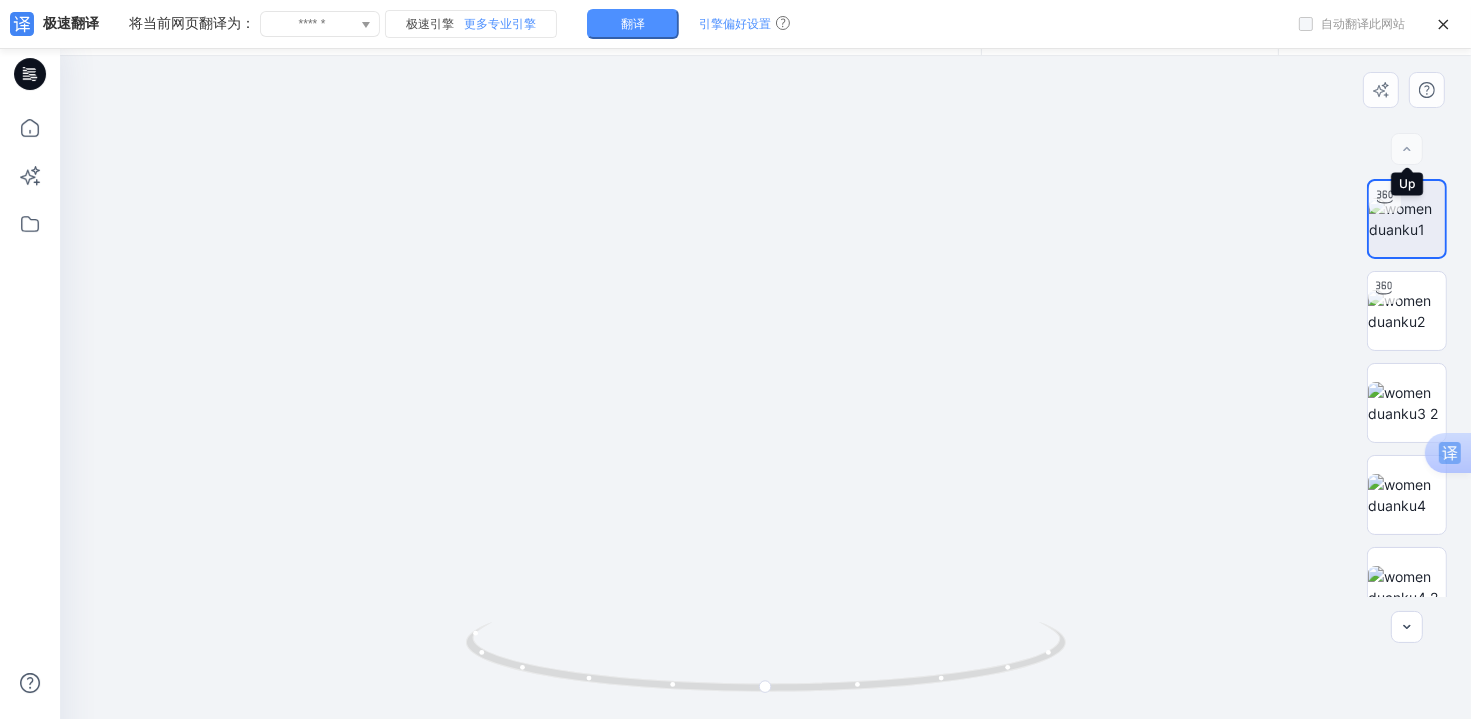click at bounding box center [1407, 149] 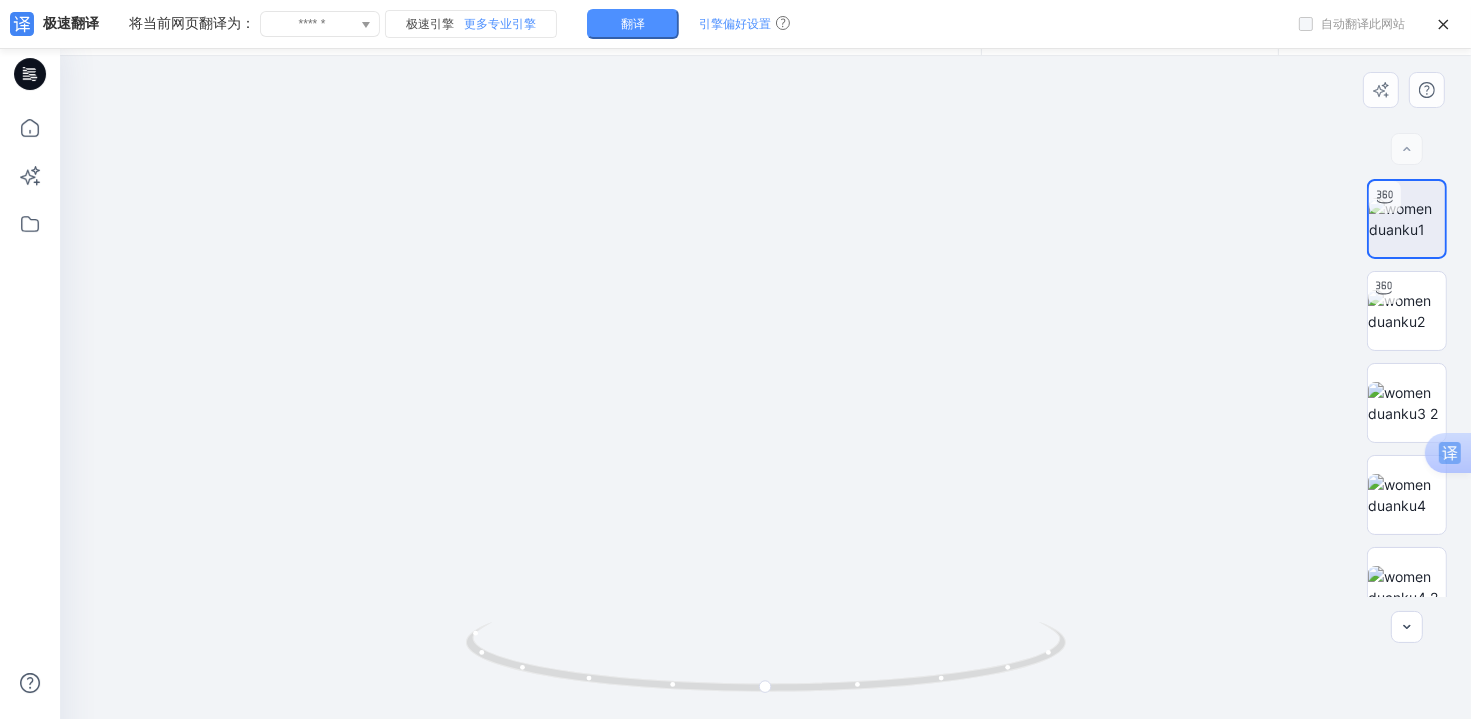 click at bounding box center (774, 387) 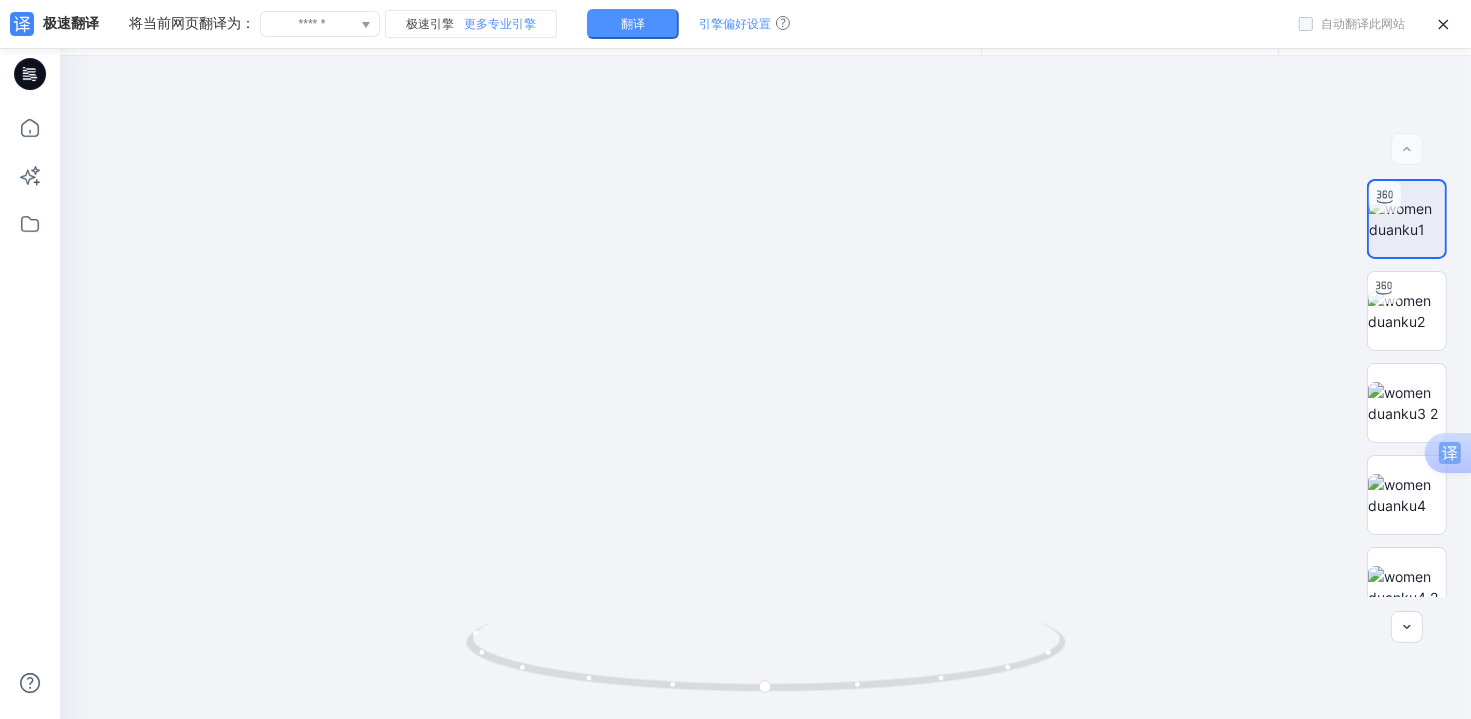 click on "极速翻译 将当前网页翻译为： ****** 阿尔巴尼亚语 阿非利堪斯语 阿拉伯语 阿姆哈拉语 阿塞拜疆语 爱沙尼亚语 奥塞梯语 巴什基尔语 保加利亚语 北库尔德语 波兰语 波斯尼亚语 波斯语 鞑靼语 丹麦语 德语 俄语 法语 斐济语 芬兰语 高棉语 格鲁吉亚语 古吉拉特语 海地克里奥尔语 韩语 荷兰语 加利西亚语 加泰隆语 捷克语 坎纳达语 克罗地亚语 拉脱维亚语 老挝语 立陶宛语 罗马尼亚语 马拉提语 马拉亚拉姆语 马来语 马其顿语 蒙古语 孟加拉语 缅甸语 挪威布克莫尔语 挪威语 旁遮普语 葡萄牙语 日语 瑞典语 萨摩亚语 塞尔维亚语 斯洛伐克语 斯洛文尼亚语 斯瓦希里语 索马里语 塔希提语 泰卢固语 泰米尔语 泰语 汤加语 提格里尼亚语 土耳其语 土库曼语 威尔士语 乌尔都语 乌克兰语 西班牙语 希伯来语 希腊语 匈牙利语 亚美尼亚语 伊努克提图特语 意大利语 印地语 印尼语" at bounding box center (735, 24) 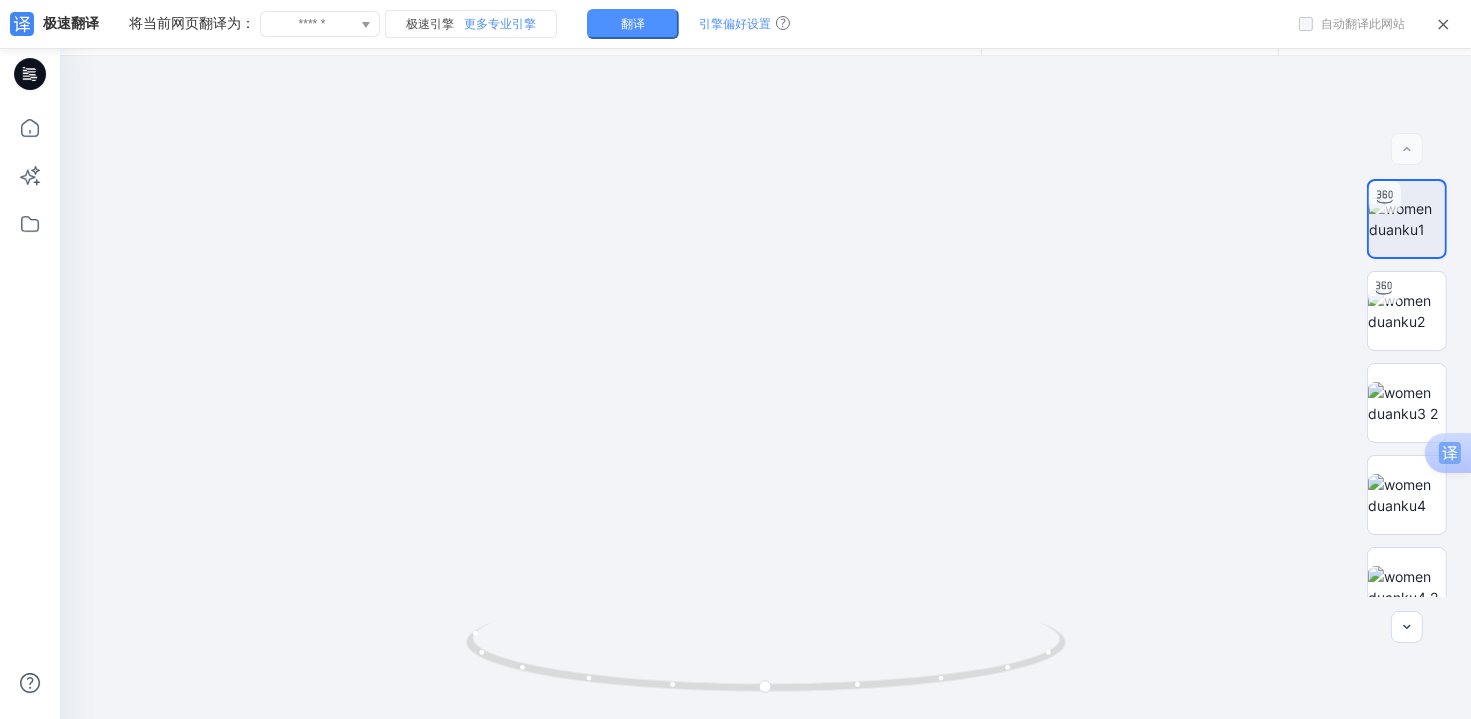 click 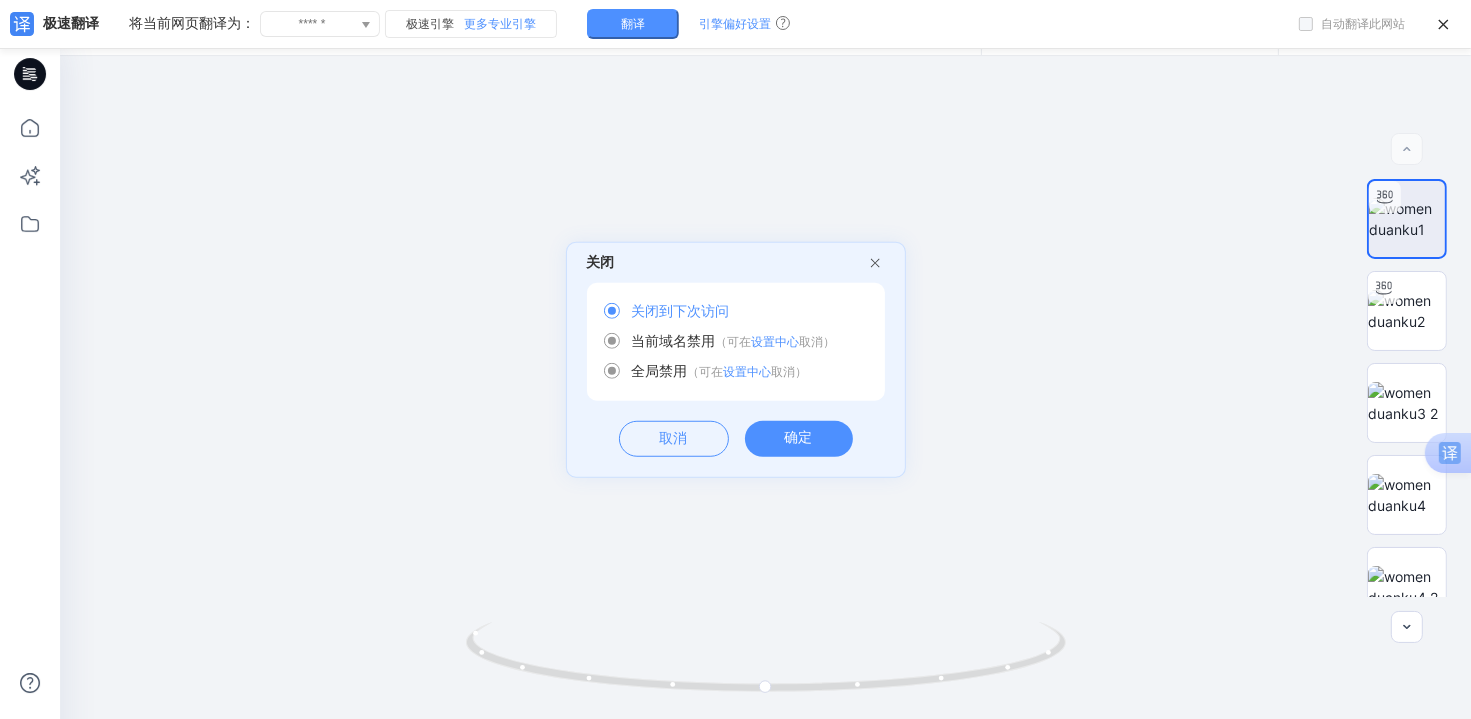 click 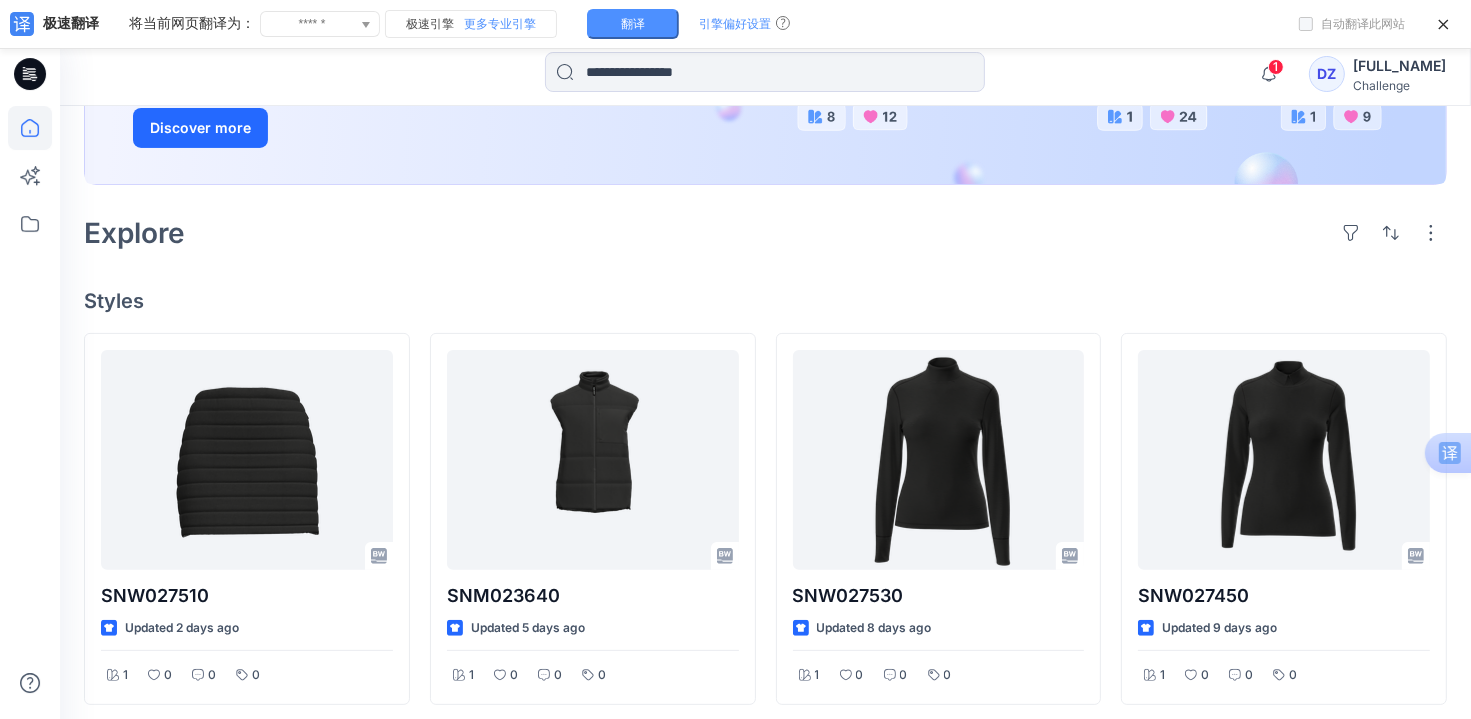 scroll, scrollTop: 400, scrollLeft: 0, axis: vertical 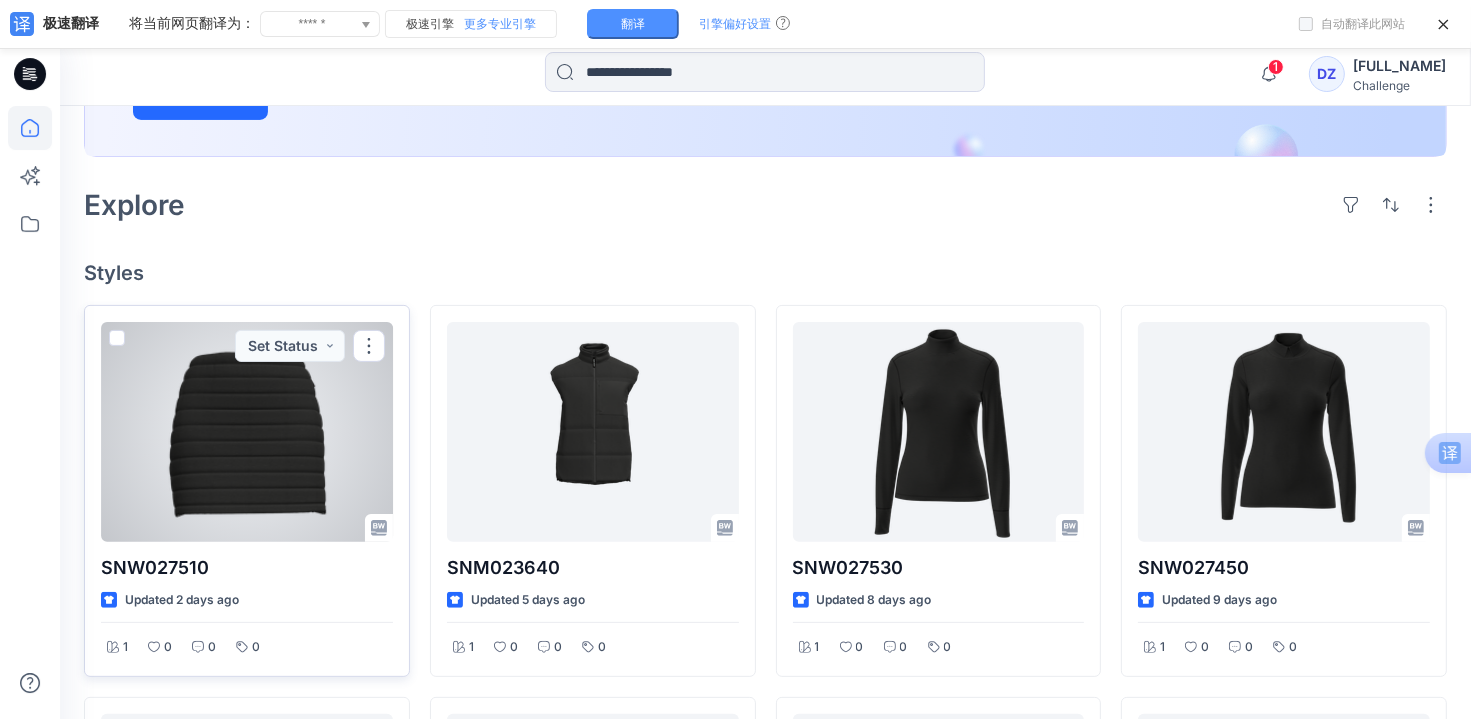 click at bounding box center [247, 432] 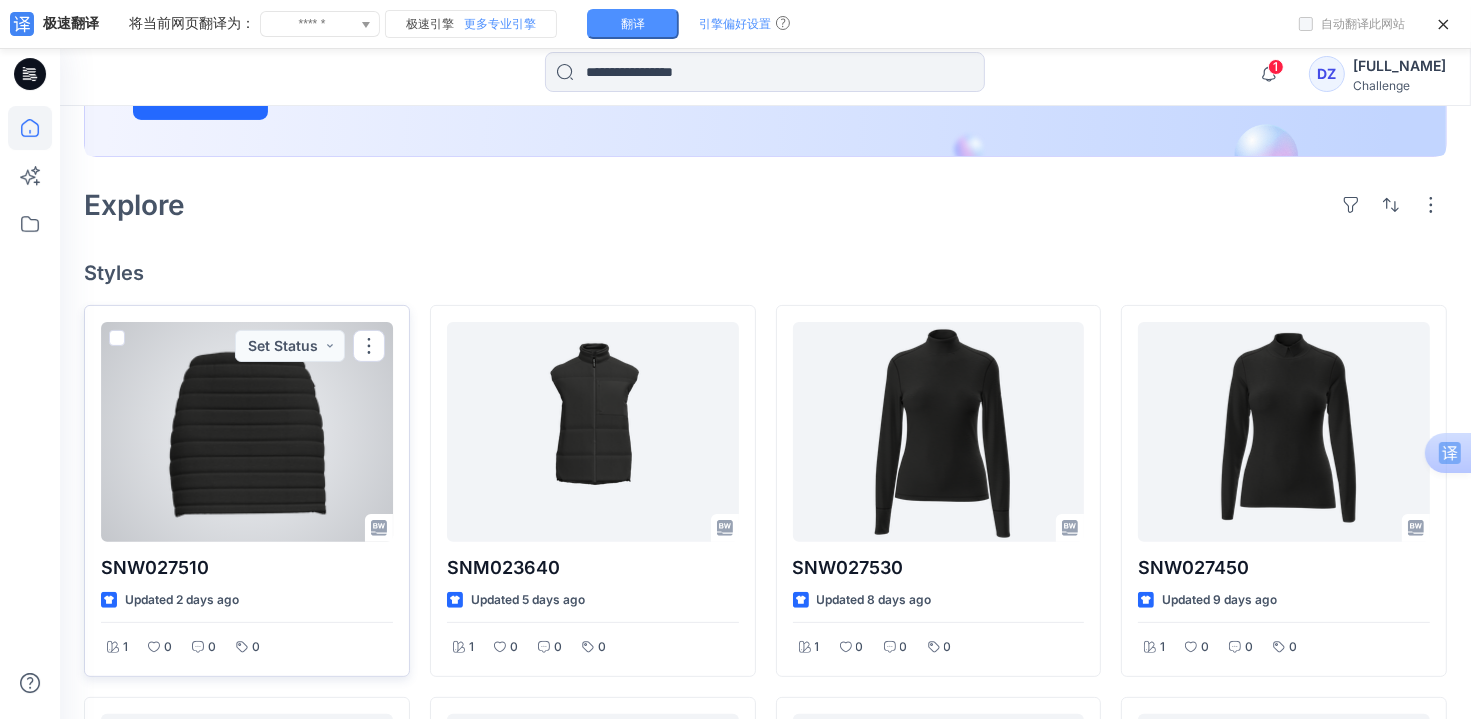 scroll, scrollTop: 42, scrollLeft: 0, axis: vertical 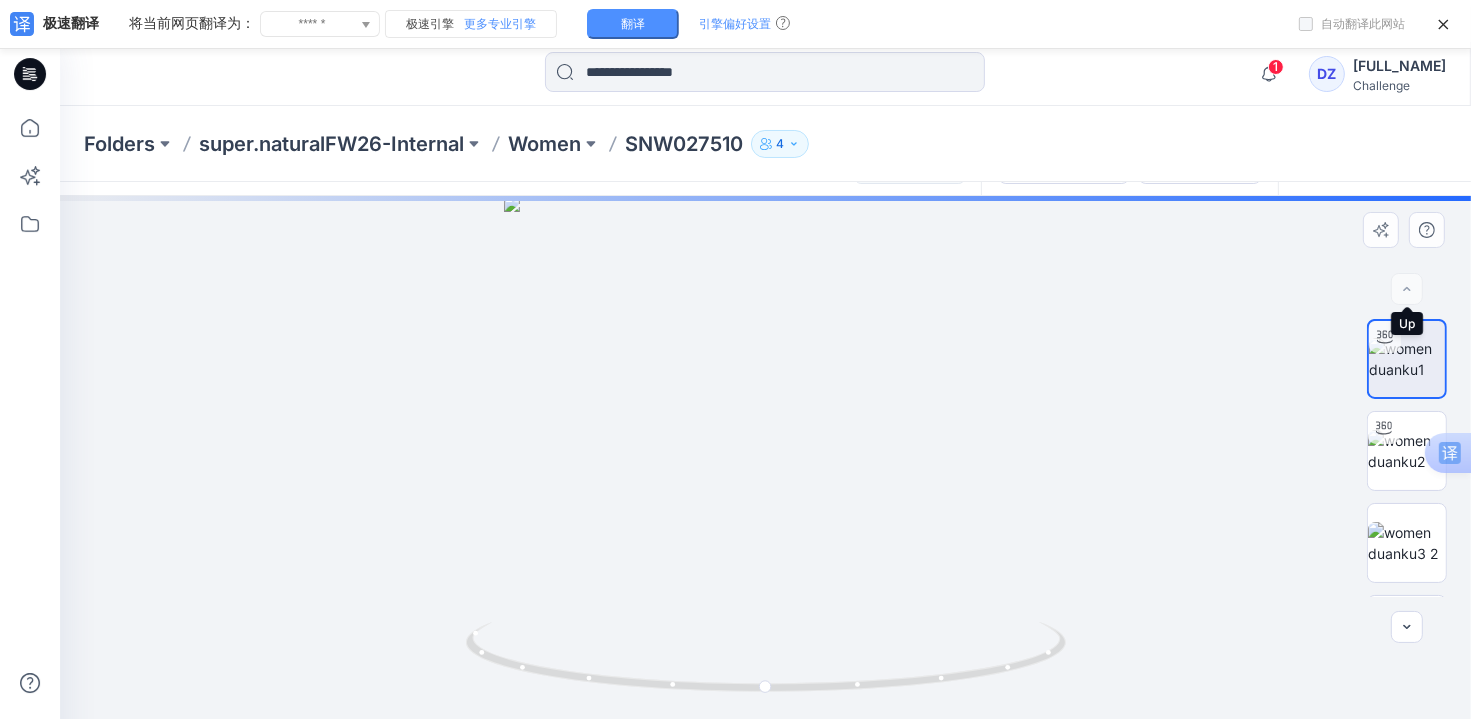 click at bounding box center [1407, 289] 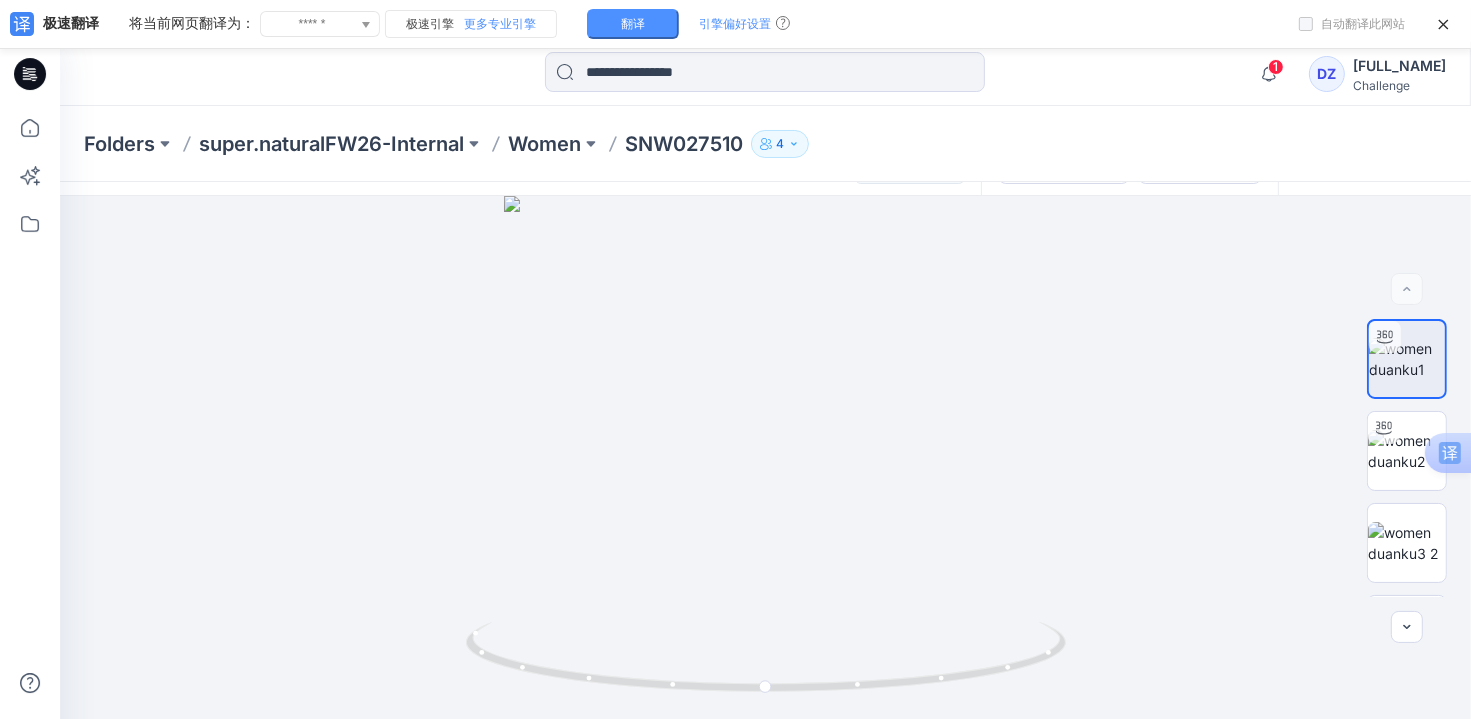 scroll, scrollTop: 0, scrollLeft: 0, axis: both 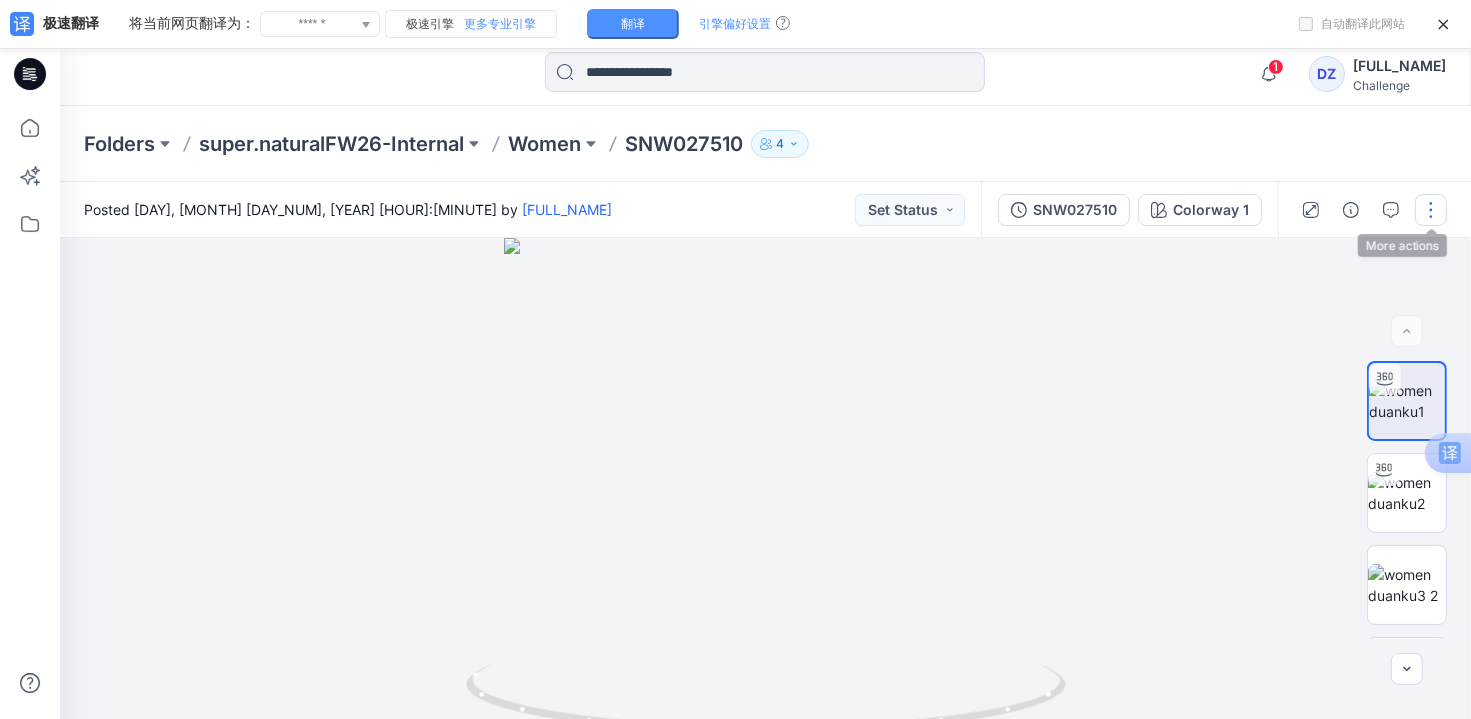 click at bounding box center (1431, 210) 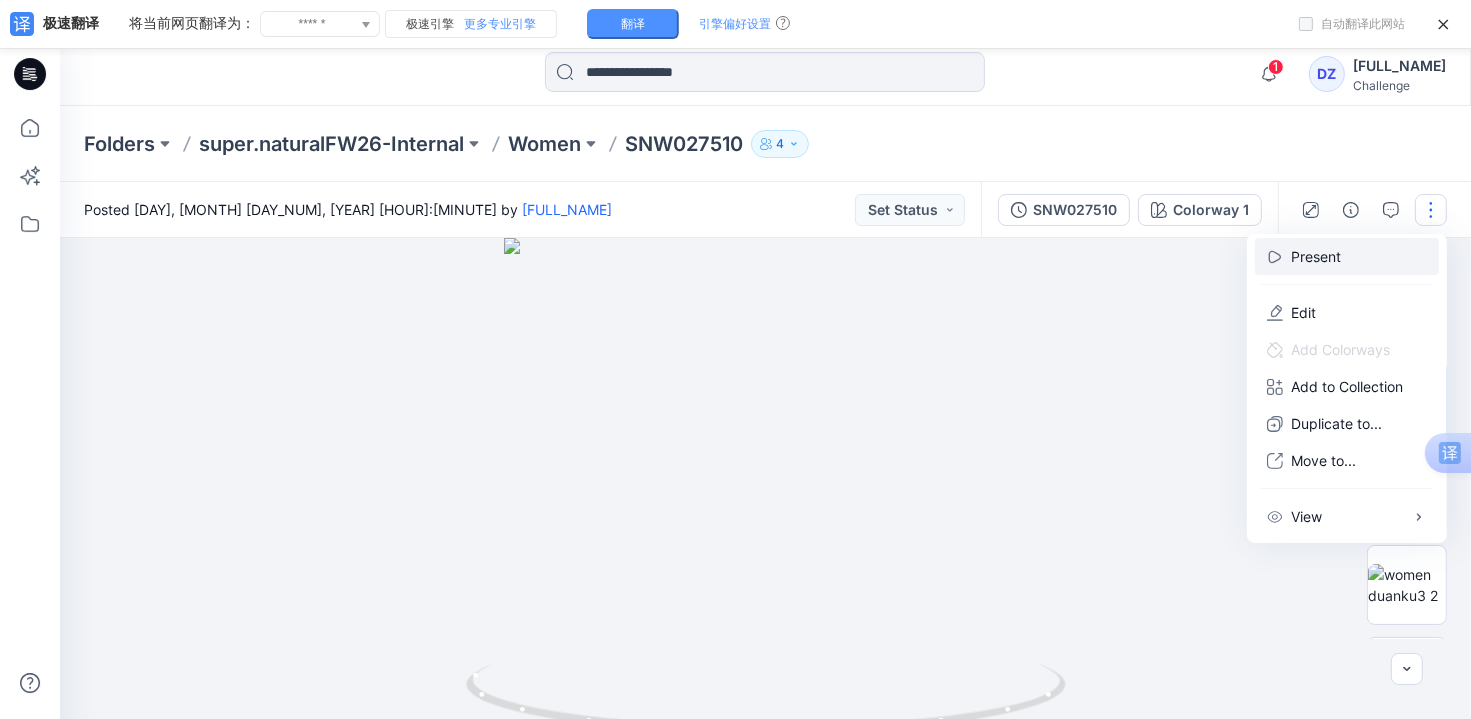 click on "Present" at bounding box center [1316, 256] 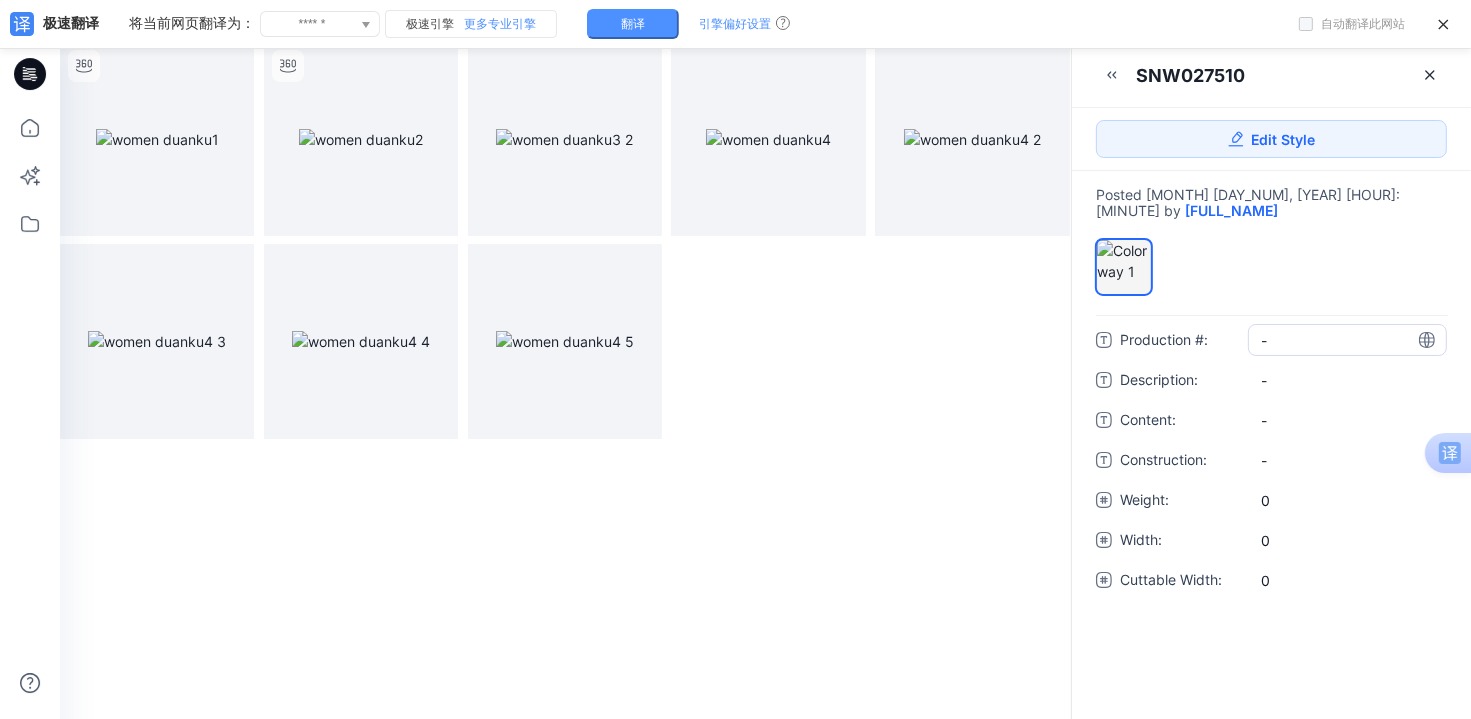 click on "-" at bounding box center [1347, 340] 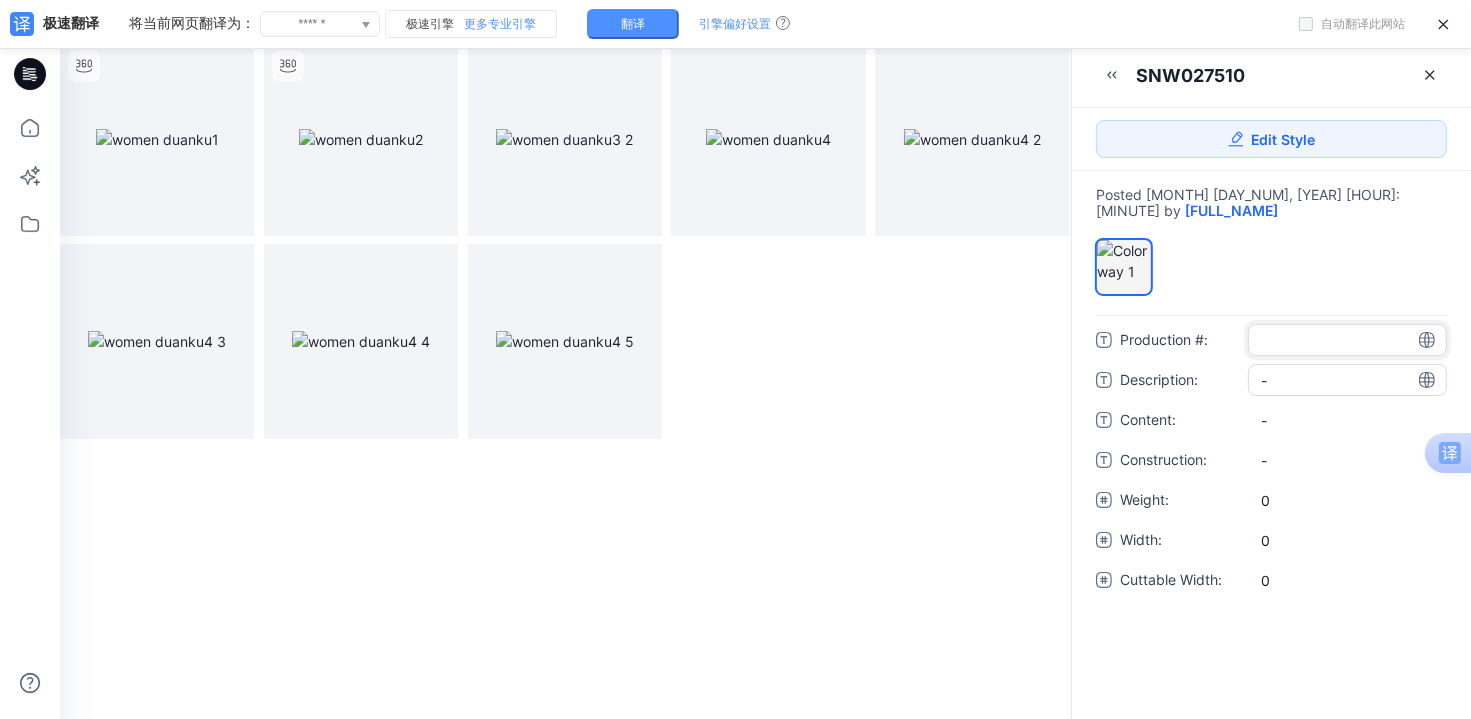 click on "-" at bounding box center (1347, 380) 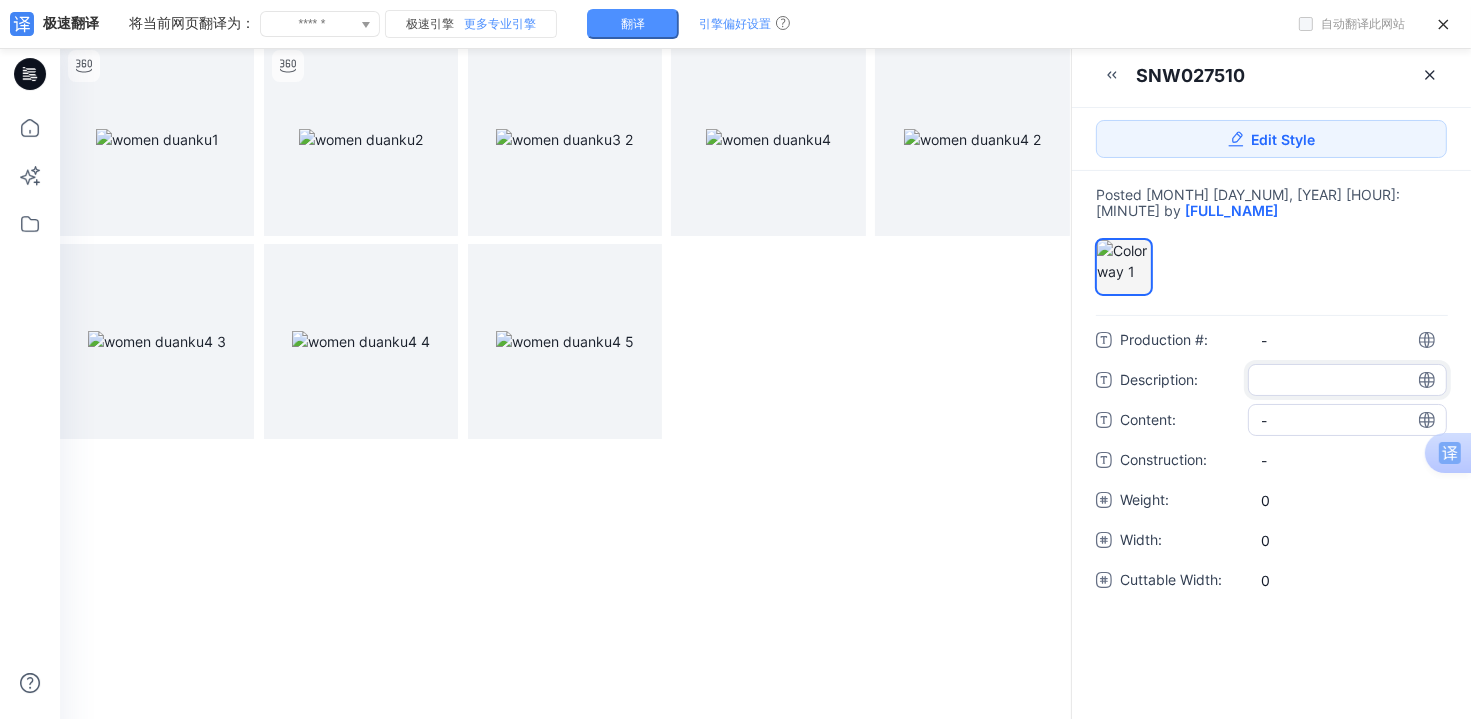 click on "-" at bounding box center (1347, 420) 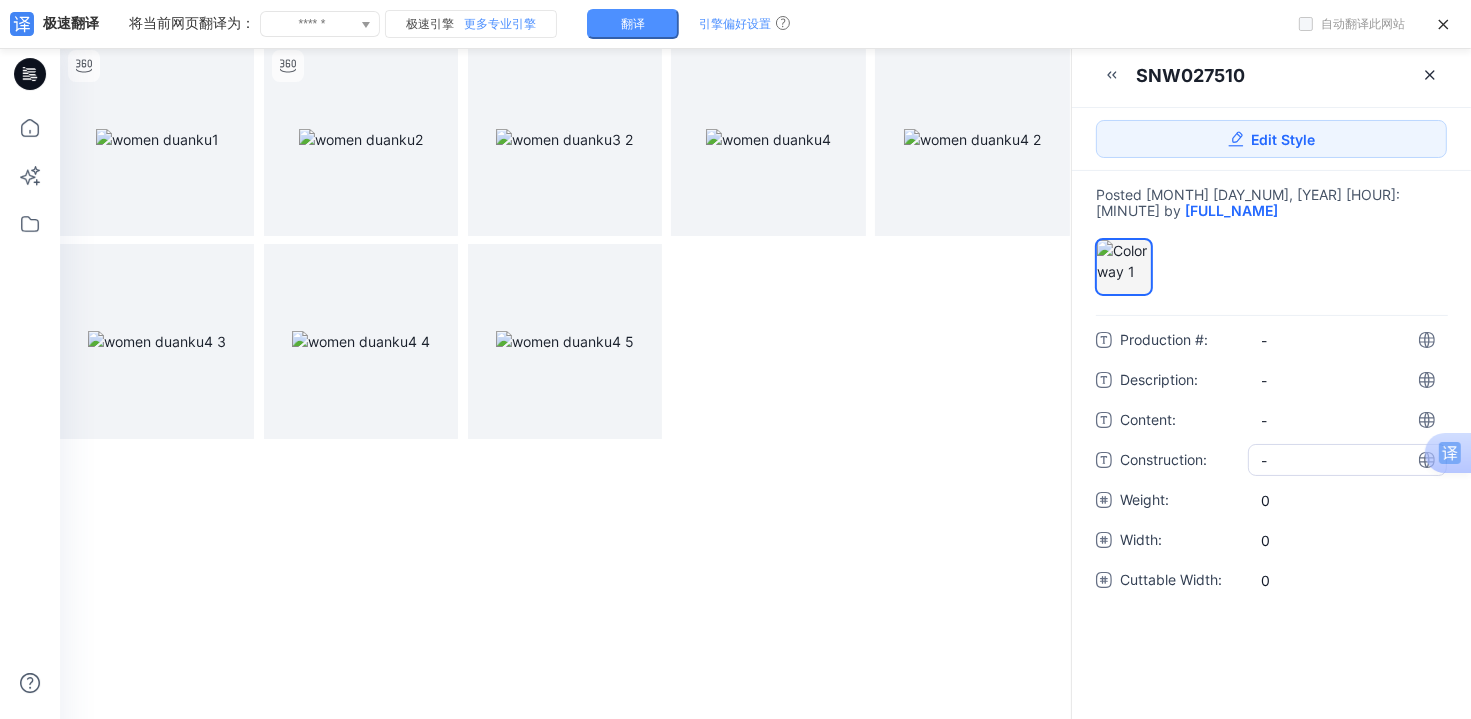 click on "-" at bounding box center [1347, 460] 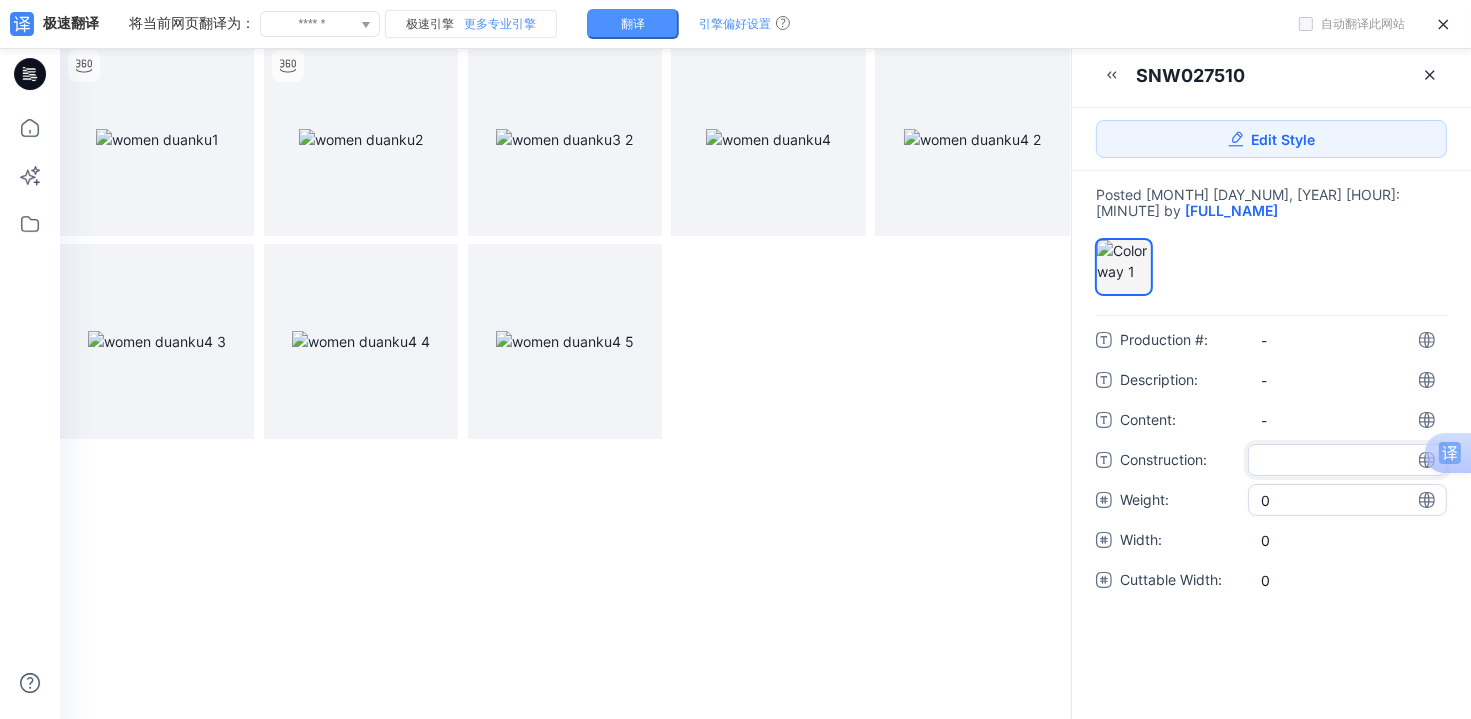 click on "0" at bounding box center (1347, 500) 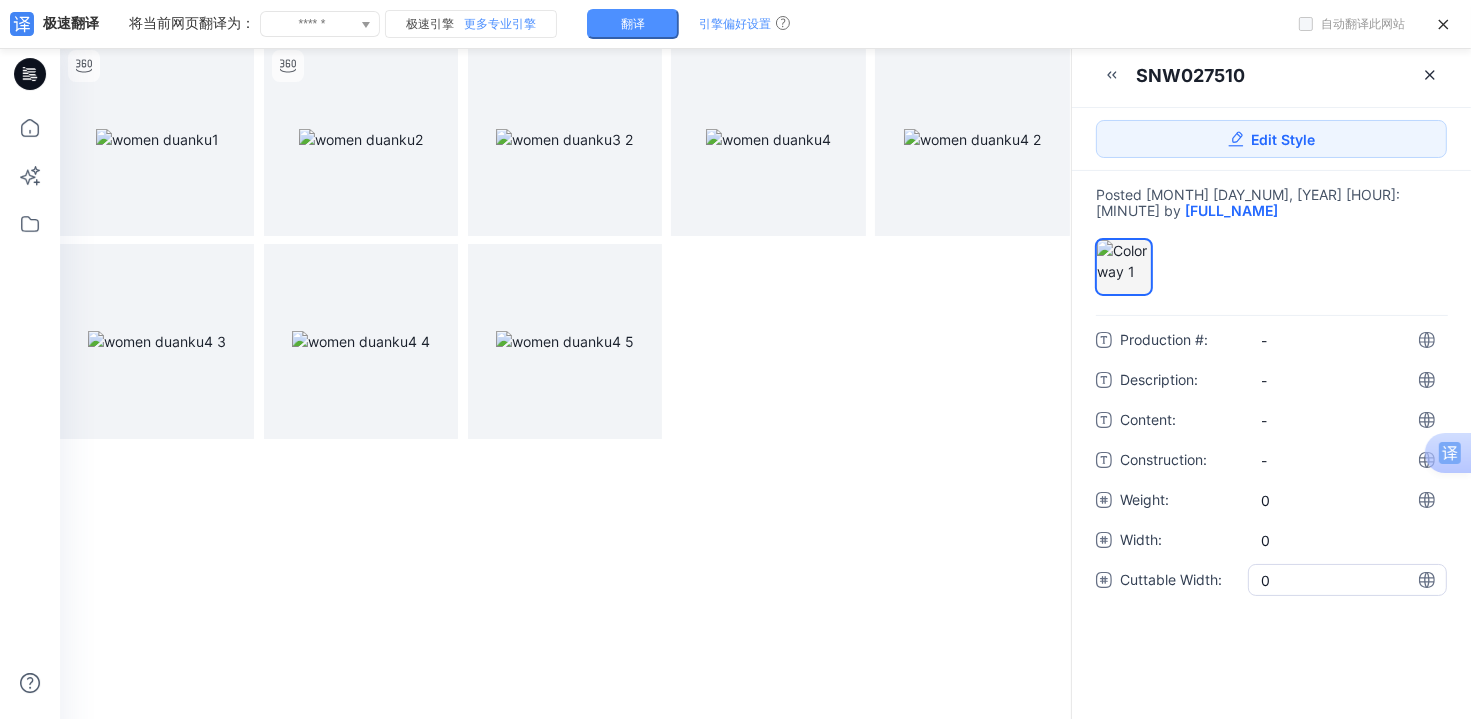 click on "Production #: - Description: - Content: - Construction: - Weight: 0 Width: 0 Cuttable Width: 0" at bounding box center [1271, 460] 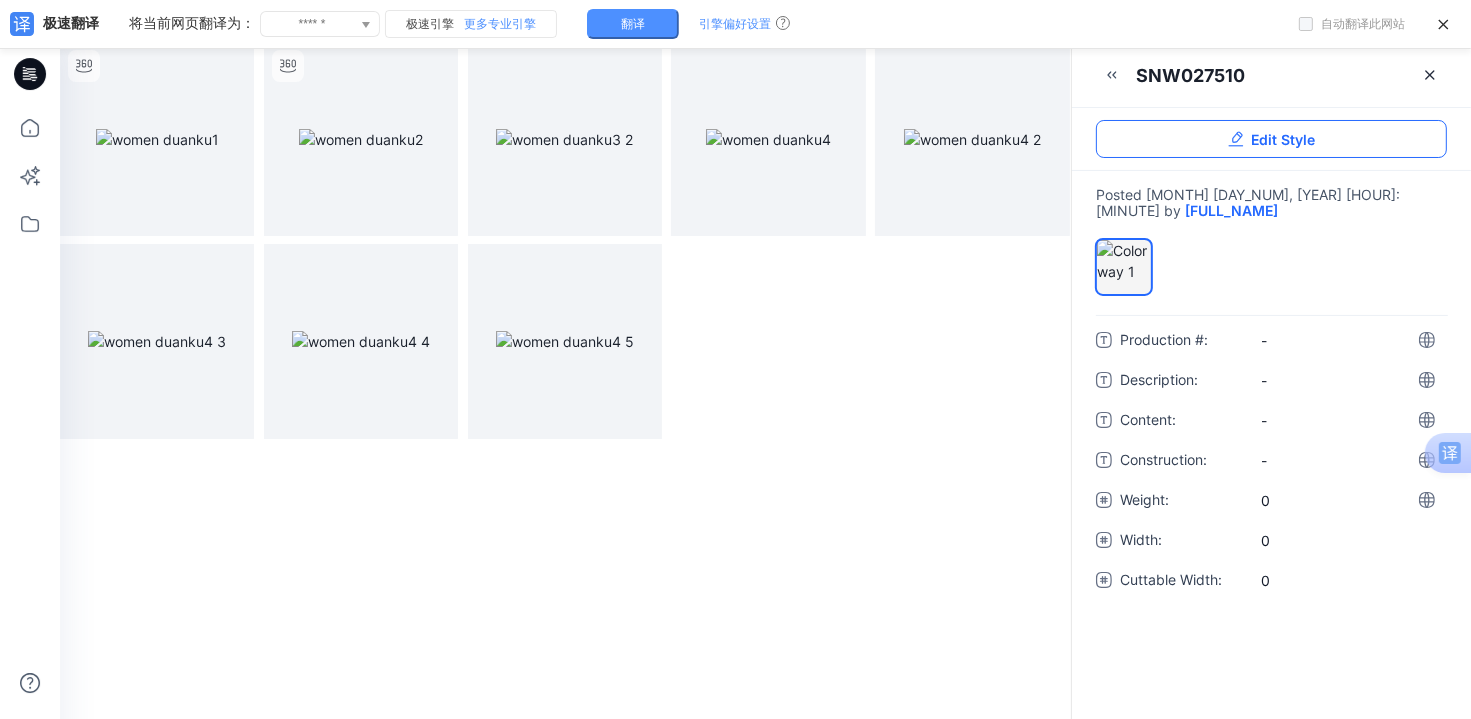 click on "Edit Style" at bounding box center [1284, 139] 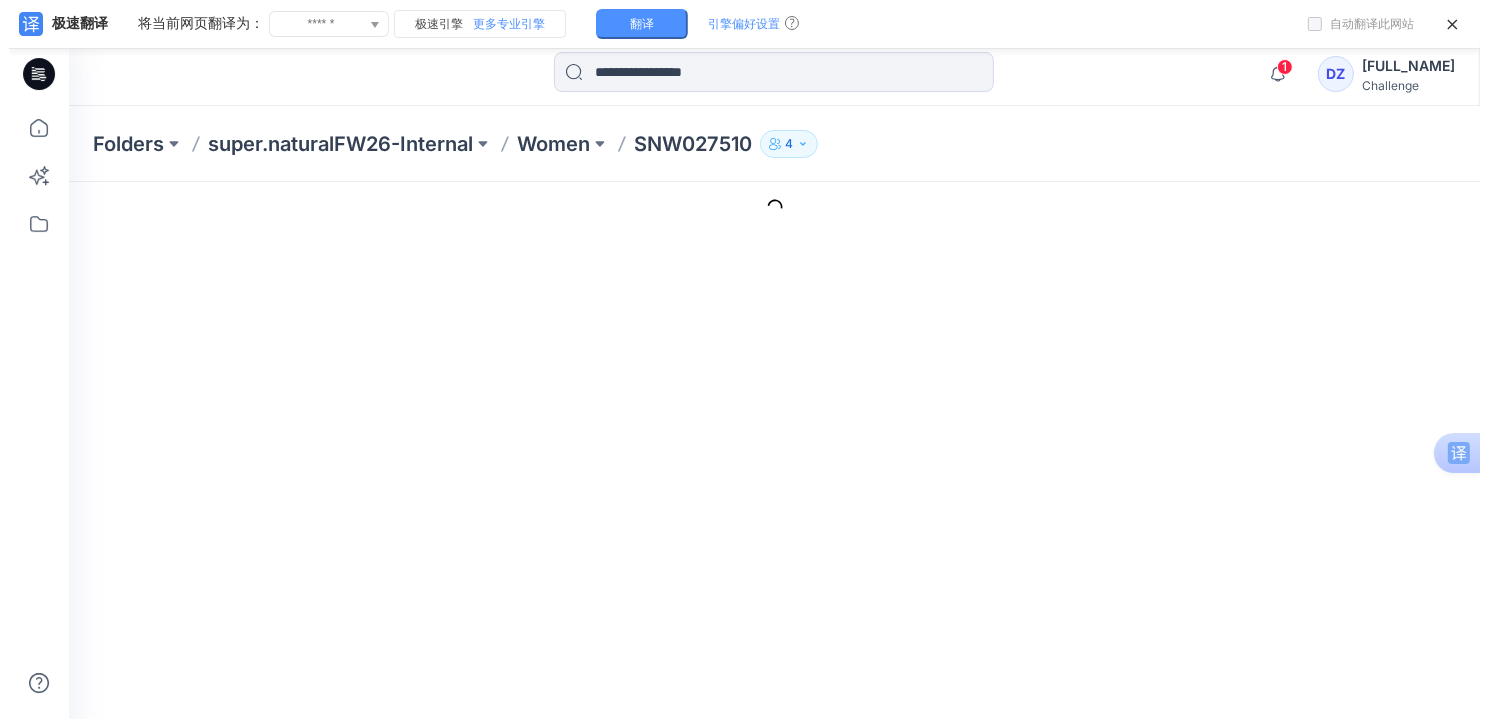 scroll, scrollTop: 0, scrollLeft: 0, axis: both 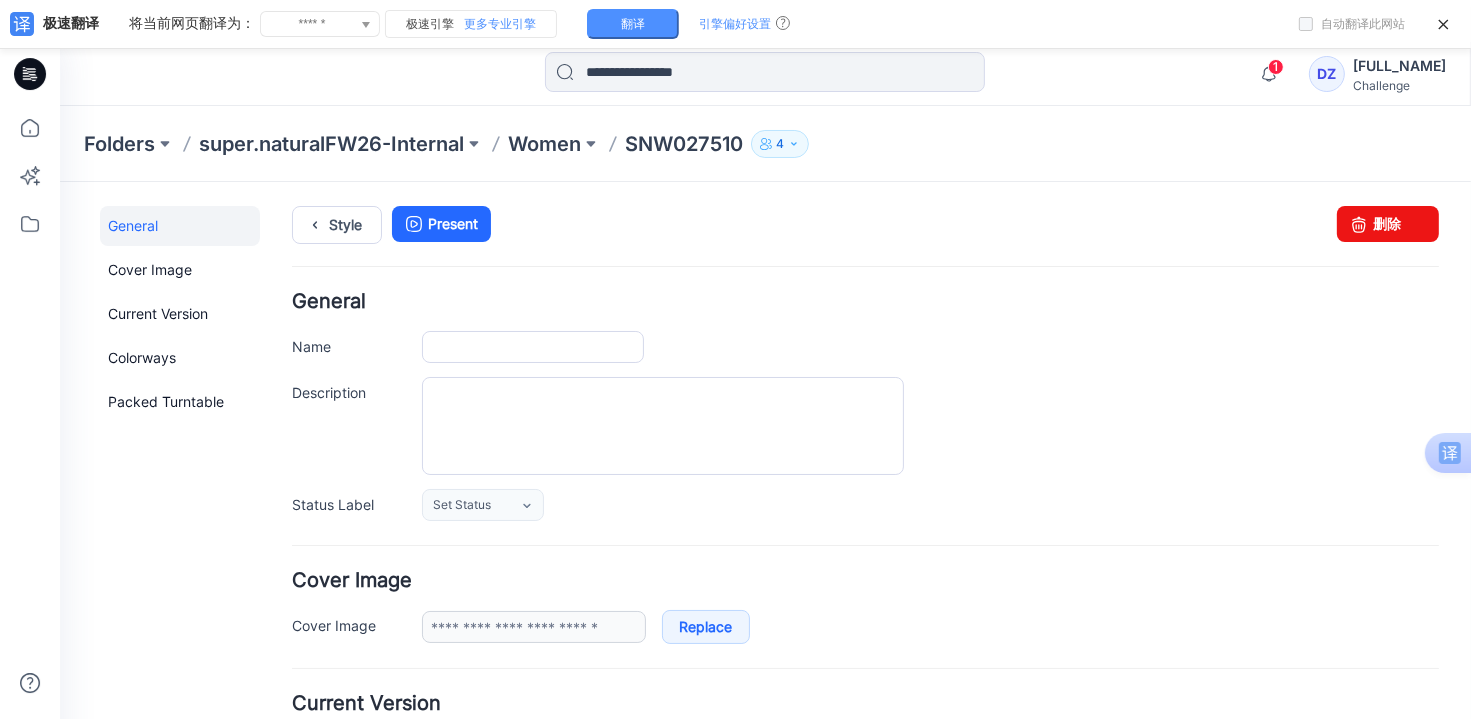 type on "*********" 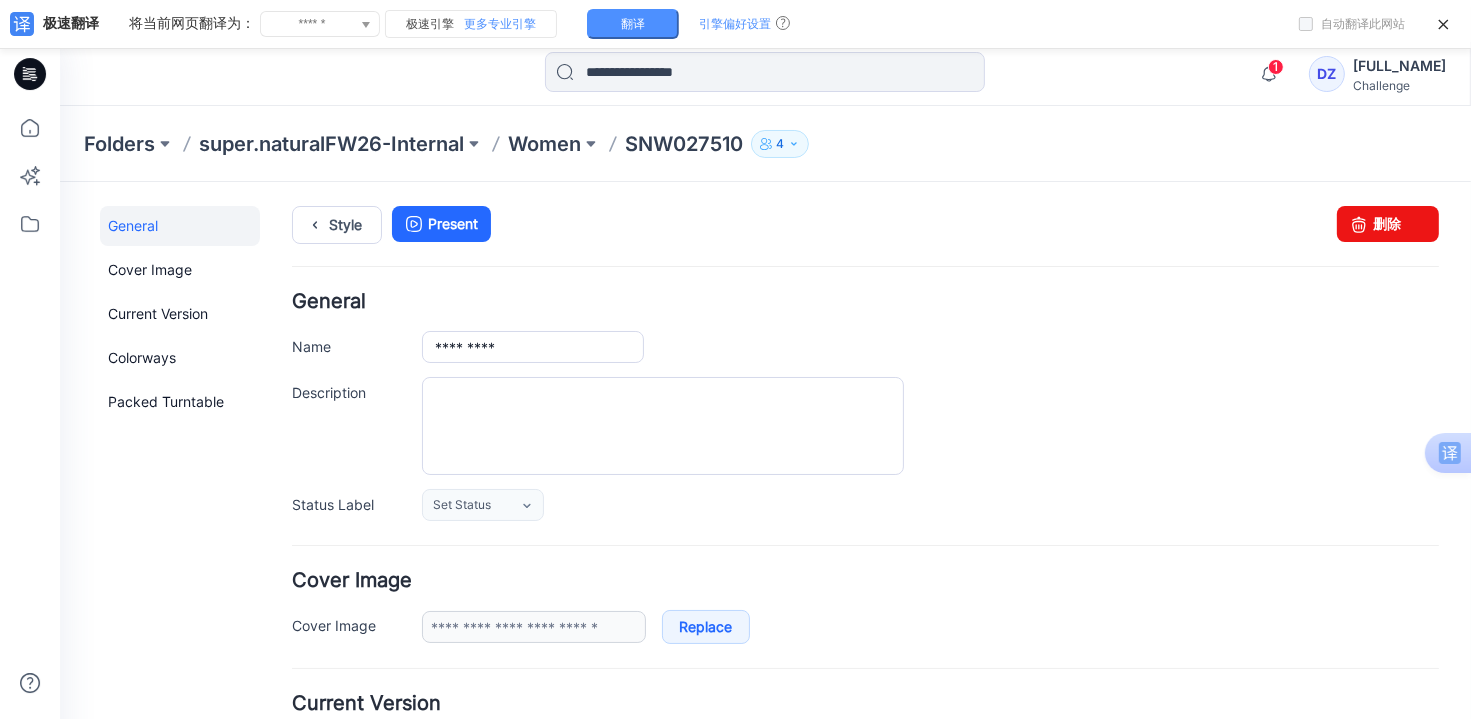 click on "SNW027510" at bounding box center [684, 144] 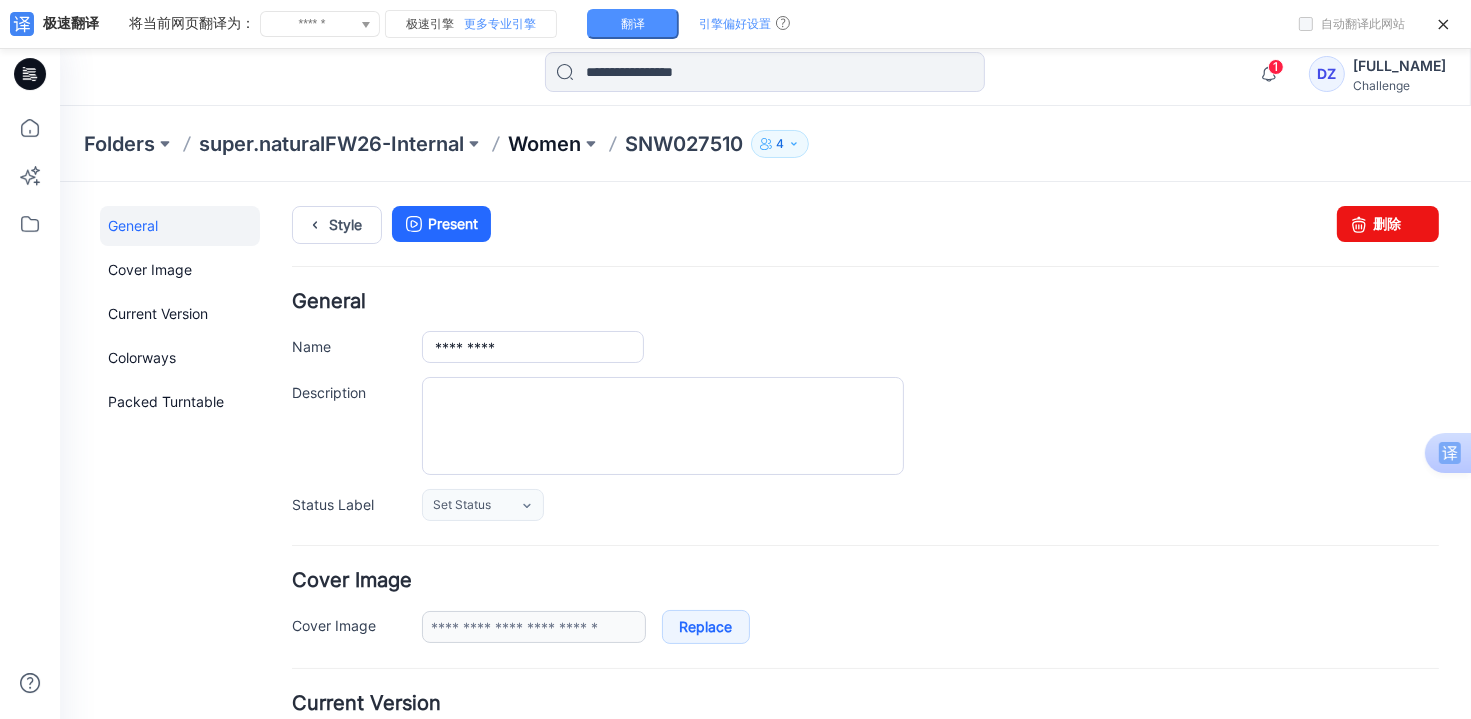 click on "Women" at bounding box center [544, 144] 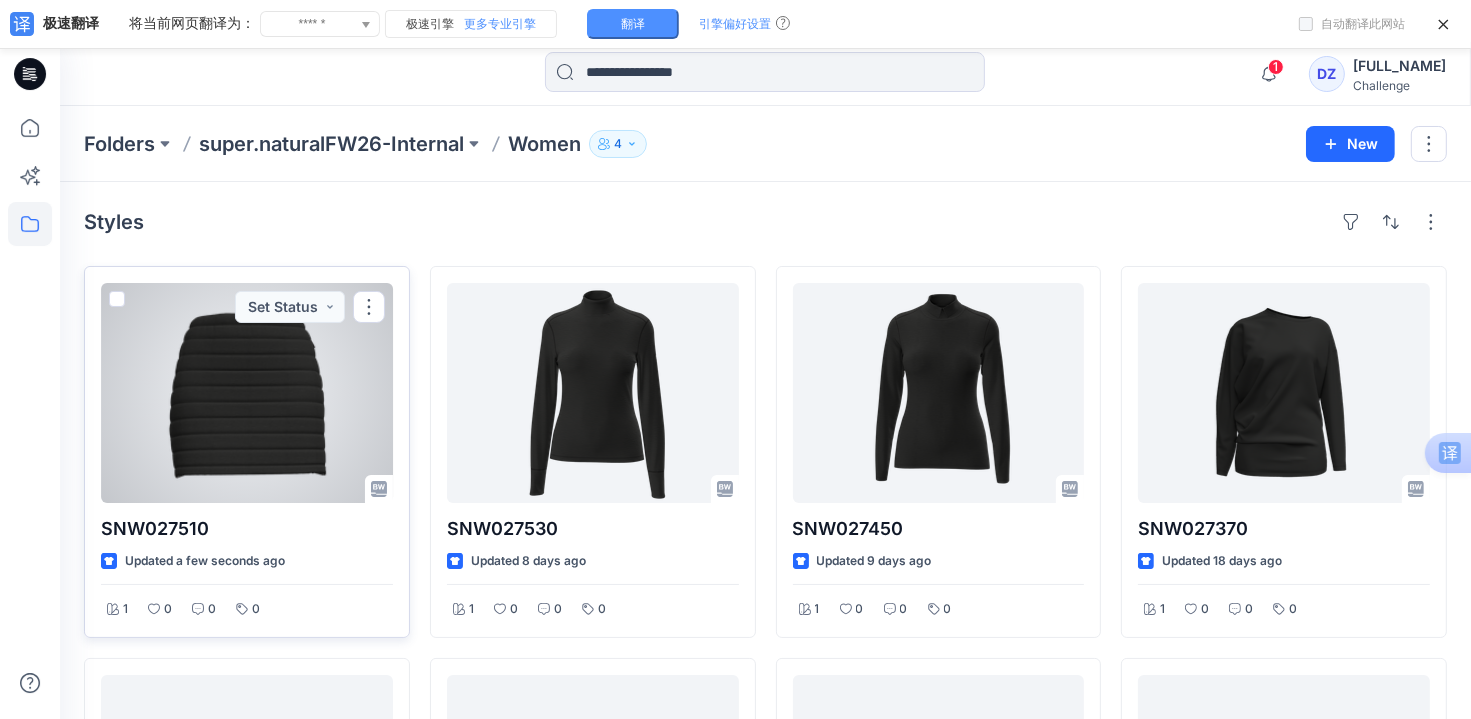 click at bounding box center (247, 393) 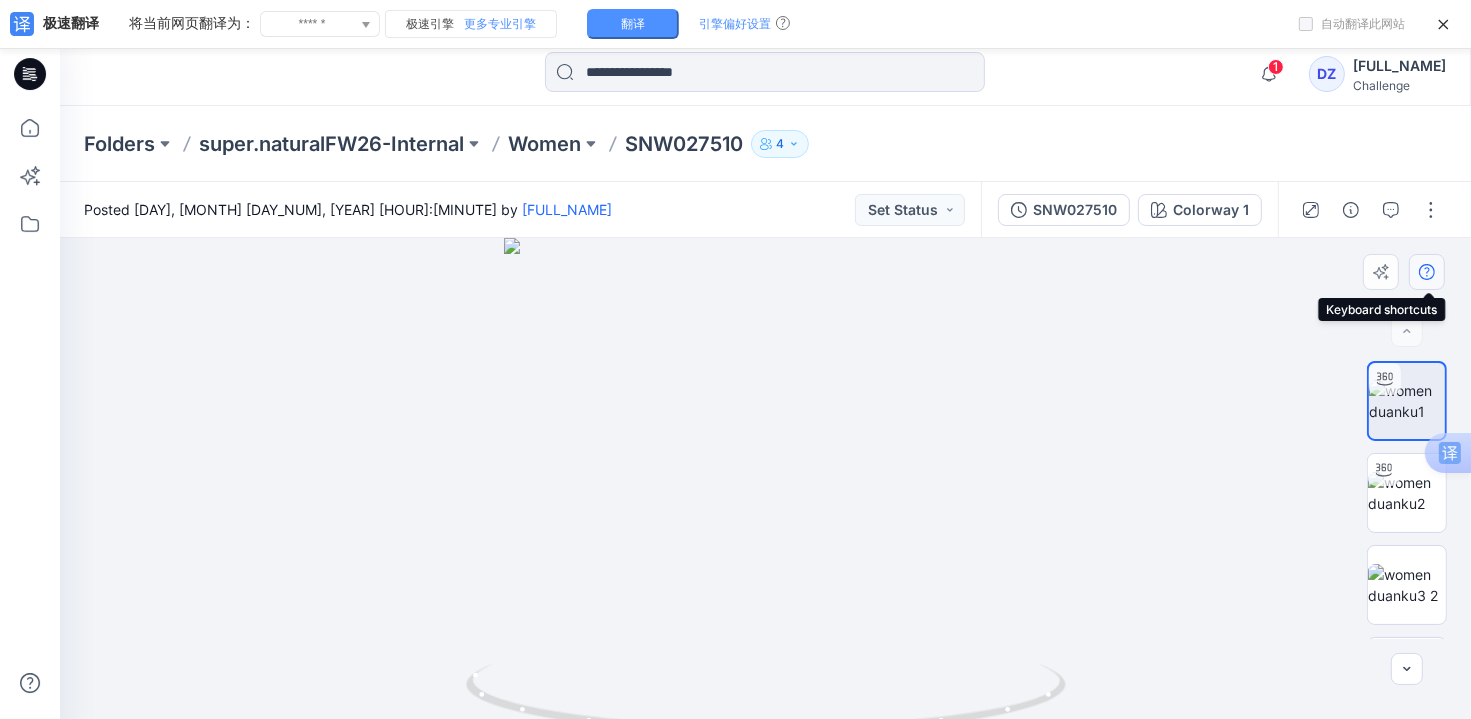 click 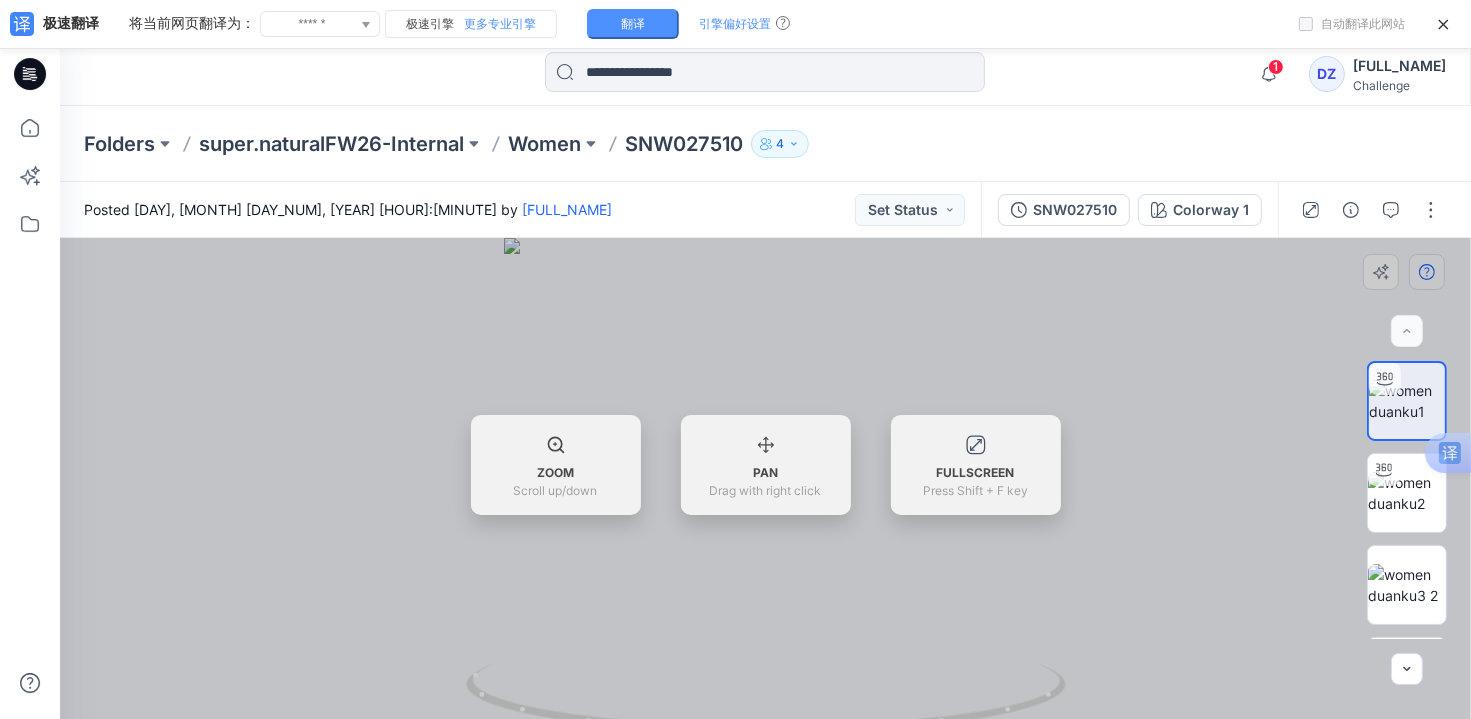 click at bounding box center (765, 499) 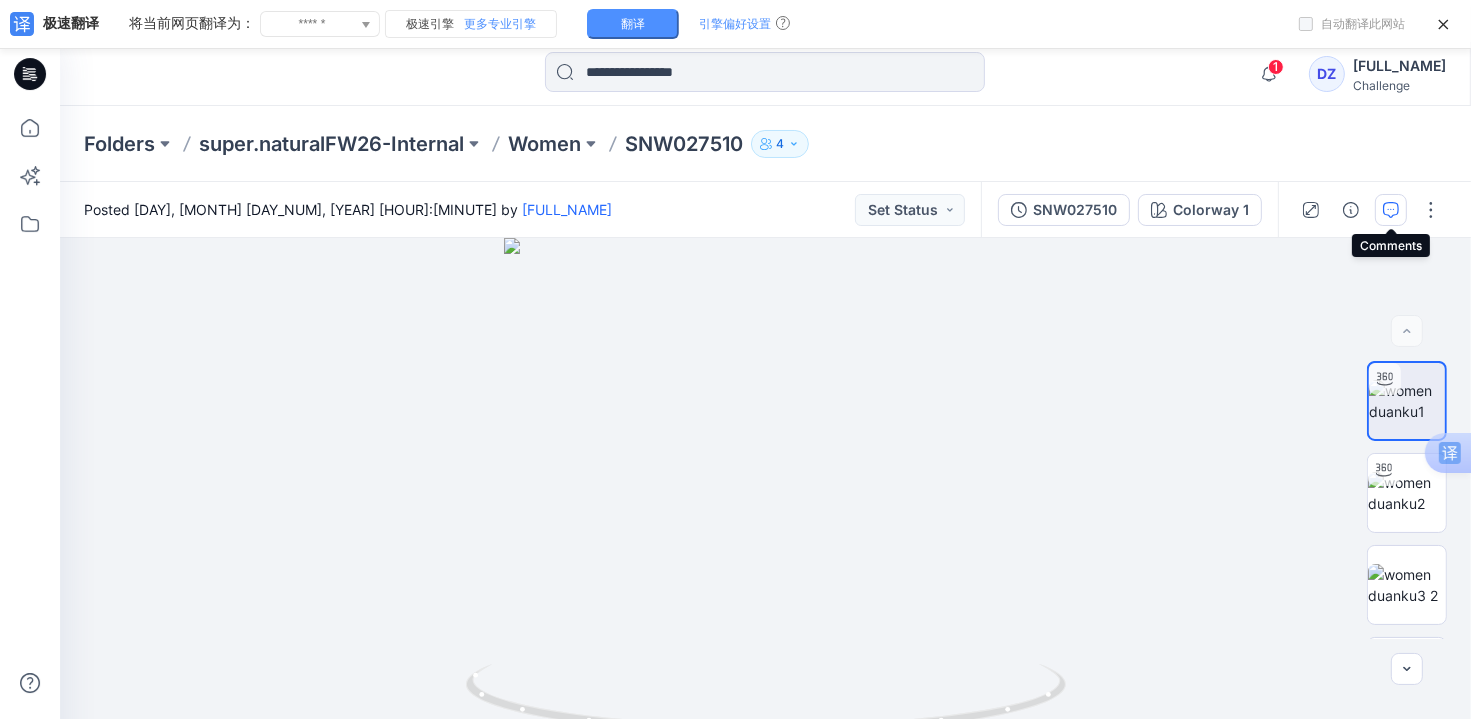 click 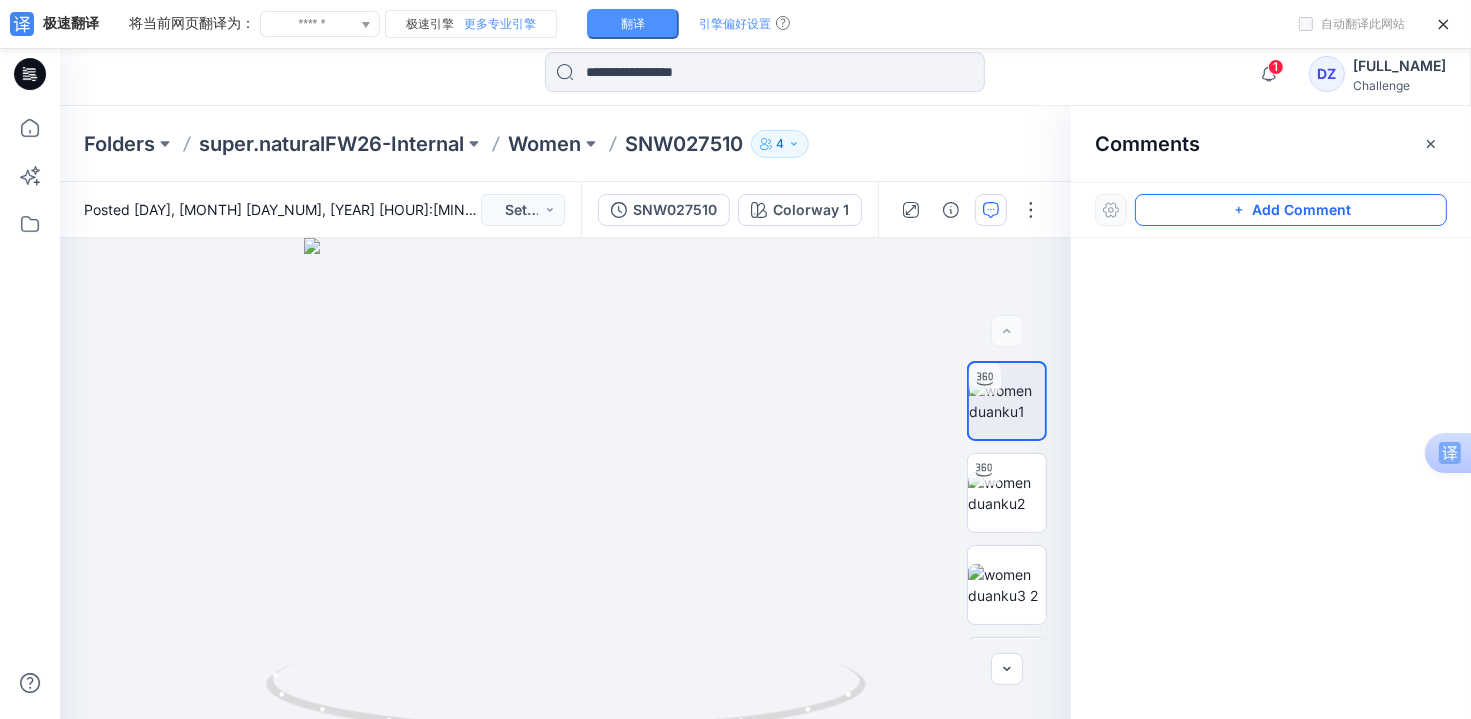 click on "Add Comment" at bounding box center (1291, 210) 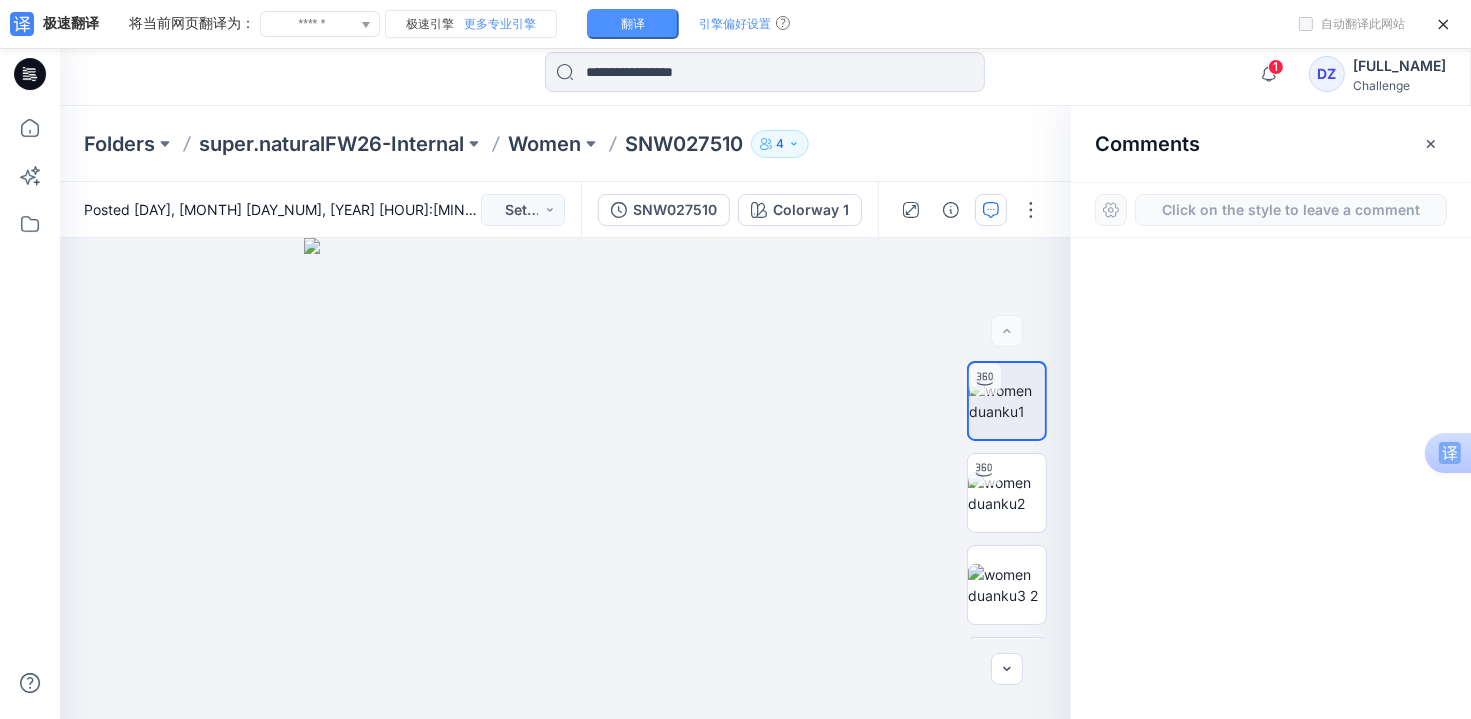 click on "Click on the style to leave a comment" at bounding box center (1291, 210) 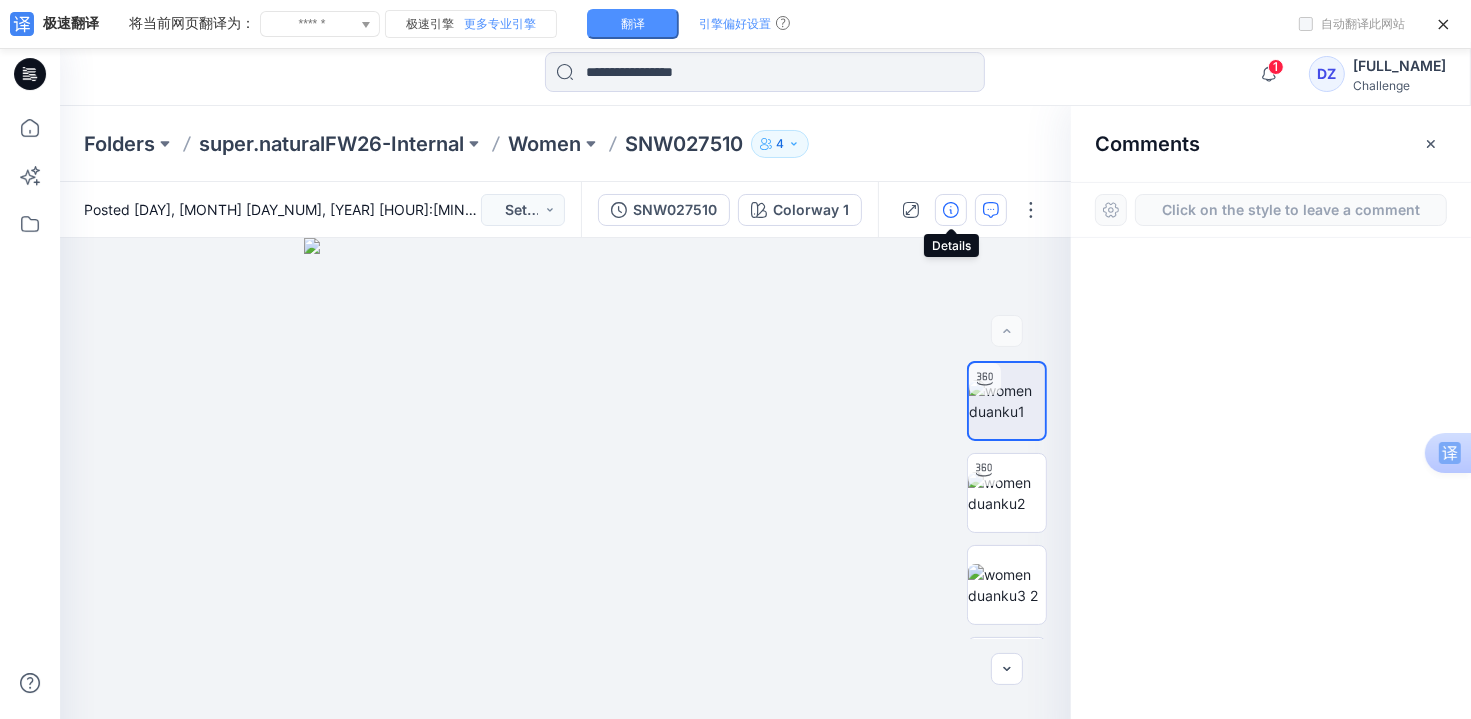click at bounding box center (951, 210) 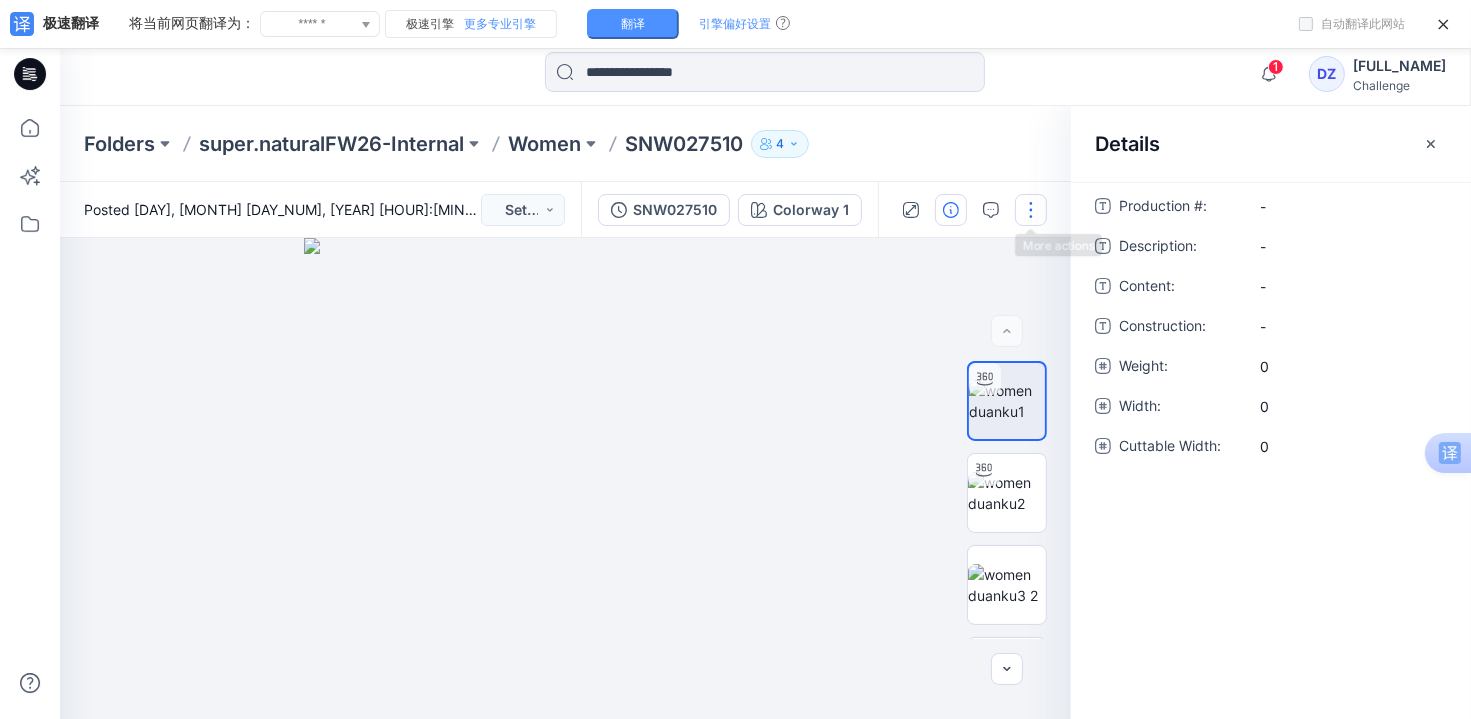 click at bounding box center (1031, 210) 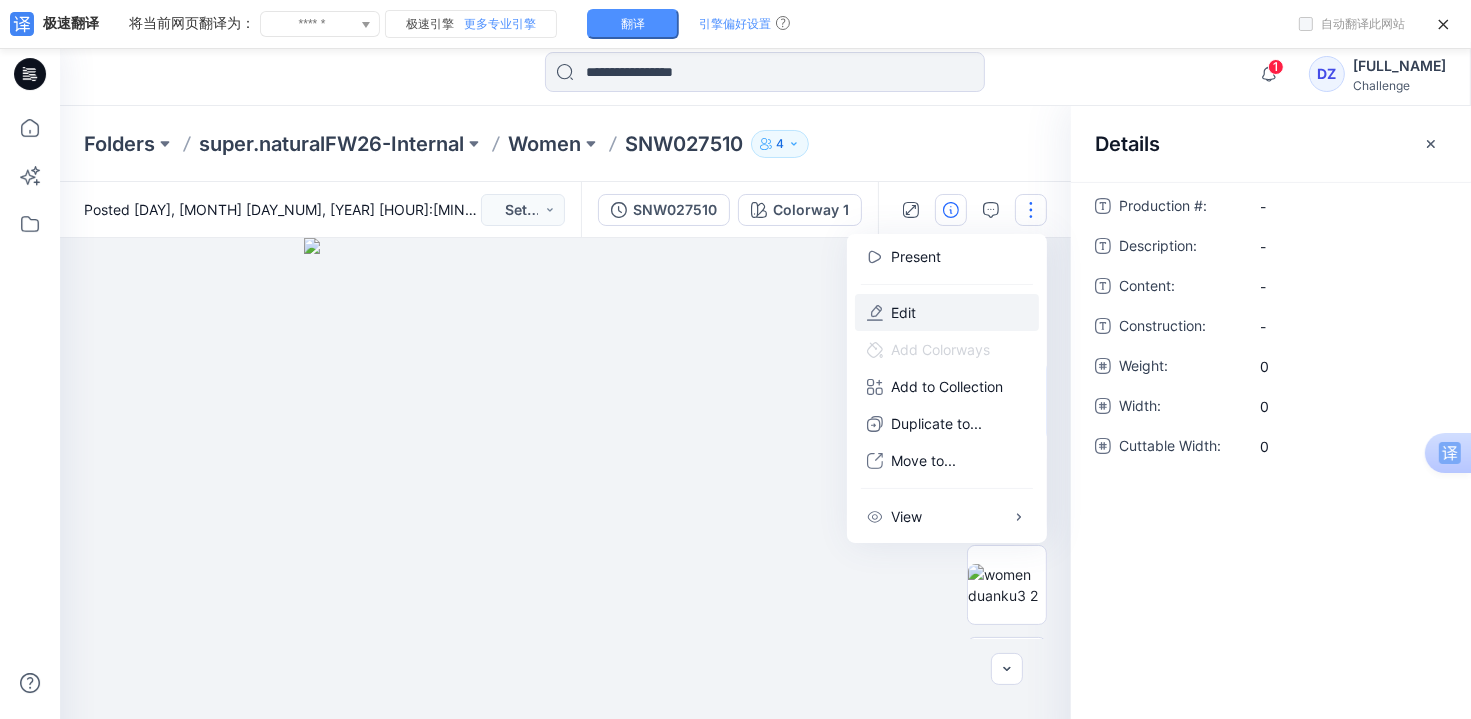 click at bounding box center [565, 499] 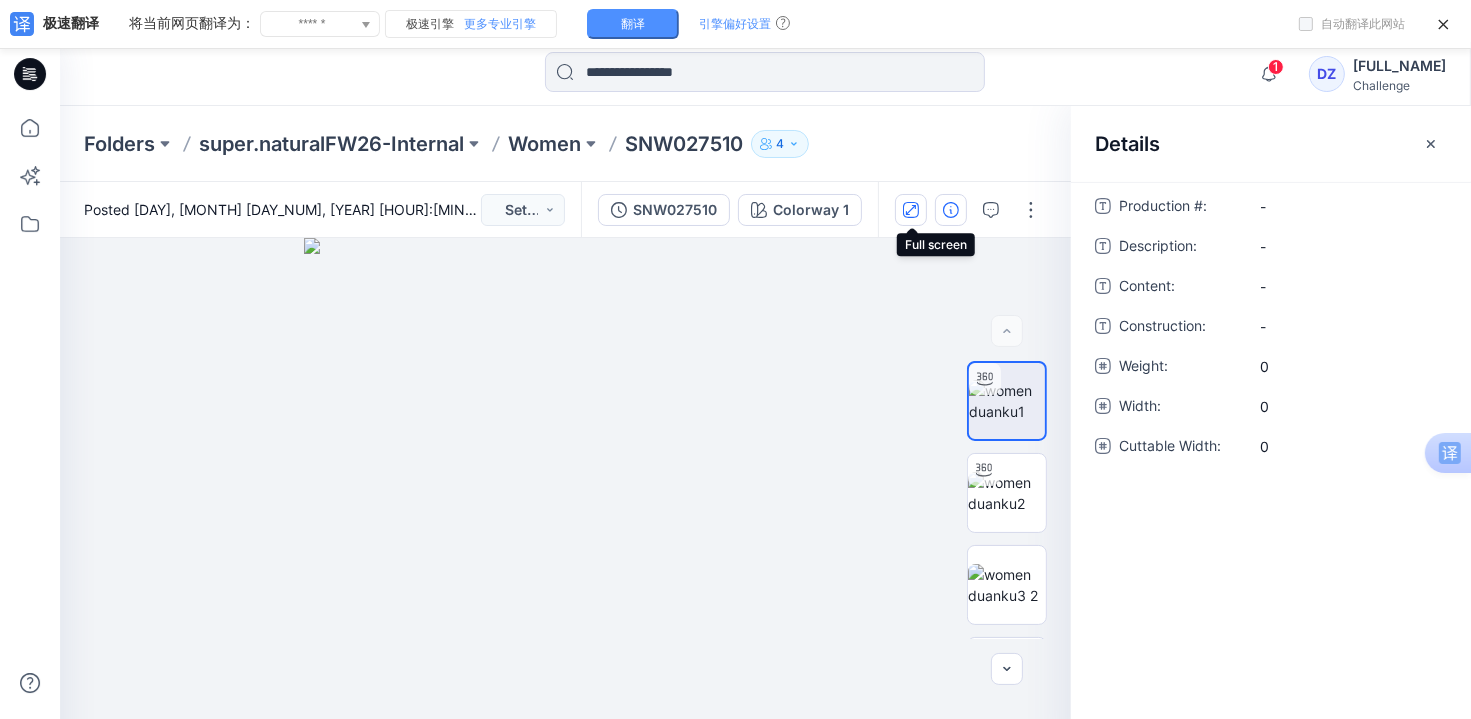 click at bounding box center (911, 210) 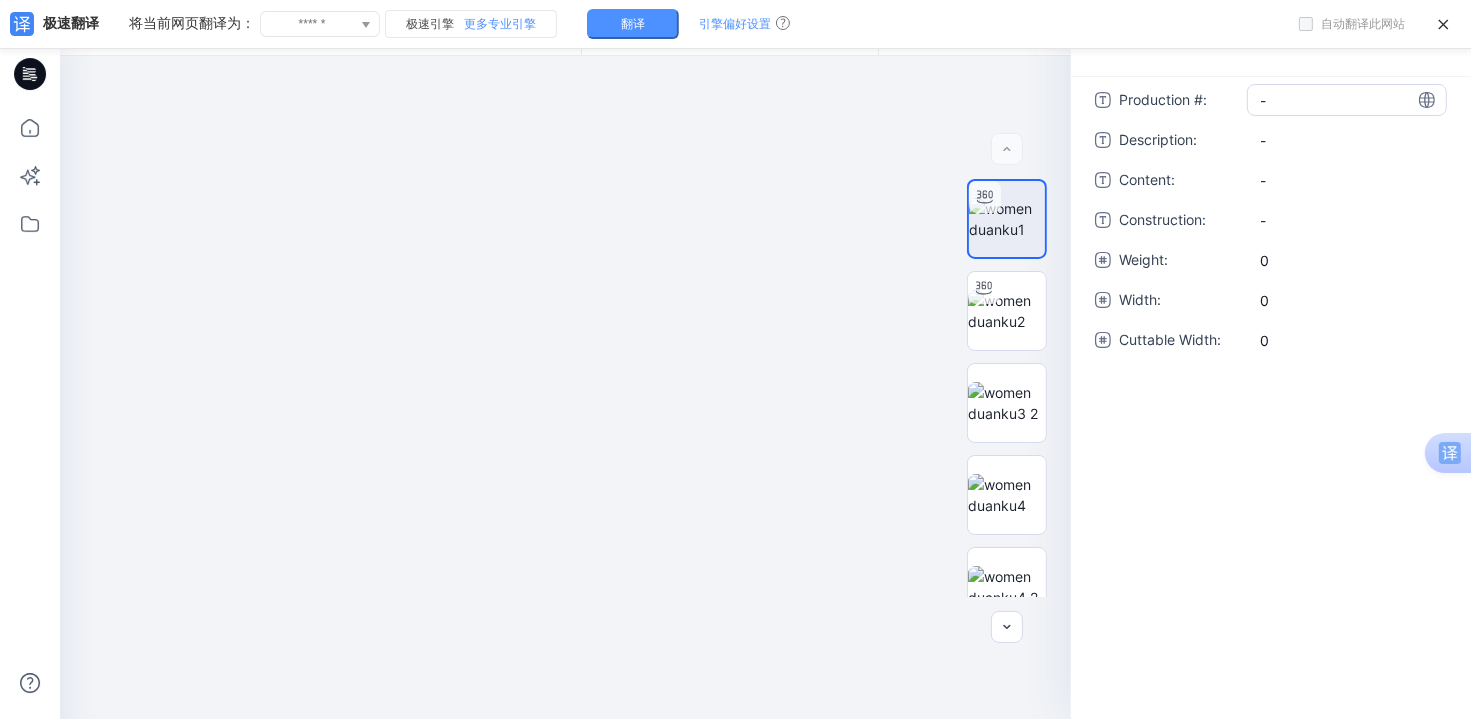 click on "-" at bounding box center [1347, 100] 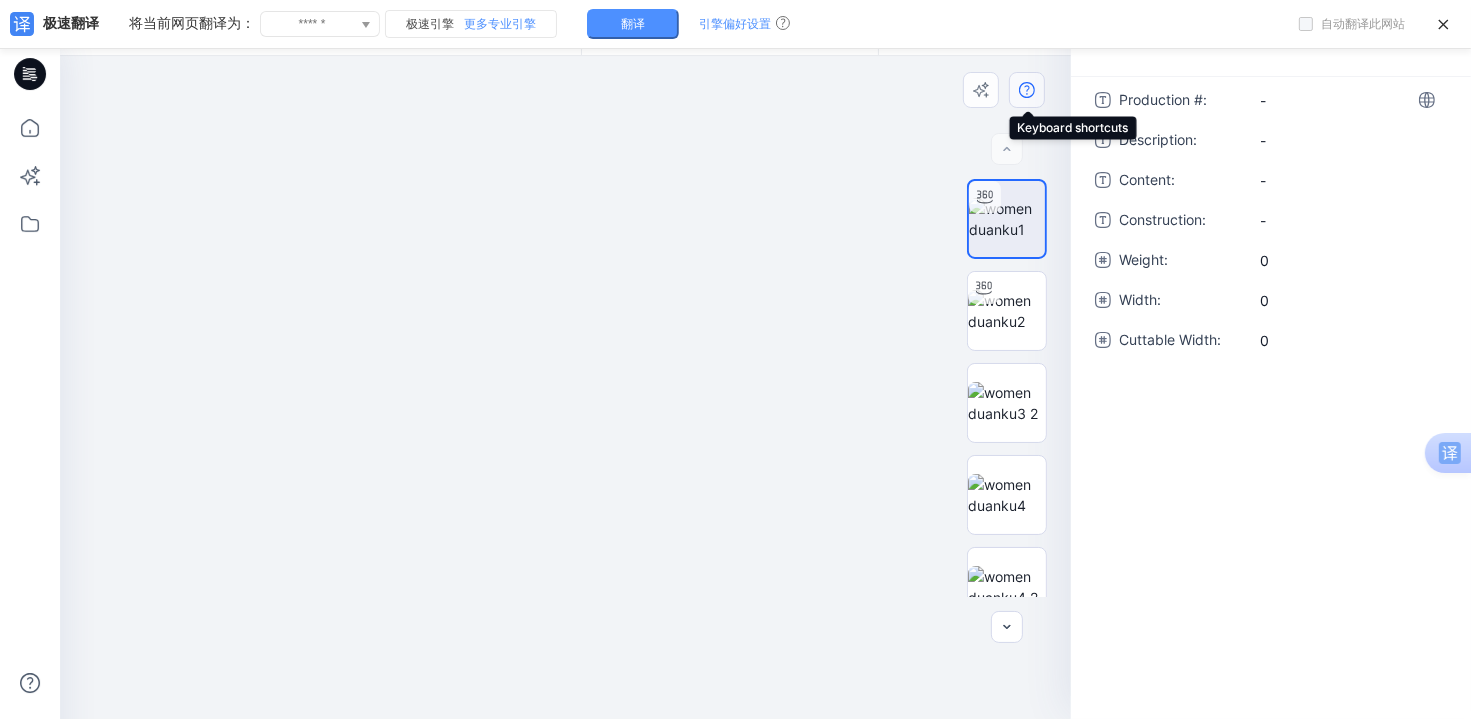 click 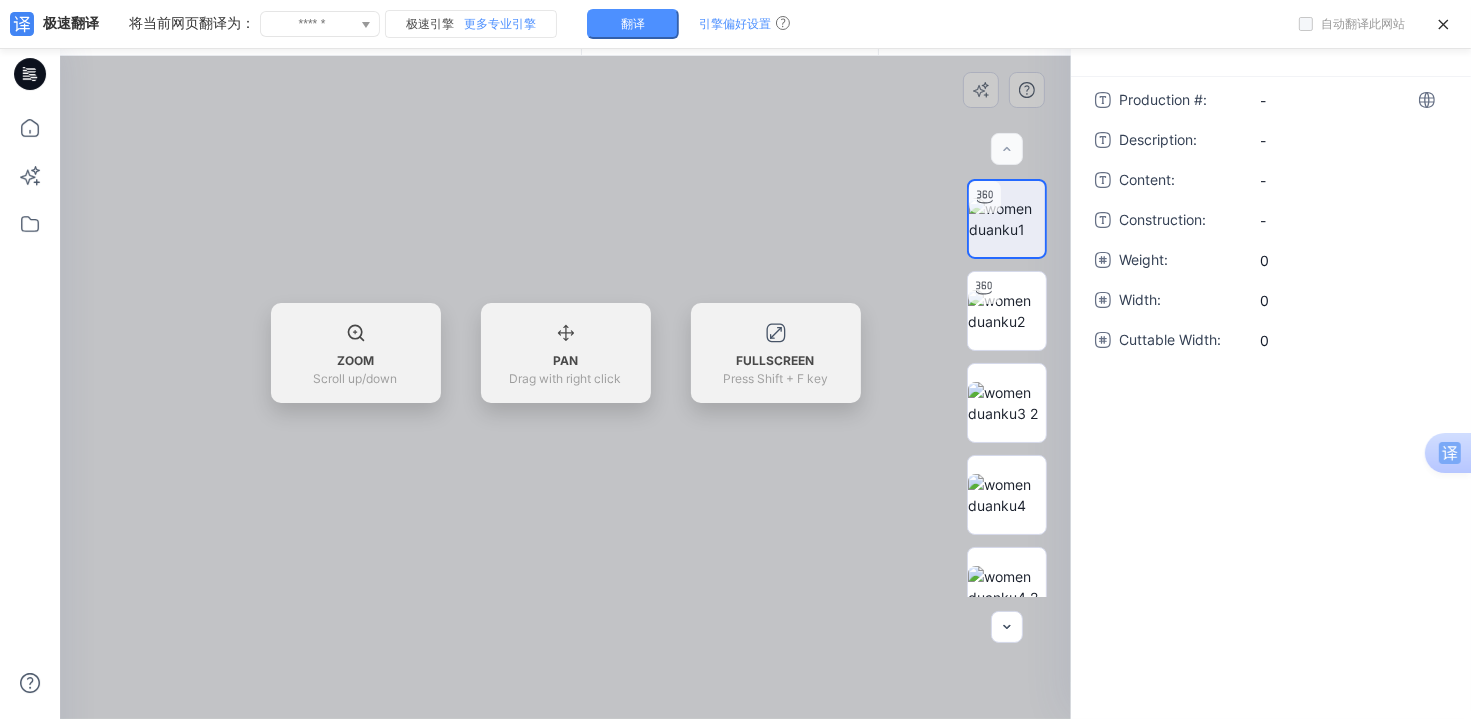 click on "ZOOM" at bounding box center [355, 361] 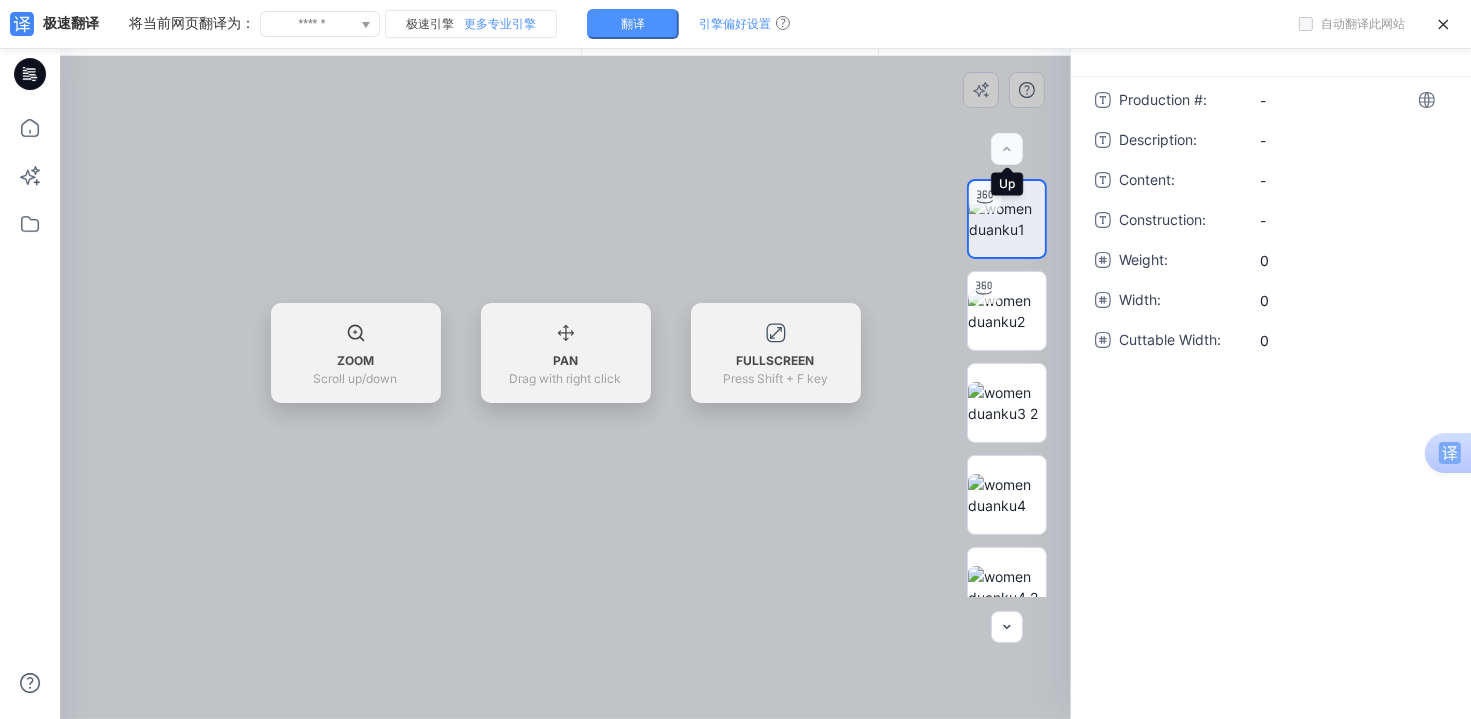 click at bounding box center (1007, 149) 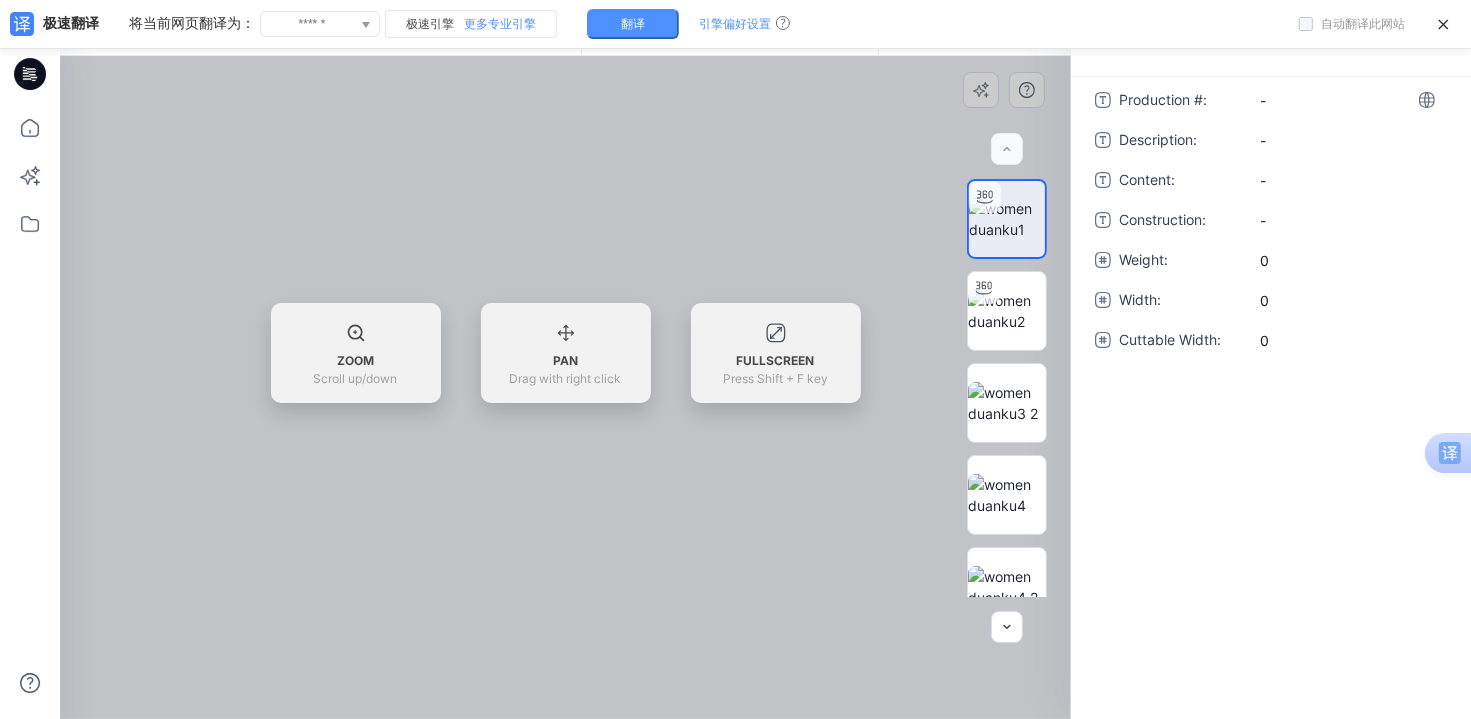 click at bounding box center (565, 387) 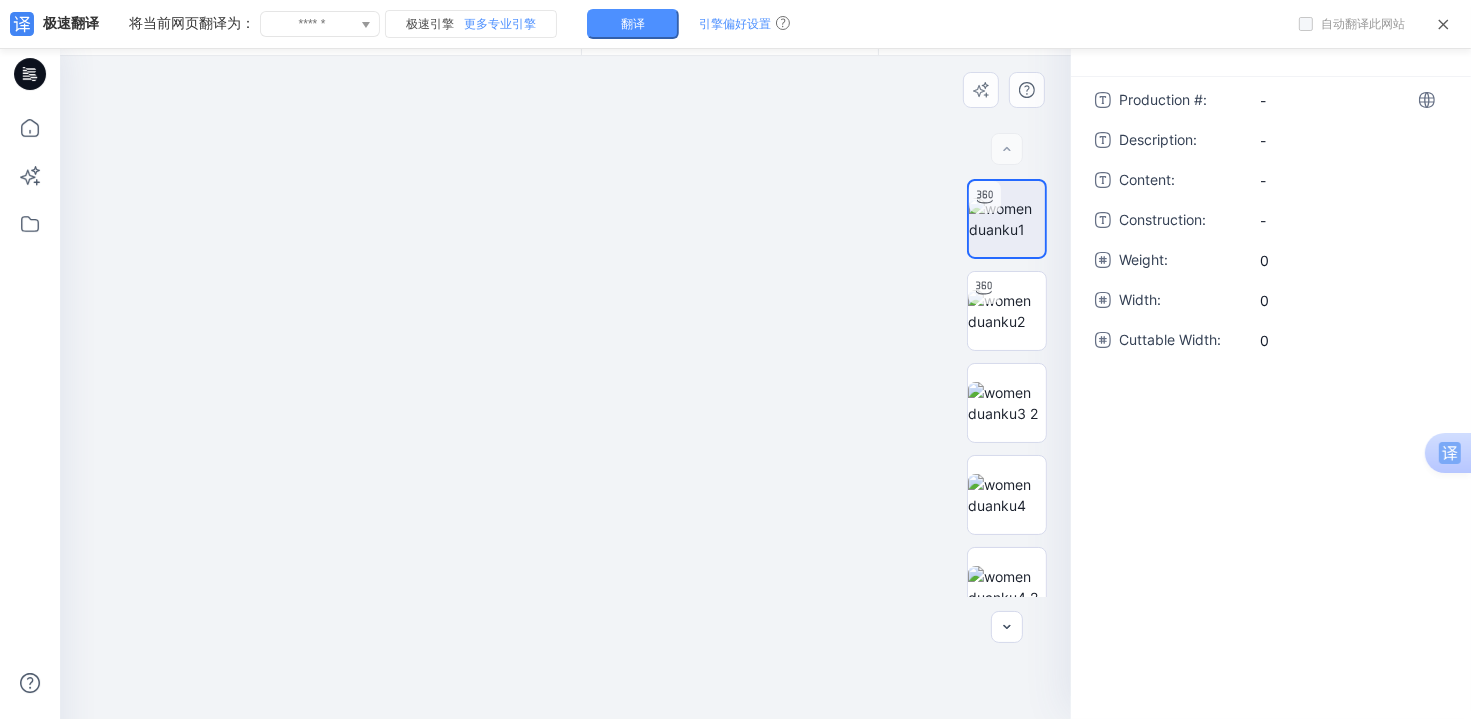 click 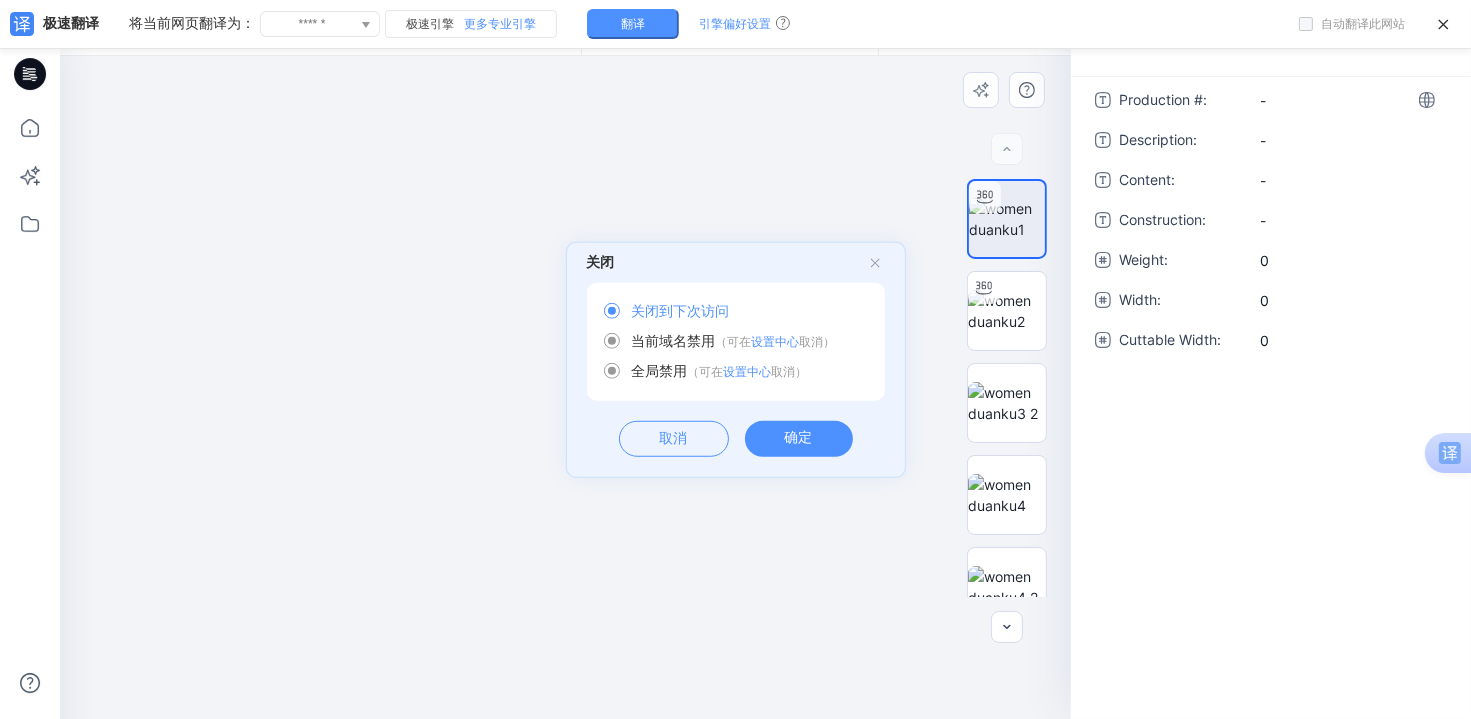 click on "确定" at bounding box center [799, 439] 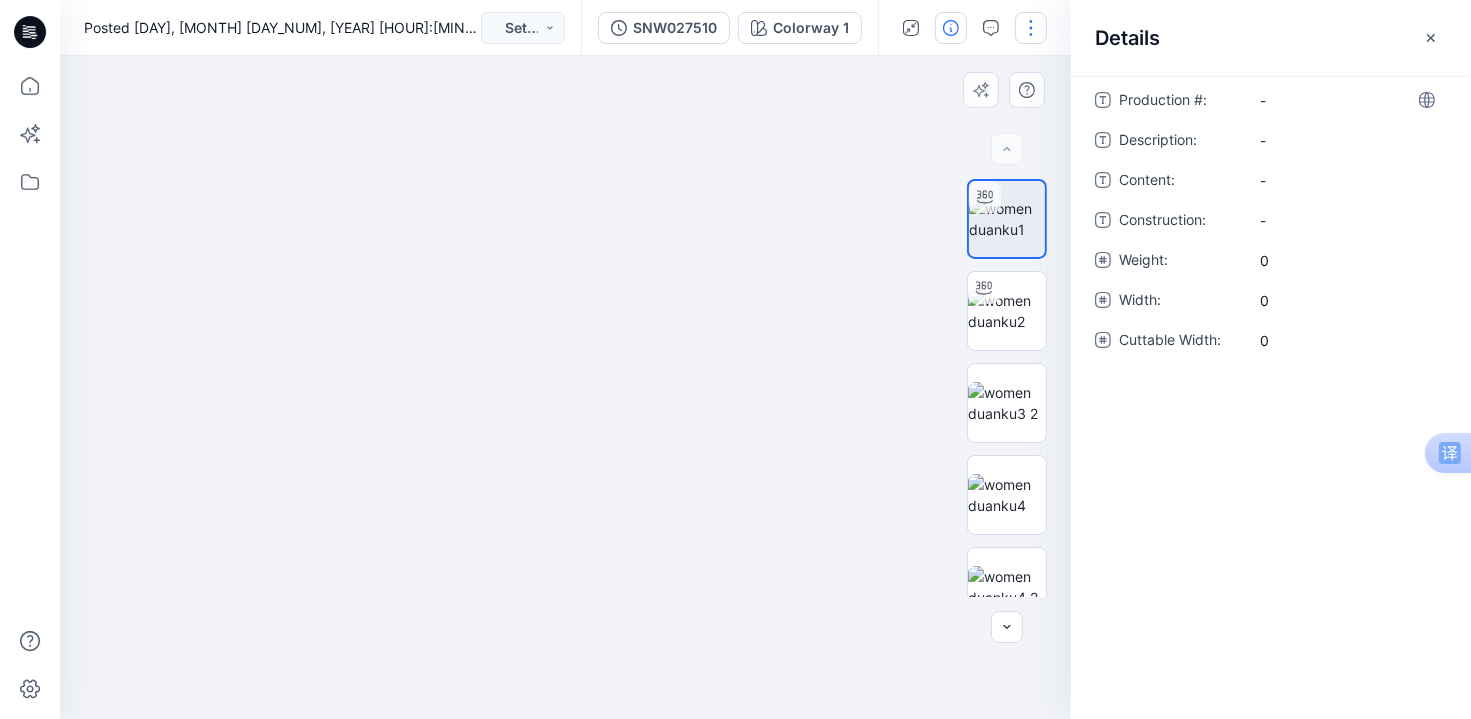 click at bounding box center [1031, 28] 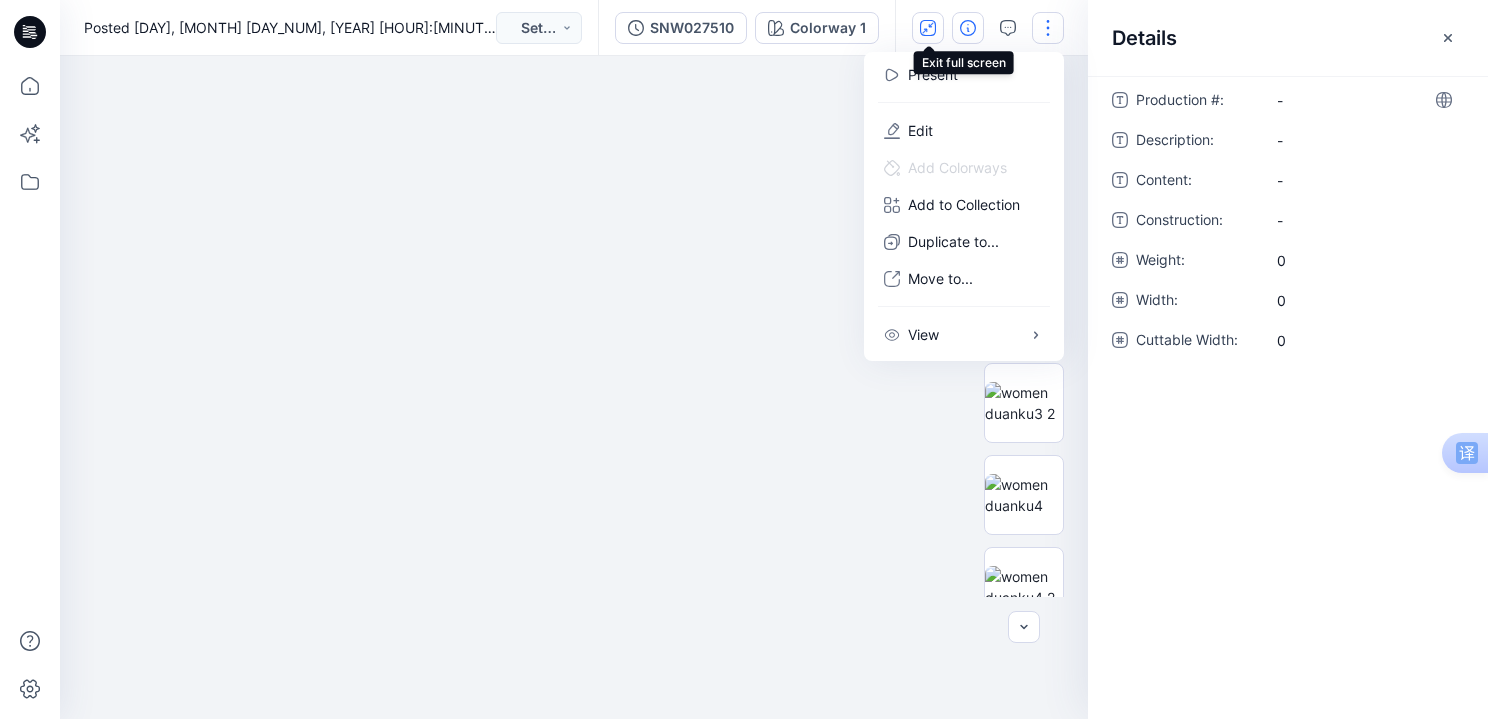 click 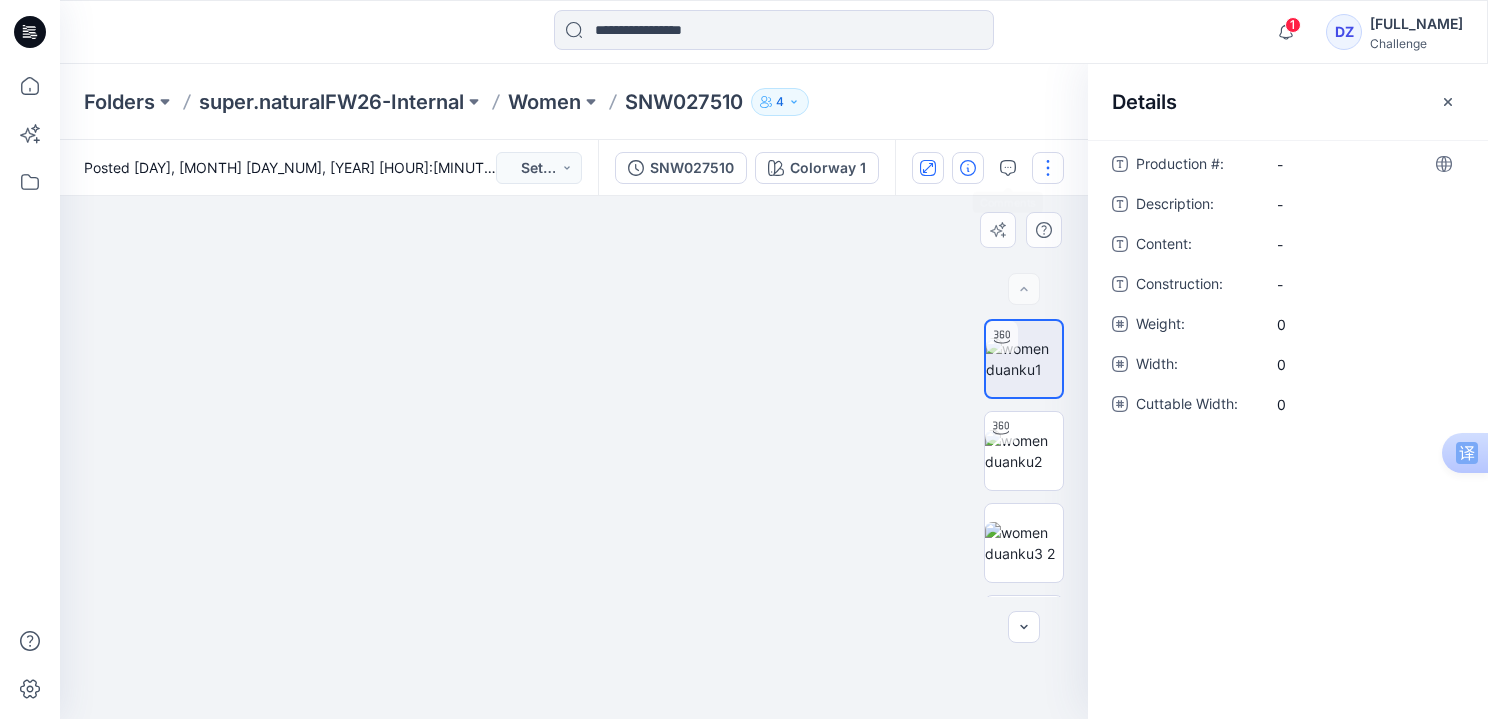 click at bounding box center [1048, 168] 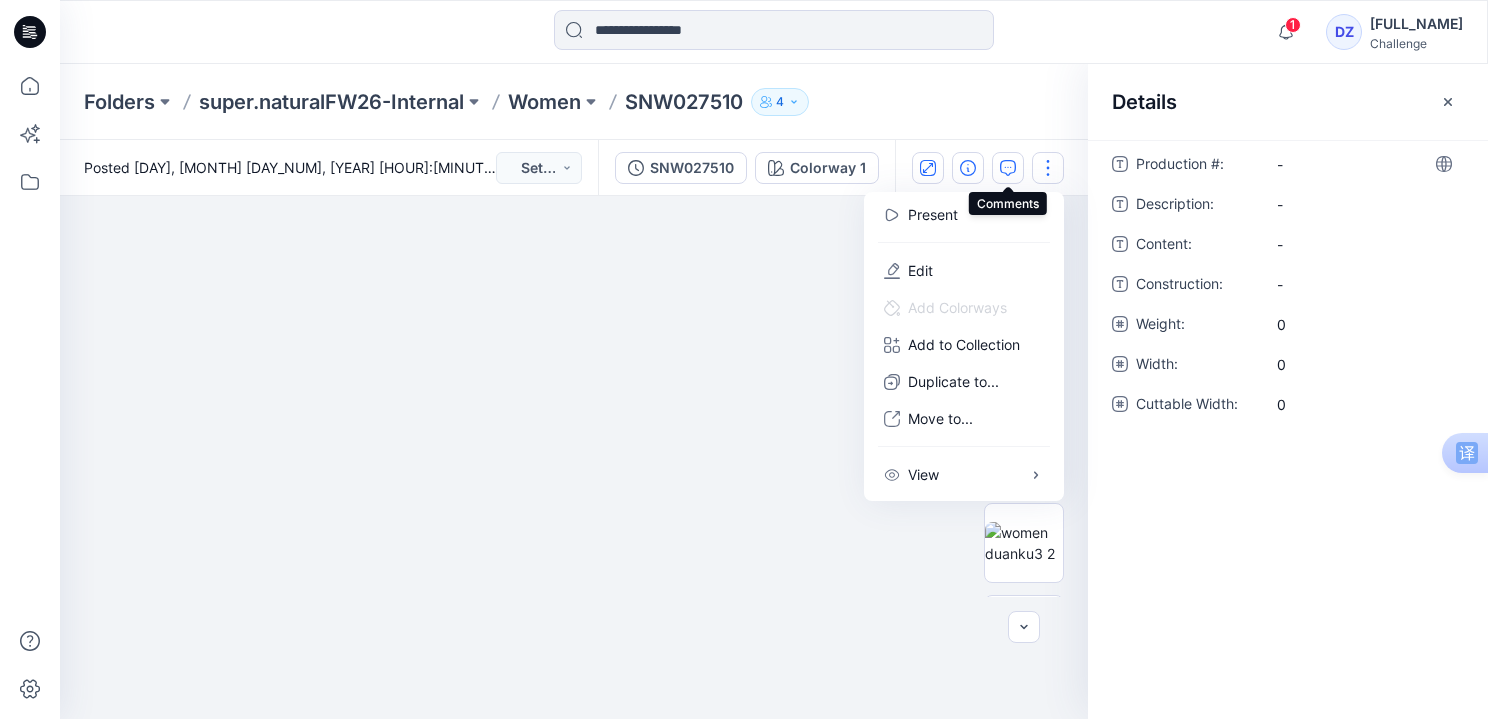 click 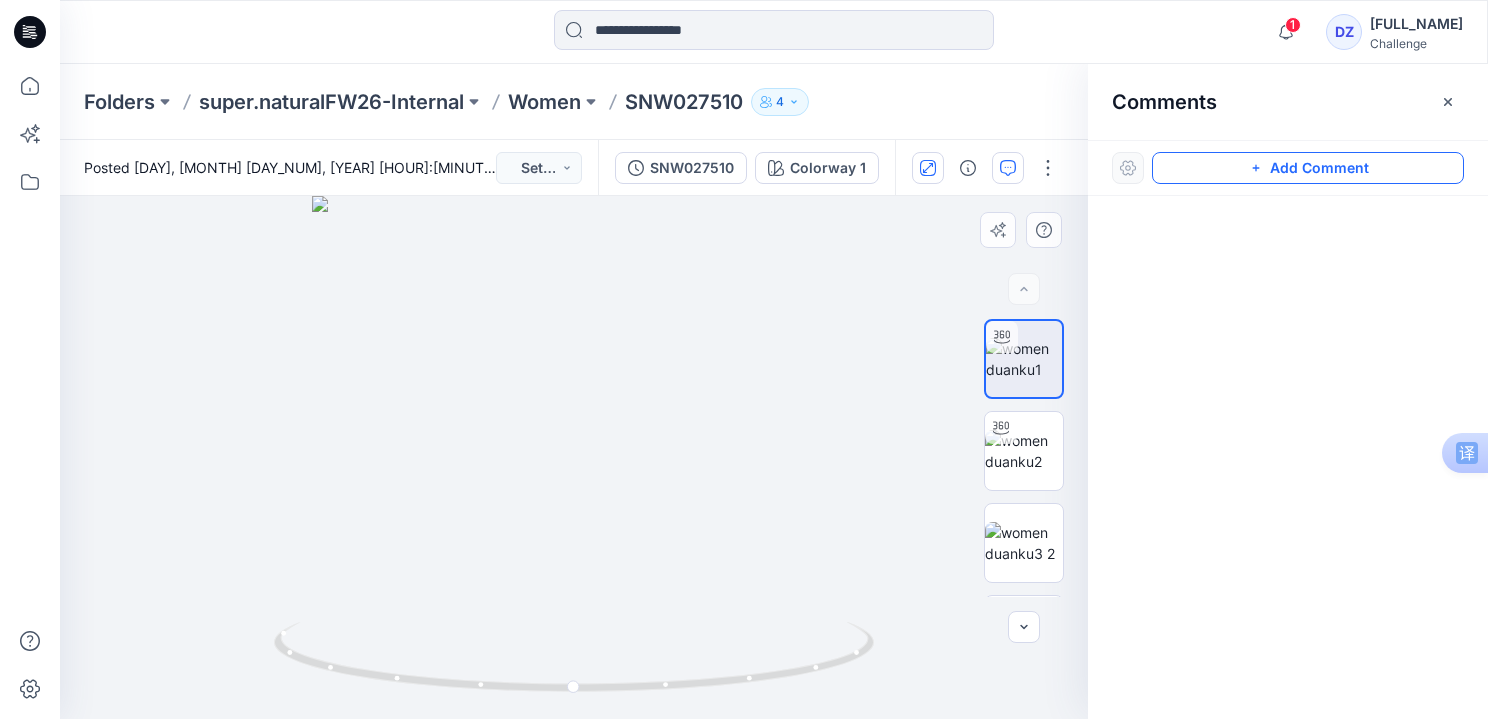 click on "Add Comment" at bounding box center (1308, 168) 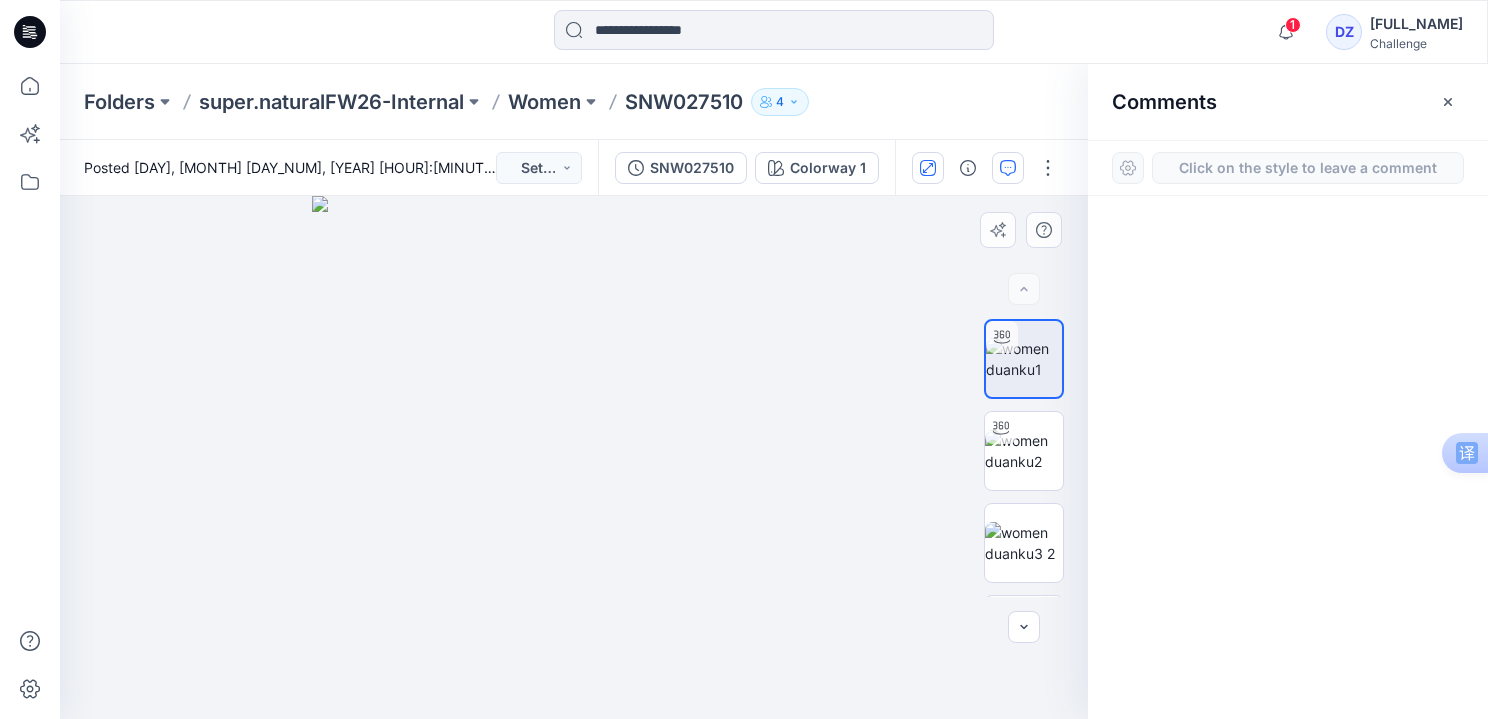 click on "1" at bounding box center [574, 457] 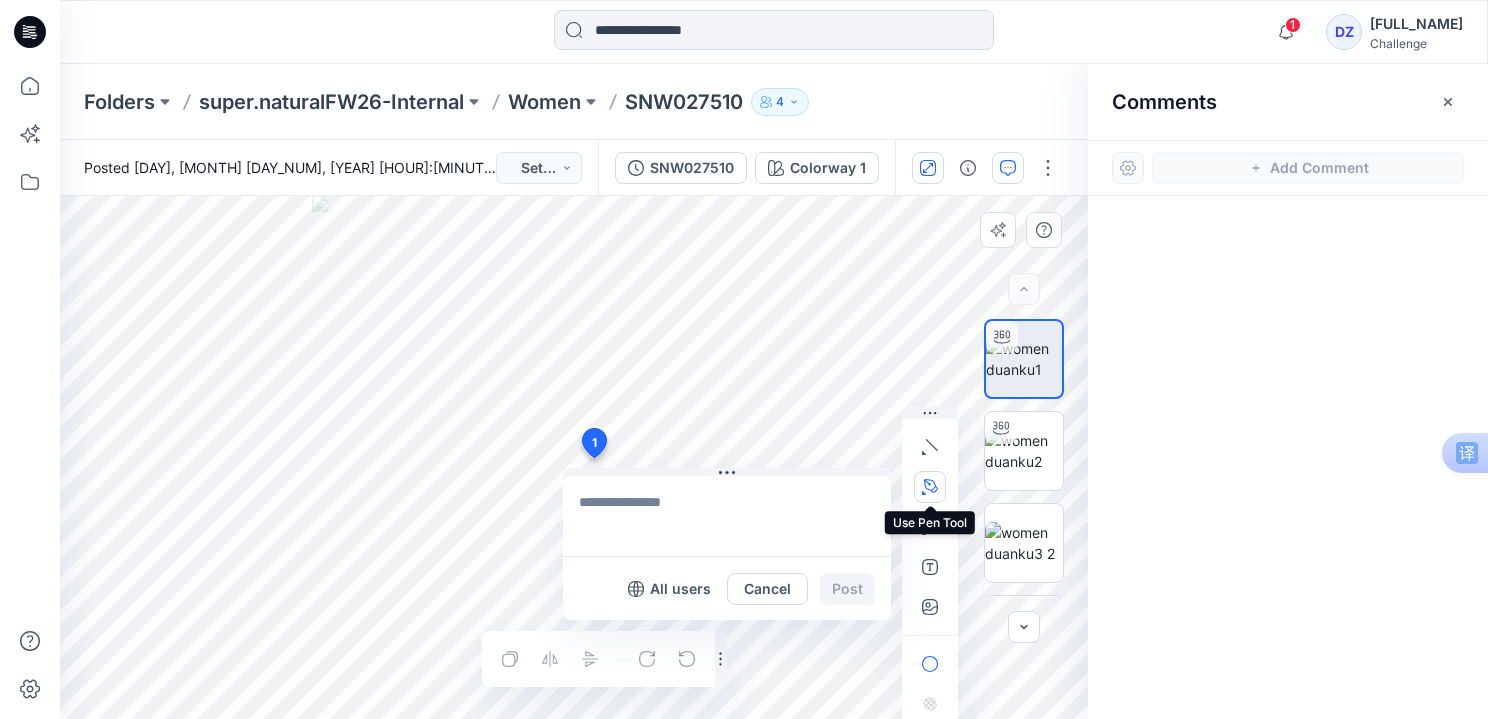 click 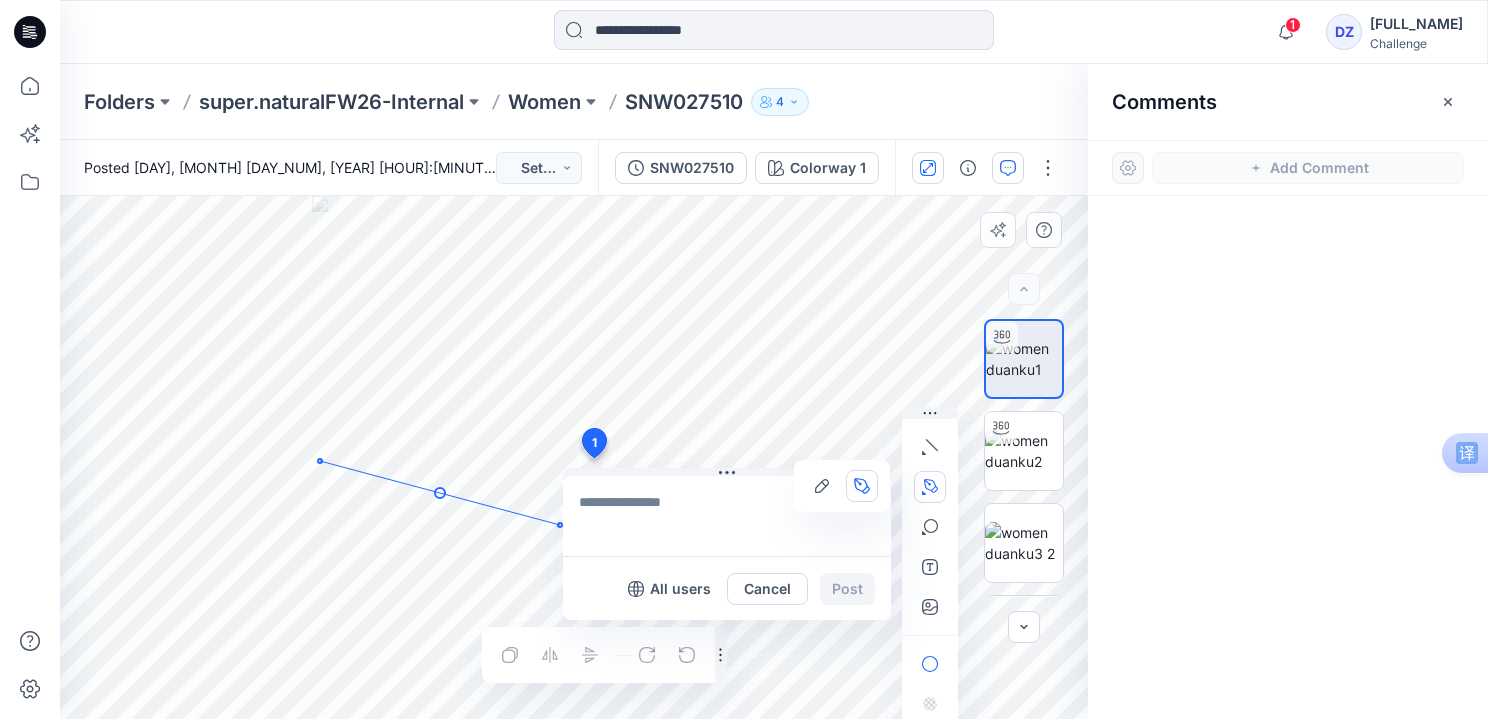 drag, startPoint x: 440, startPoint y: 493, endPoint x: 725, endPoint y: 479, distance: 285.34366 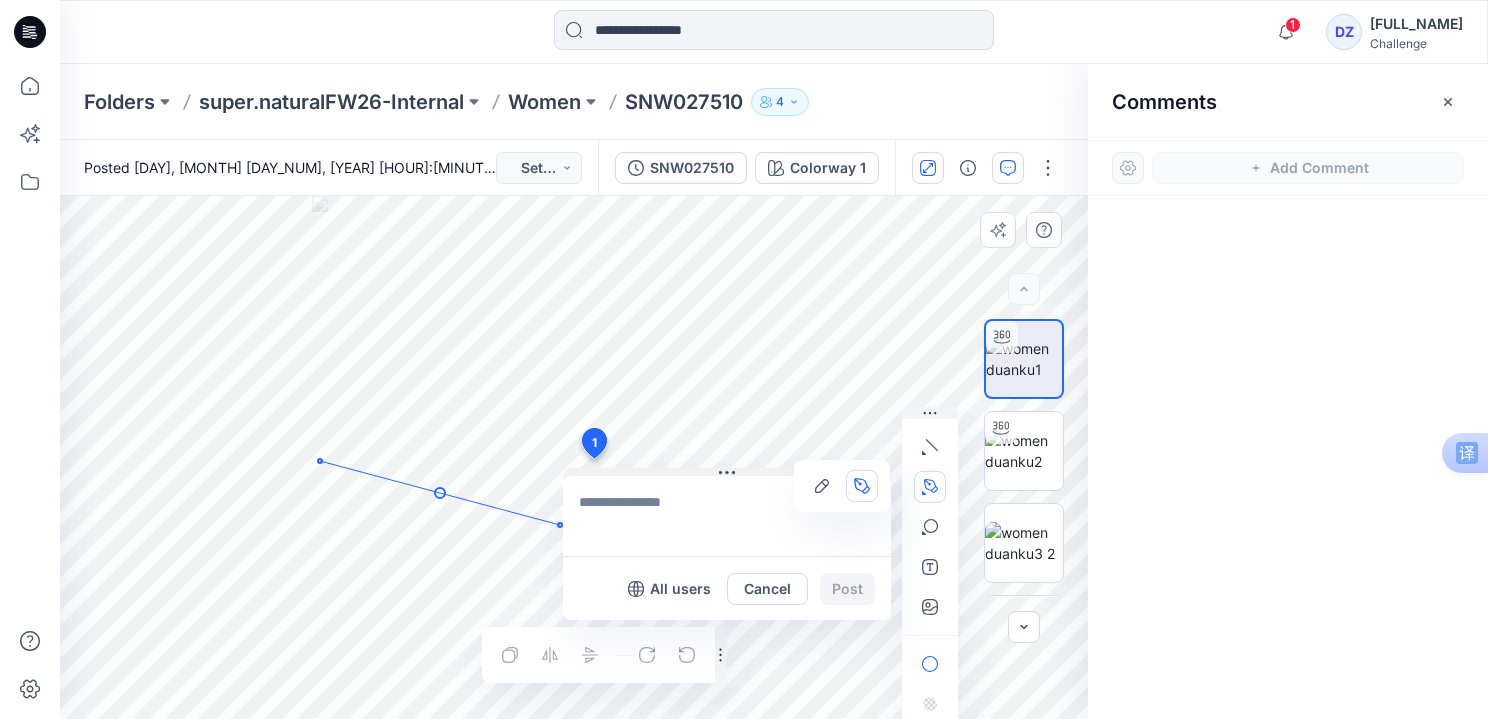 type 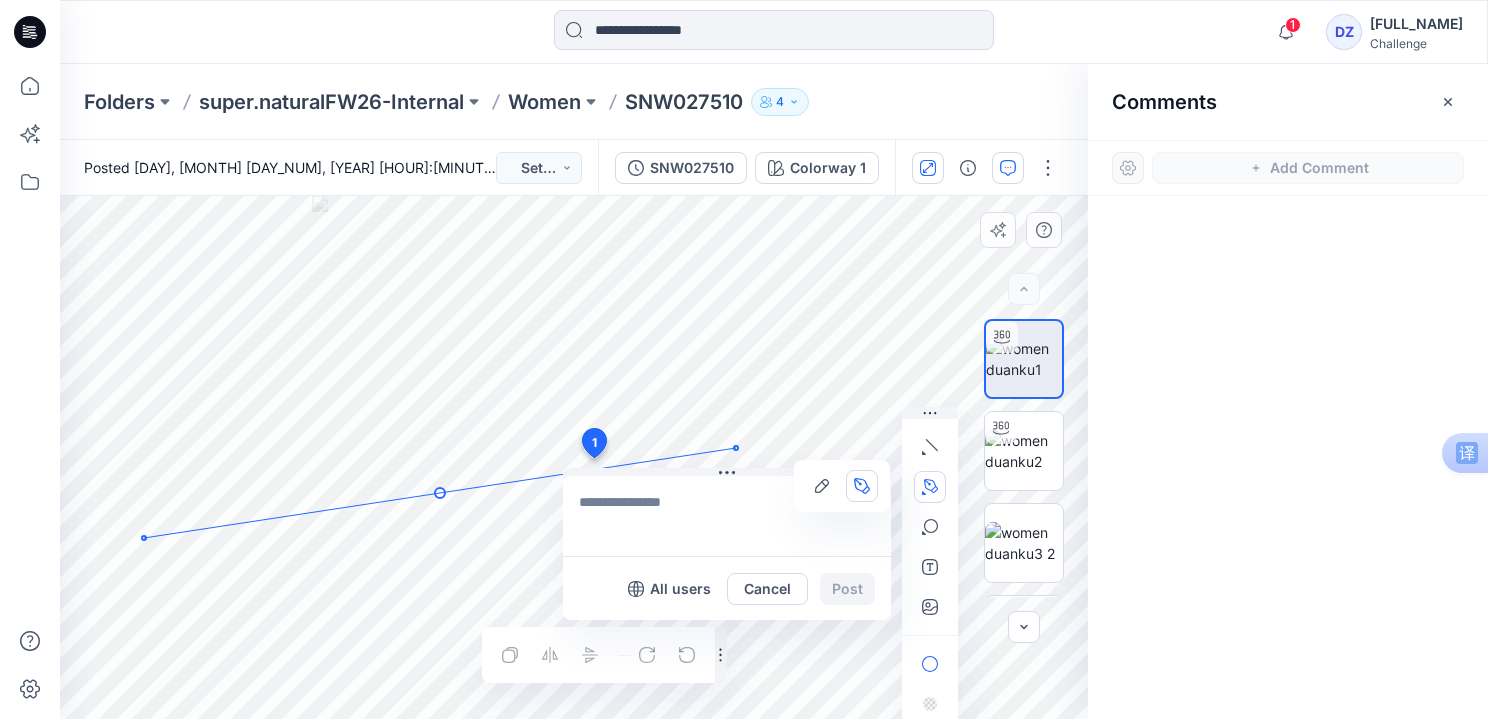 click 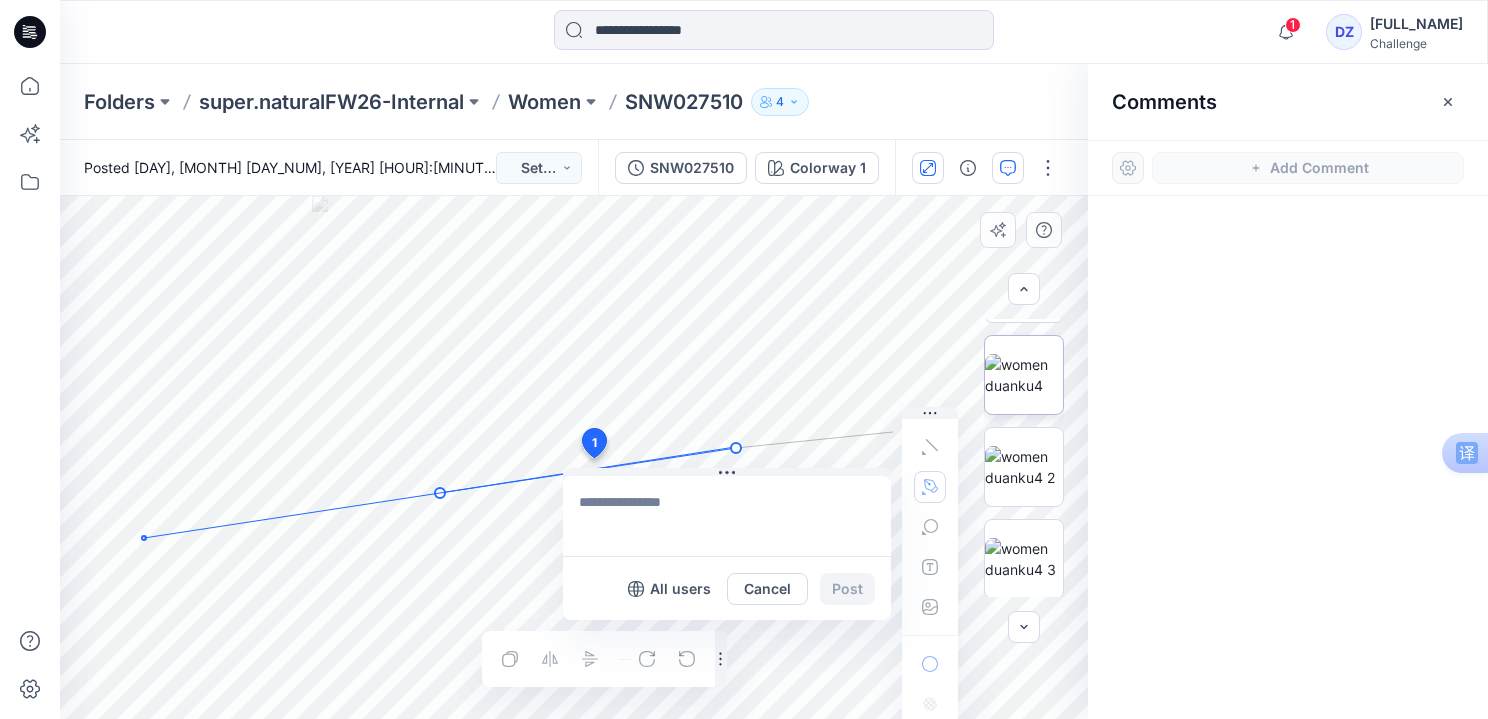 scroll, scrollTop: 220, scrollLeft: 0, axis: vertical 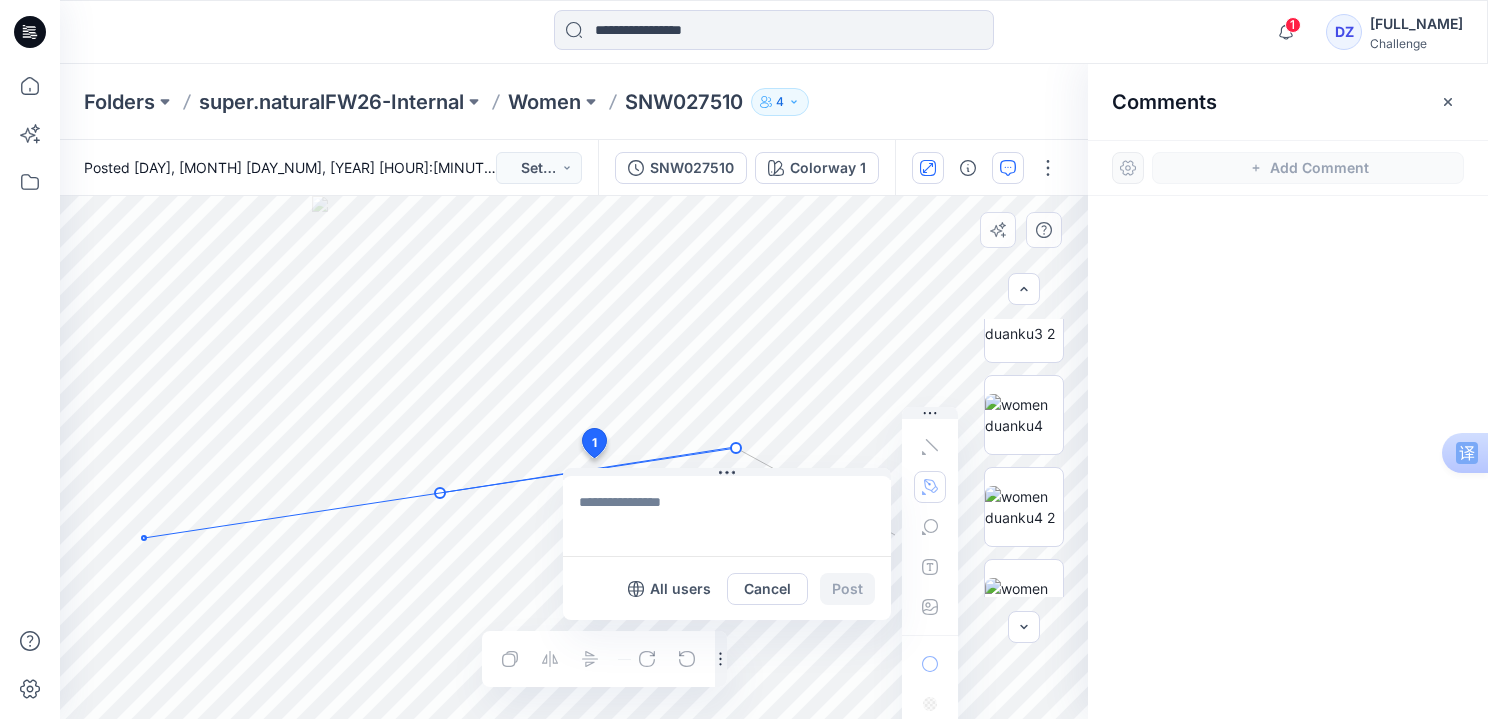 click at bounding box center (930, 527) 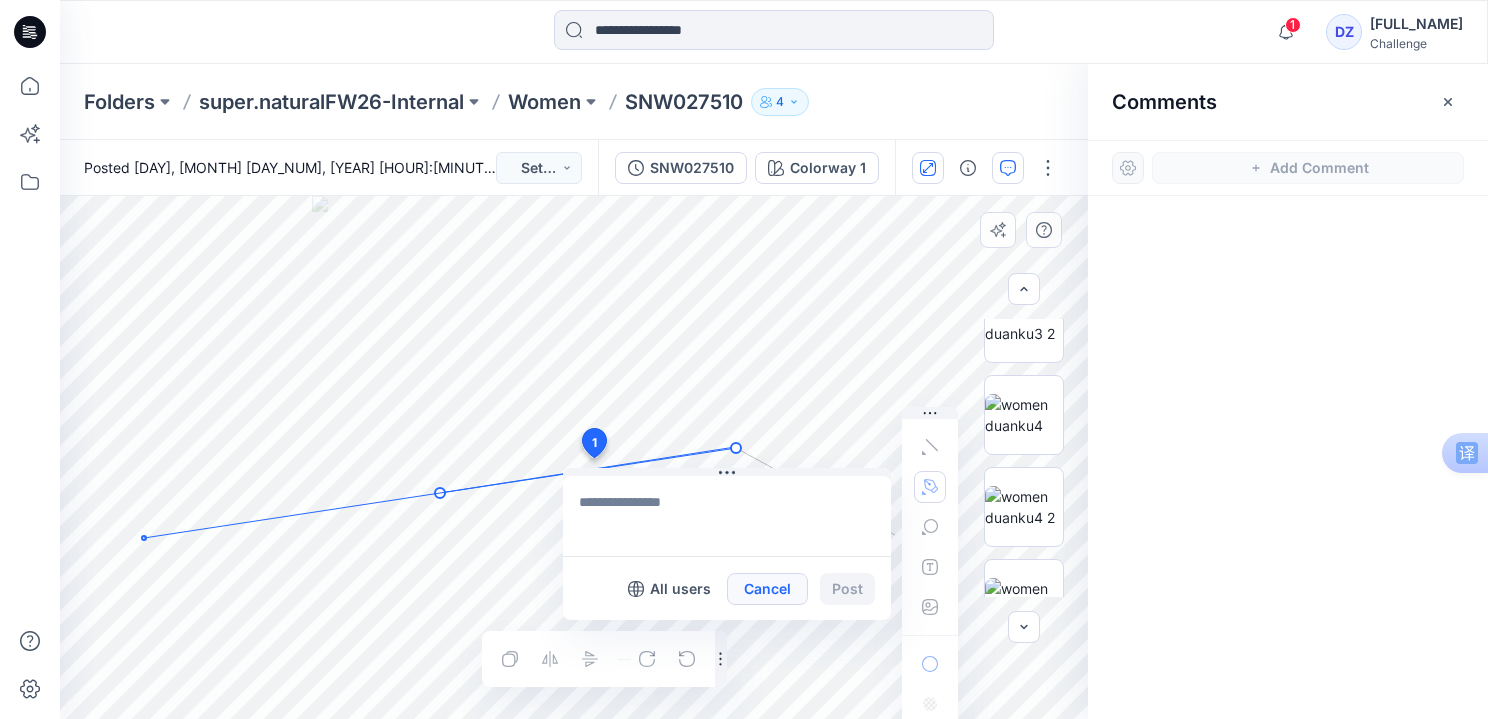 click on "Cancel" at bounding box center (767, 589) 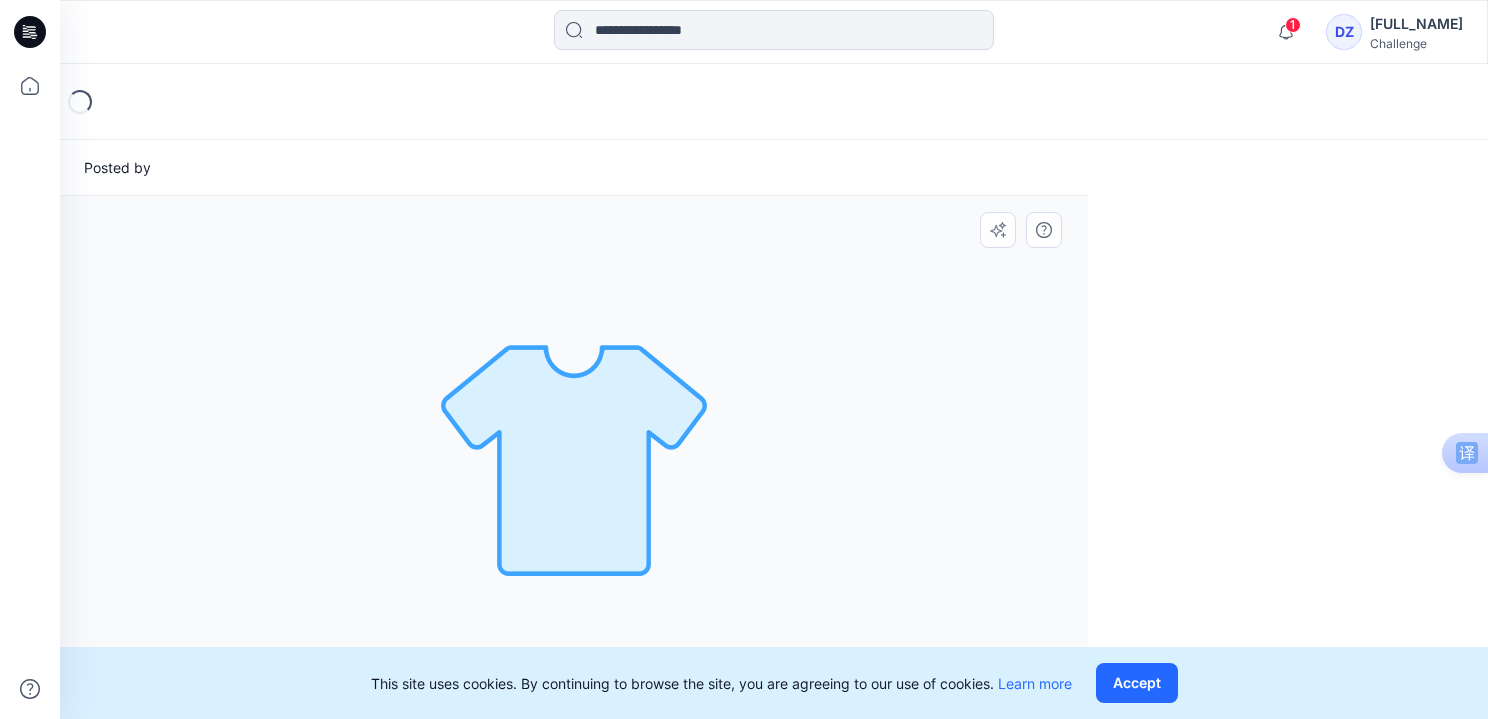 scroll, scrollTop: 0, scrollLeft: 0, axis: both 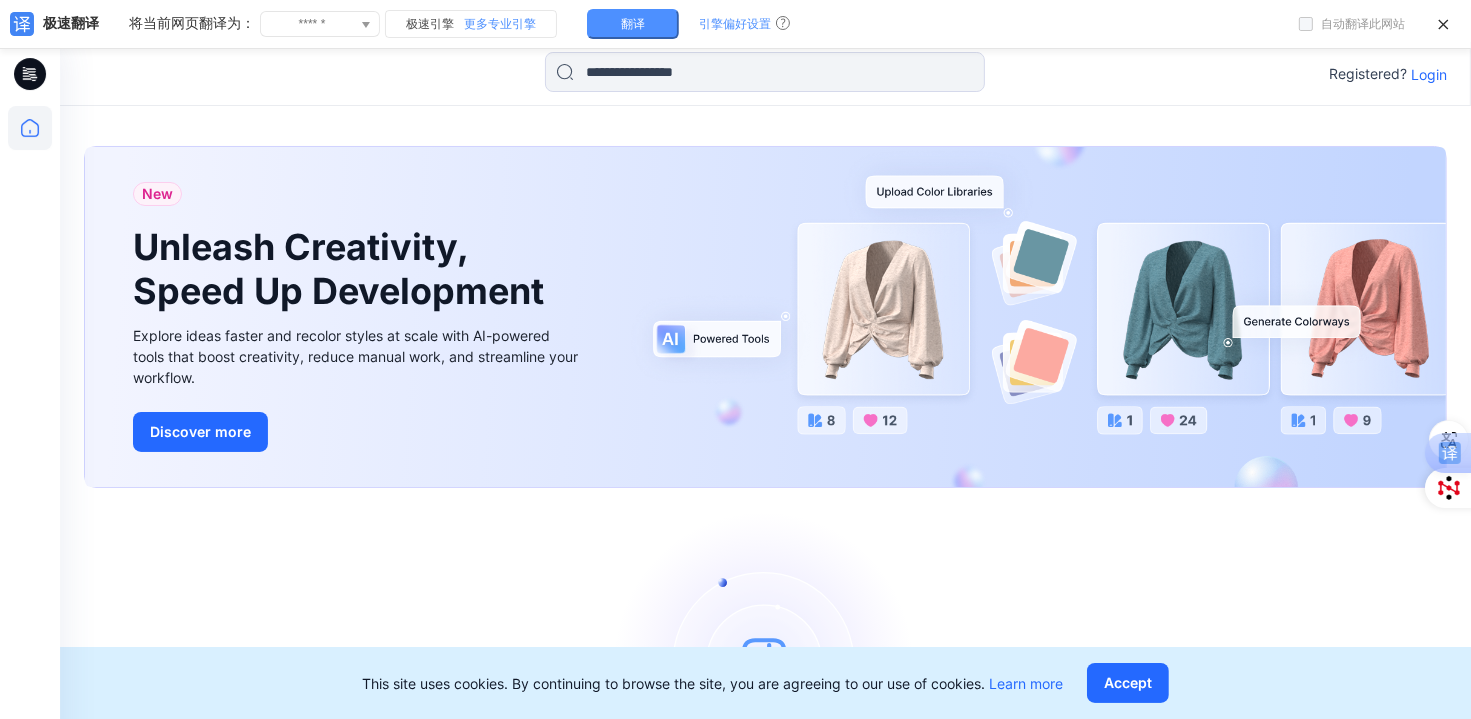 click 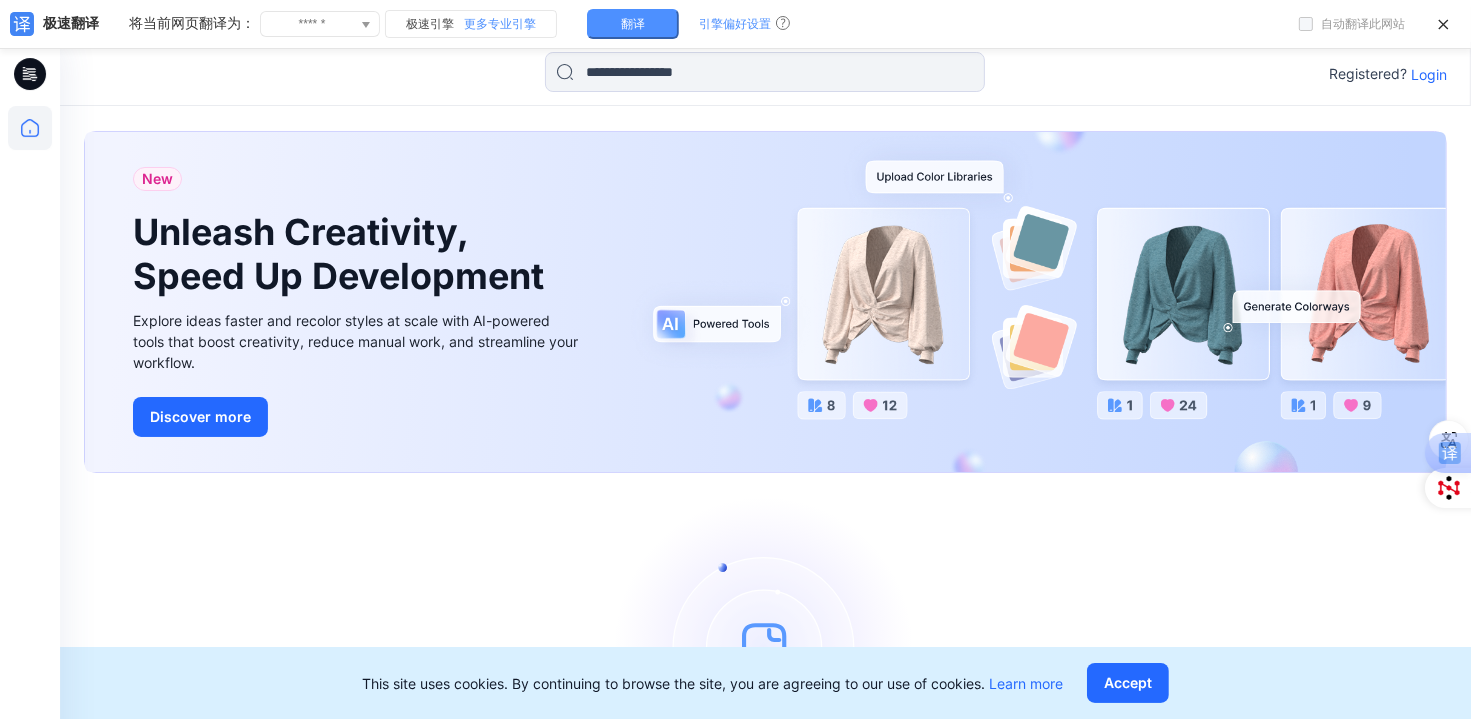 scroll, scrollTop: 0, scrollLeft: 0, axis: both 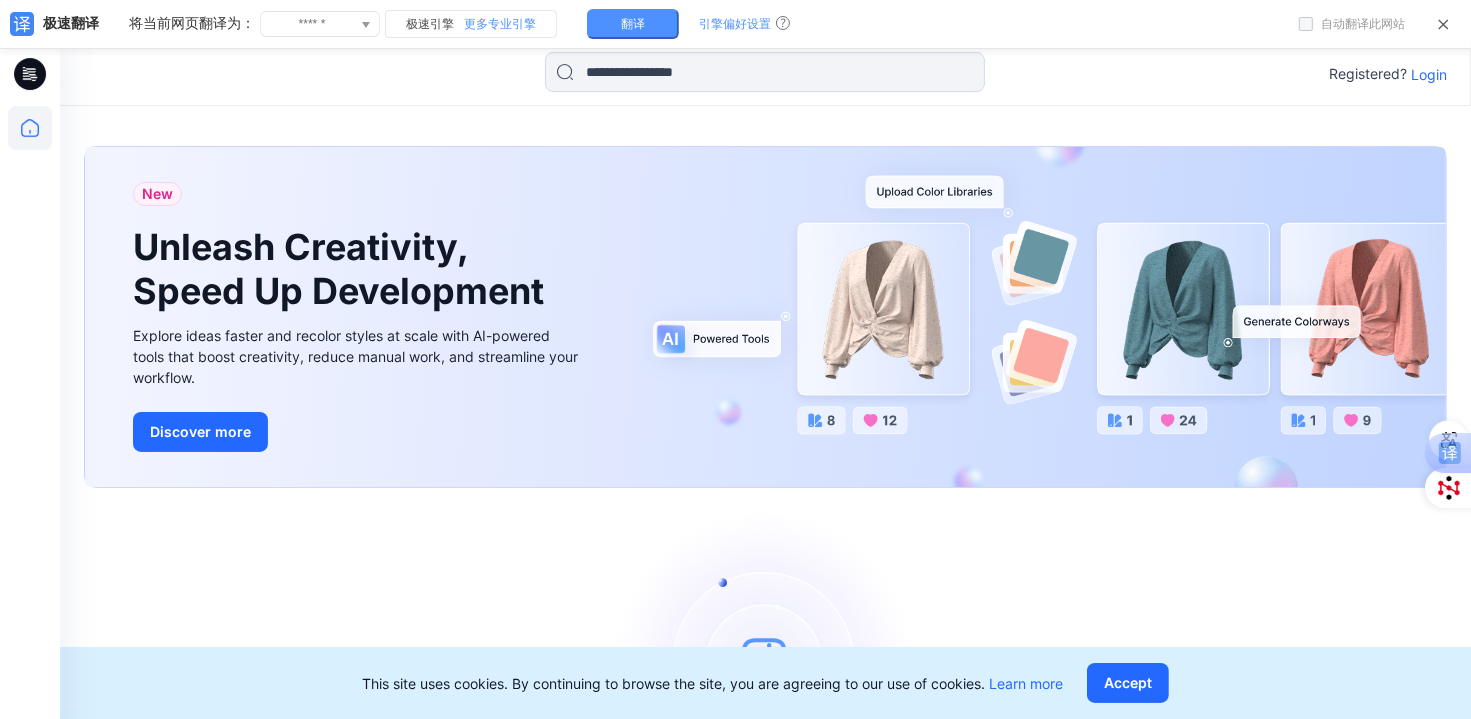 click 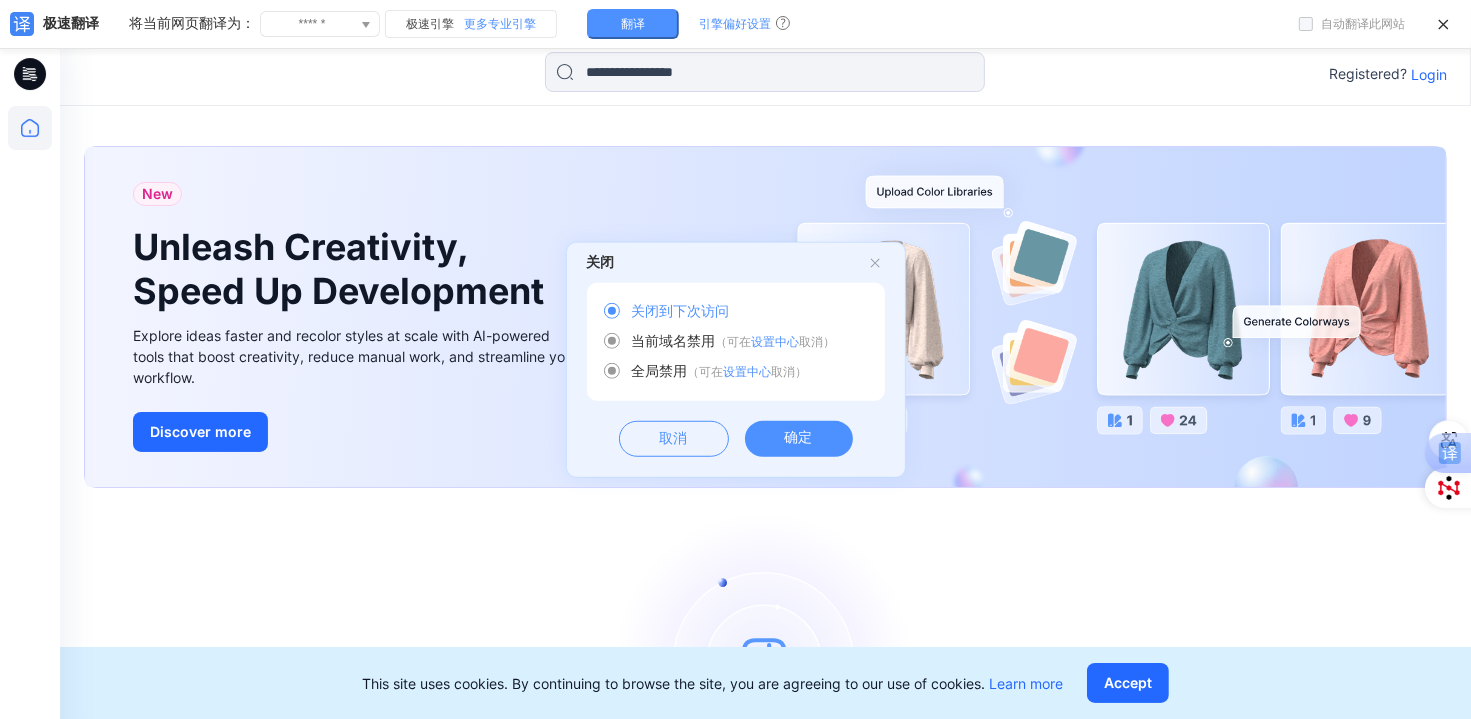click on "确定" at bounding box center [799, 439] 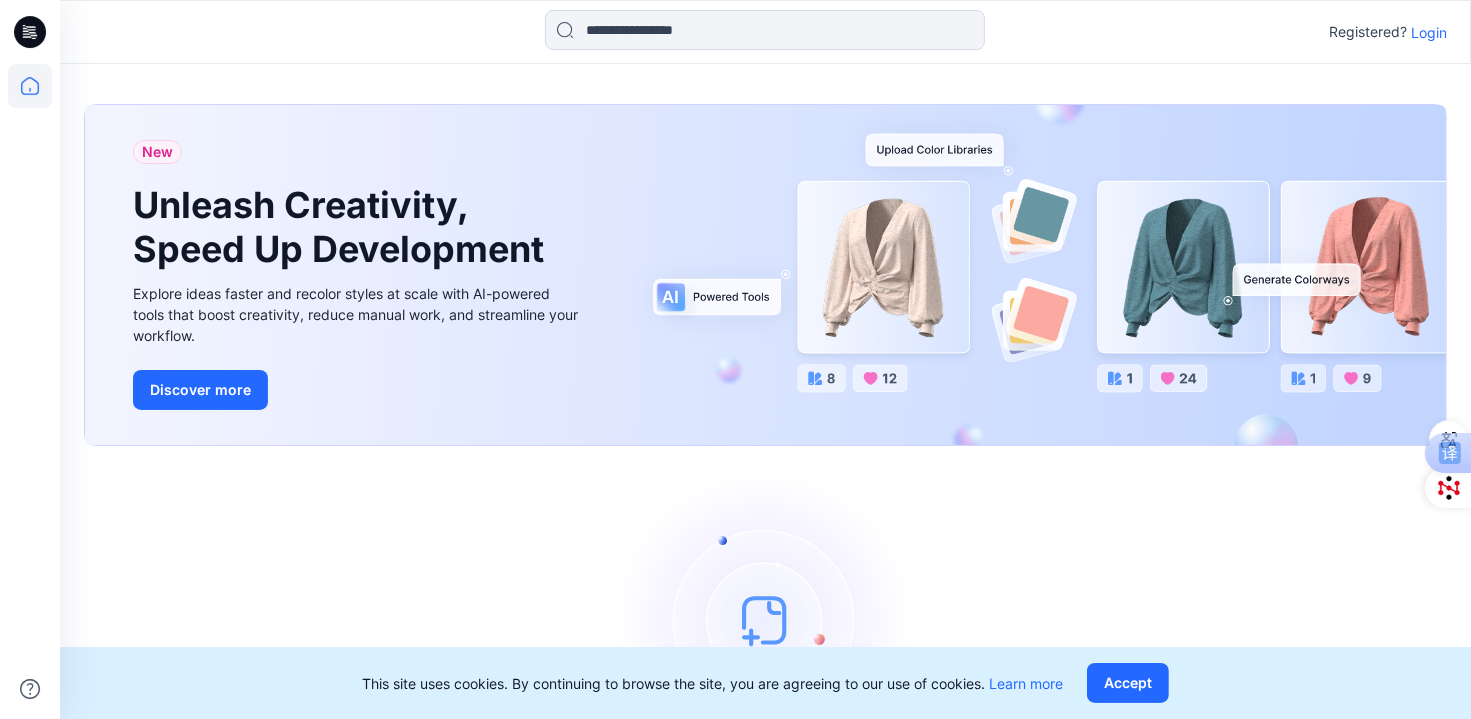 click 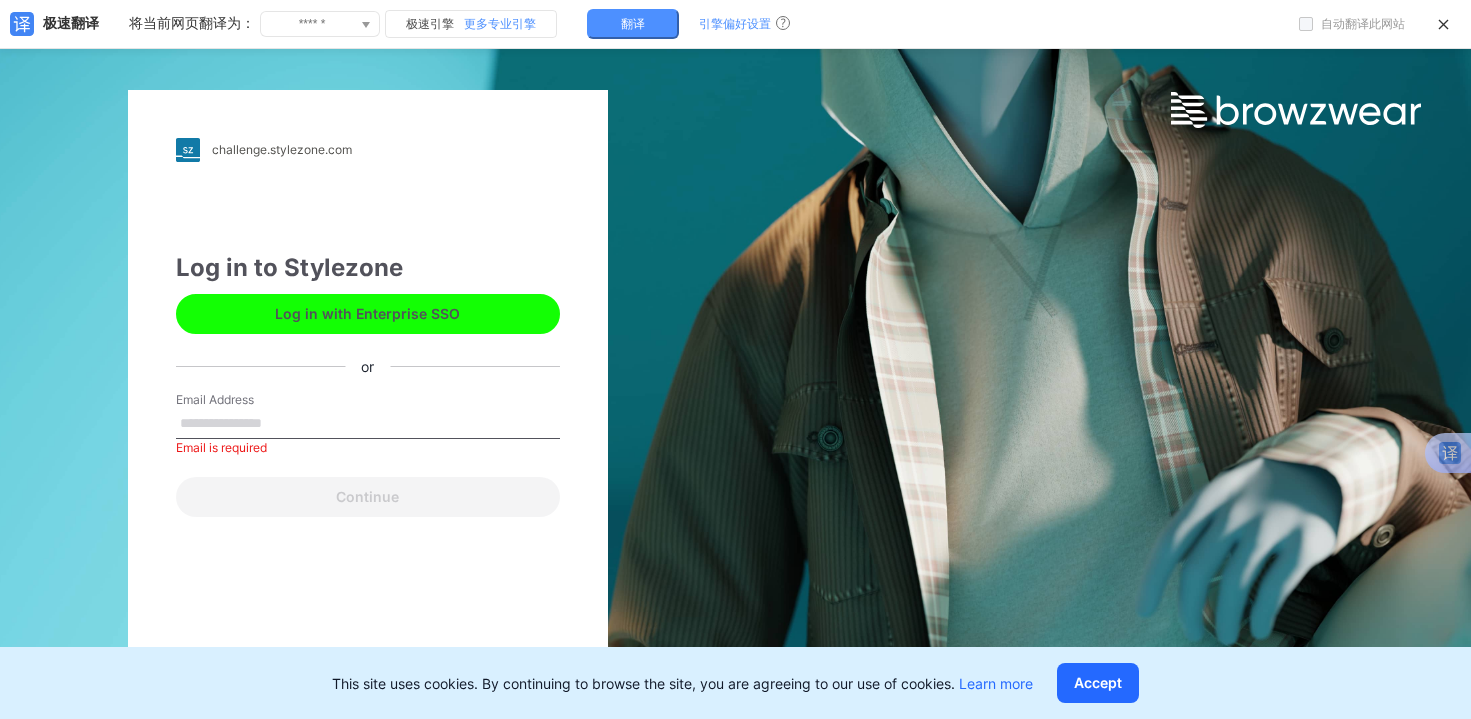 scroll, scrollTop: 0, scrollLeft: 0, axis: both 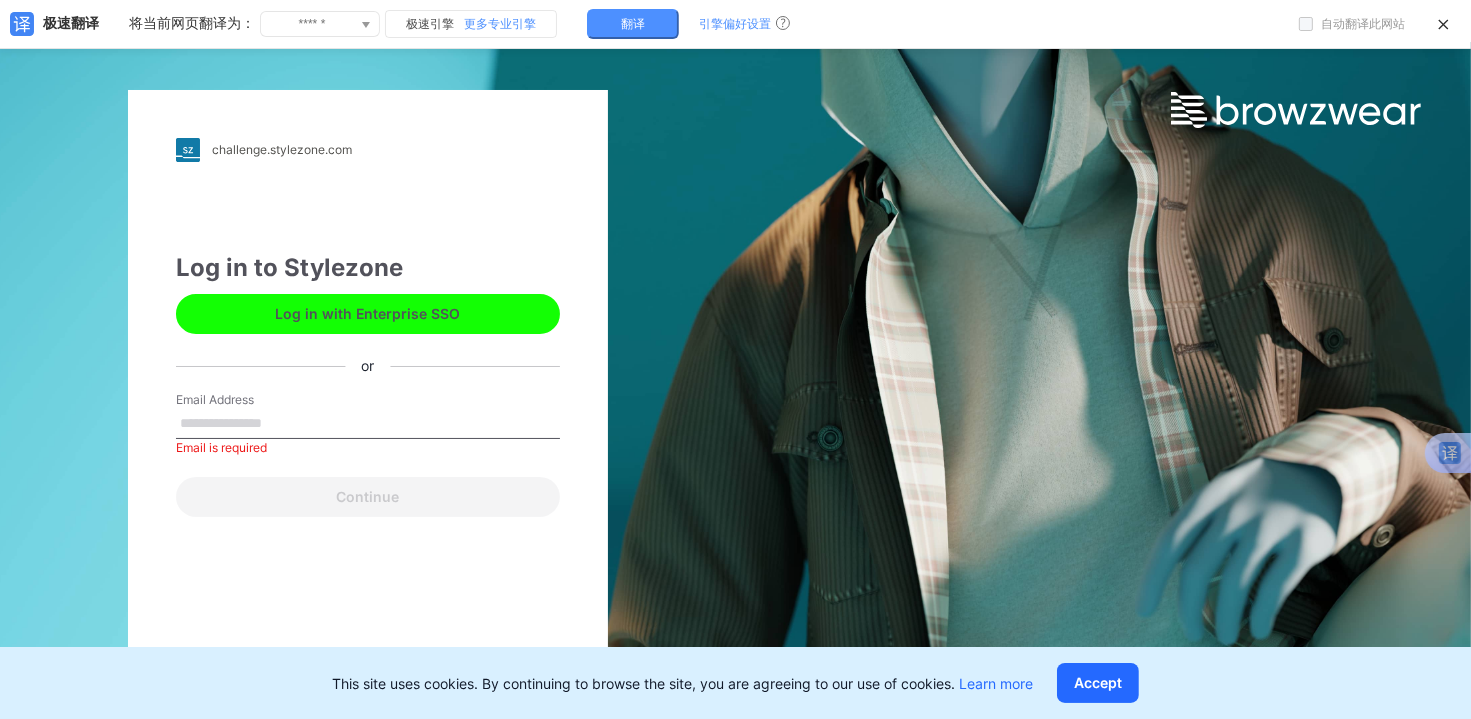 click on "Email Address" at bounding box center (368, 424) 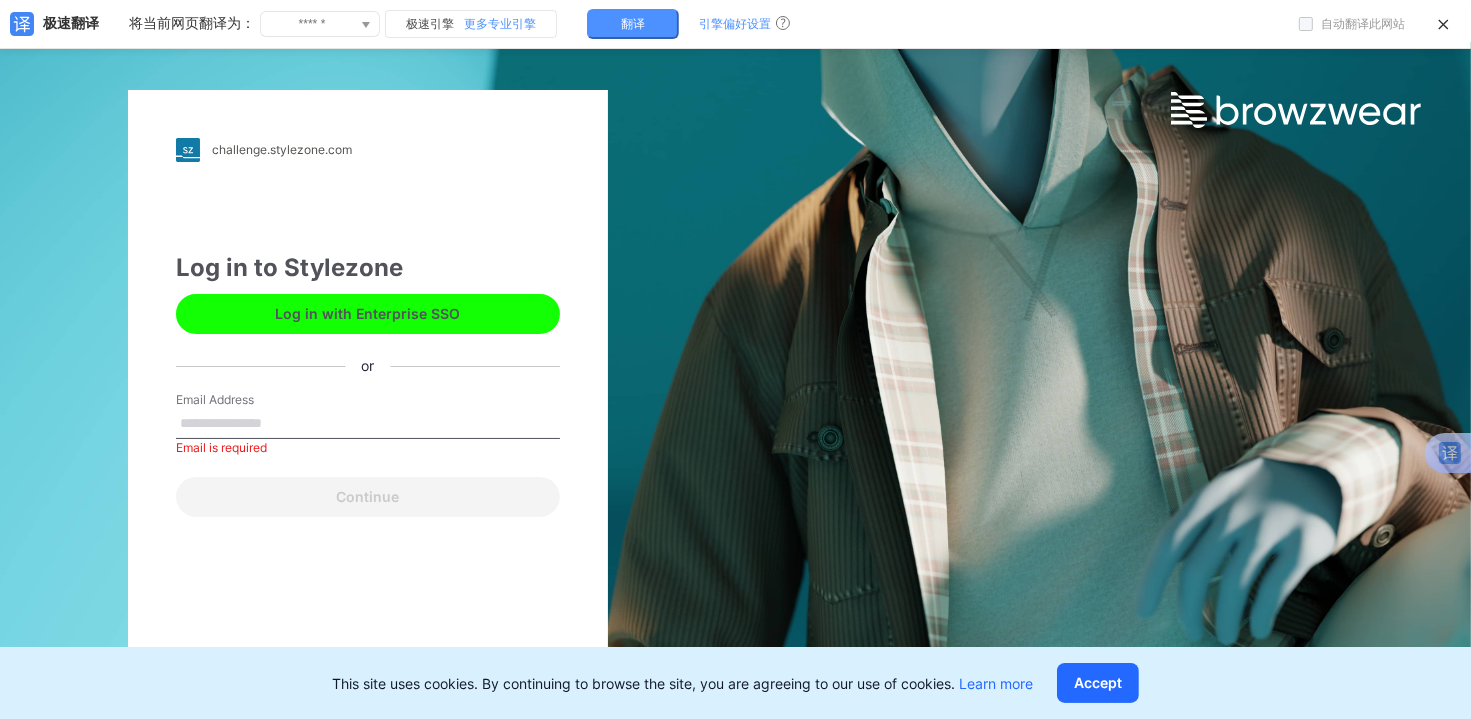type on "**********" 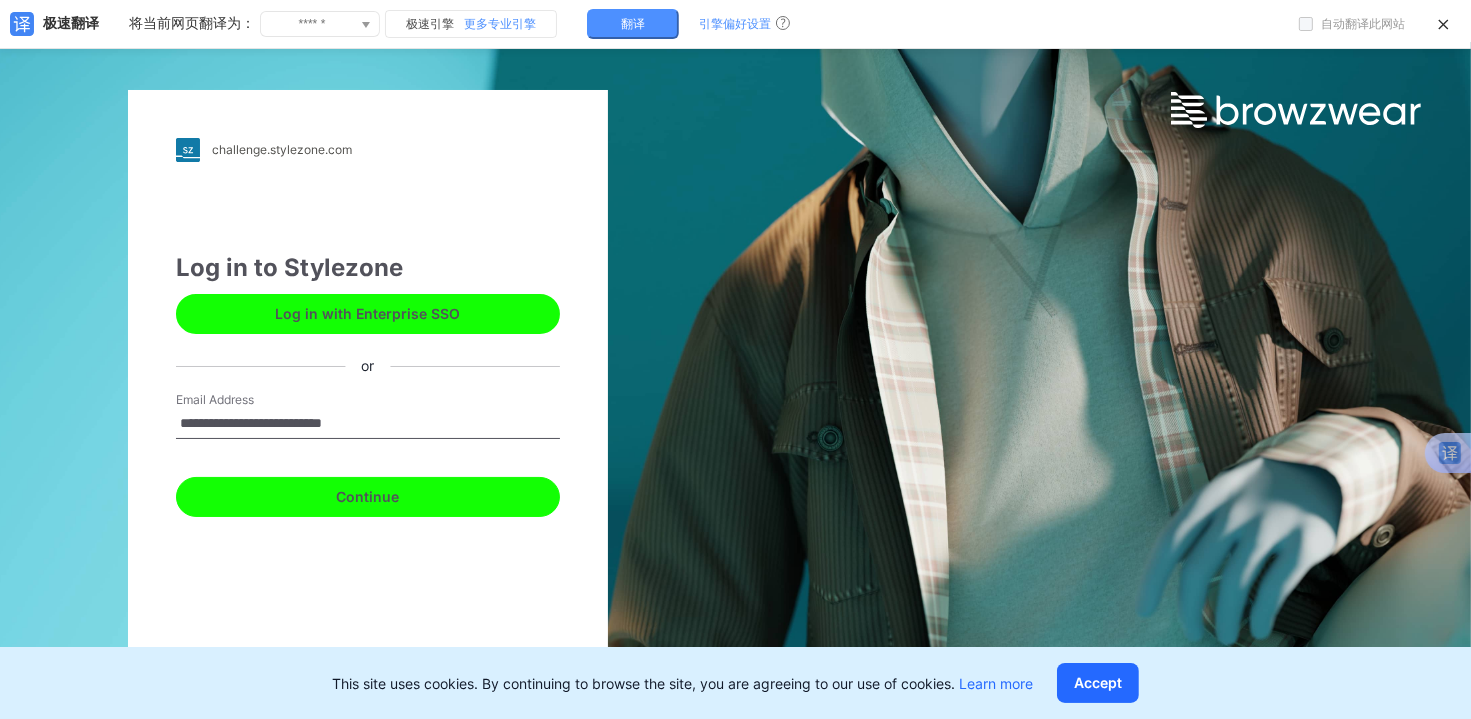 click on "Continue" at bounding box center [368, 497] 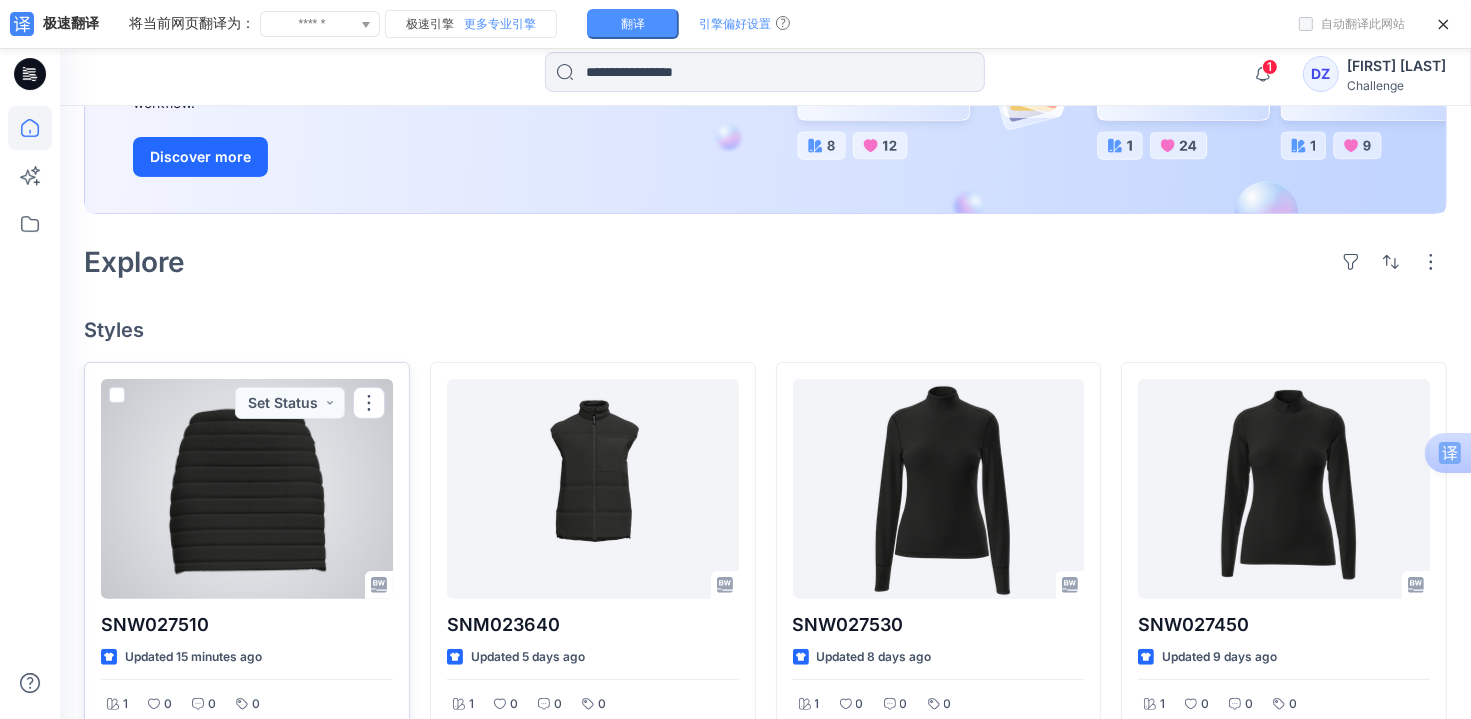click at bounding box center (247, 489) 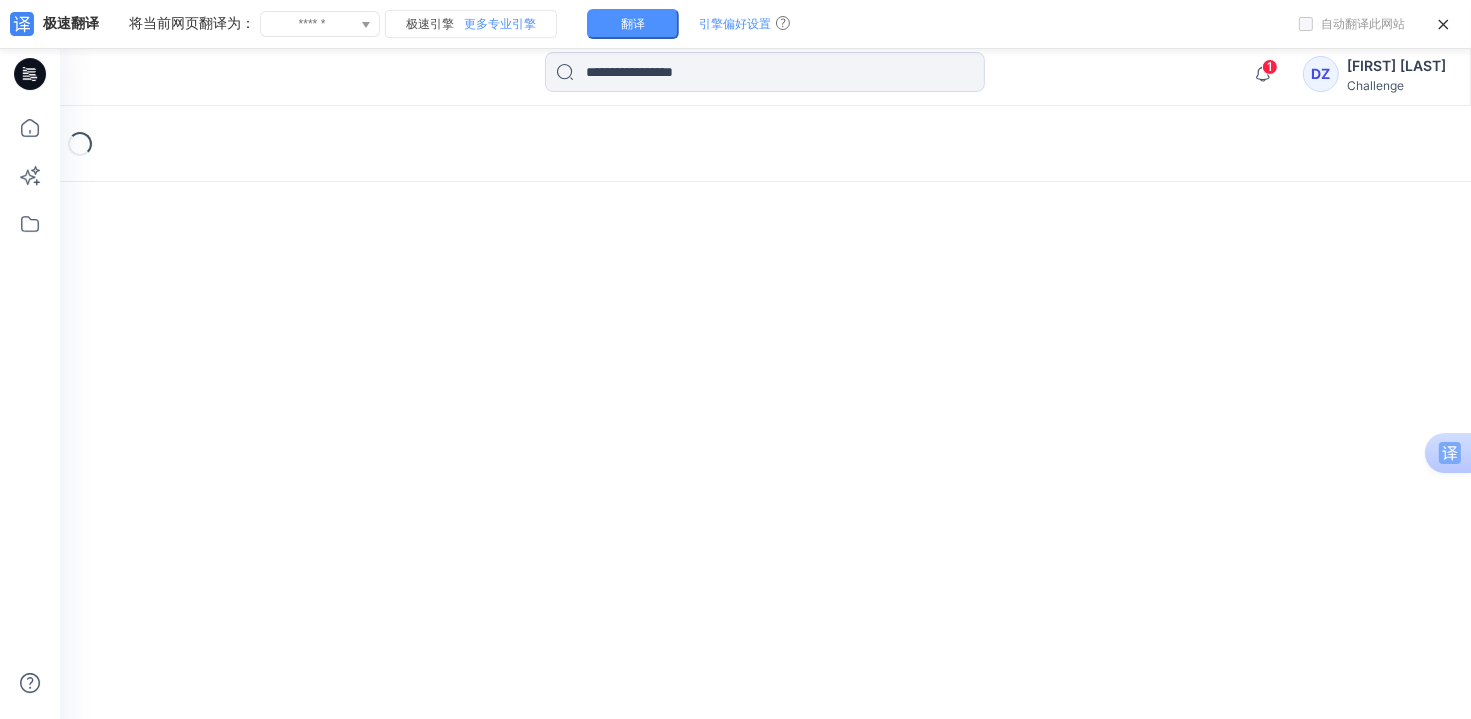 scroll, scrollTop: 42, scrollLeft: 0, axis: vertical 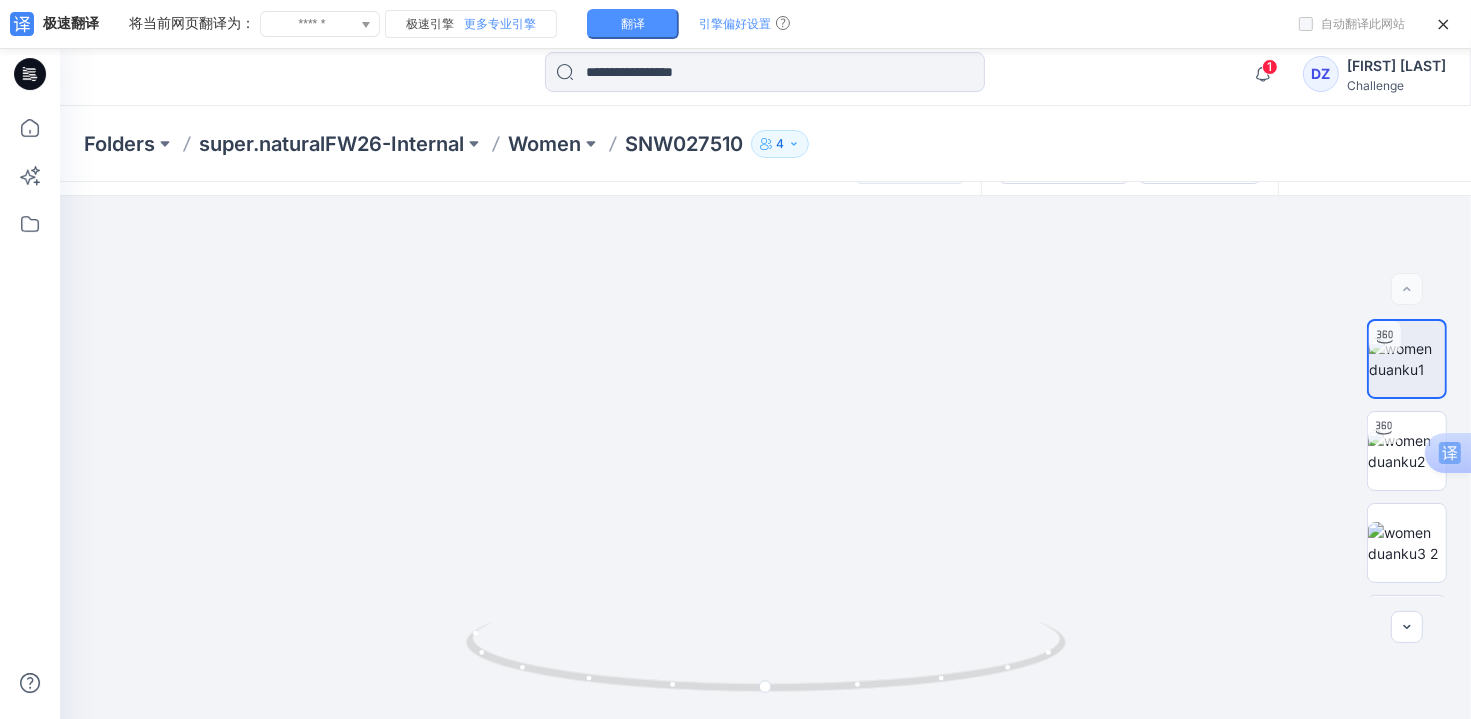 click 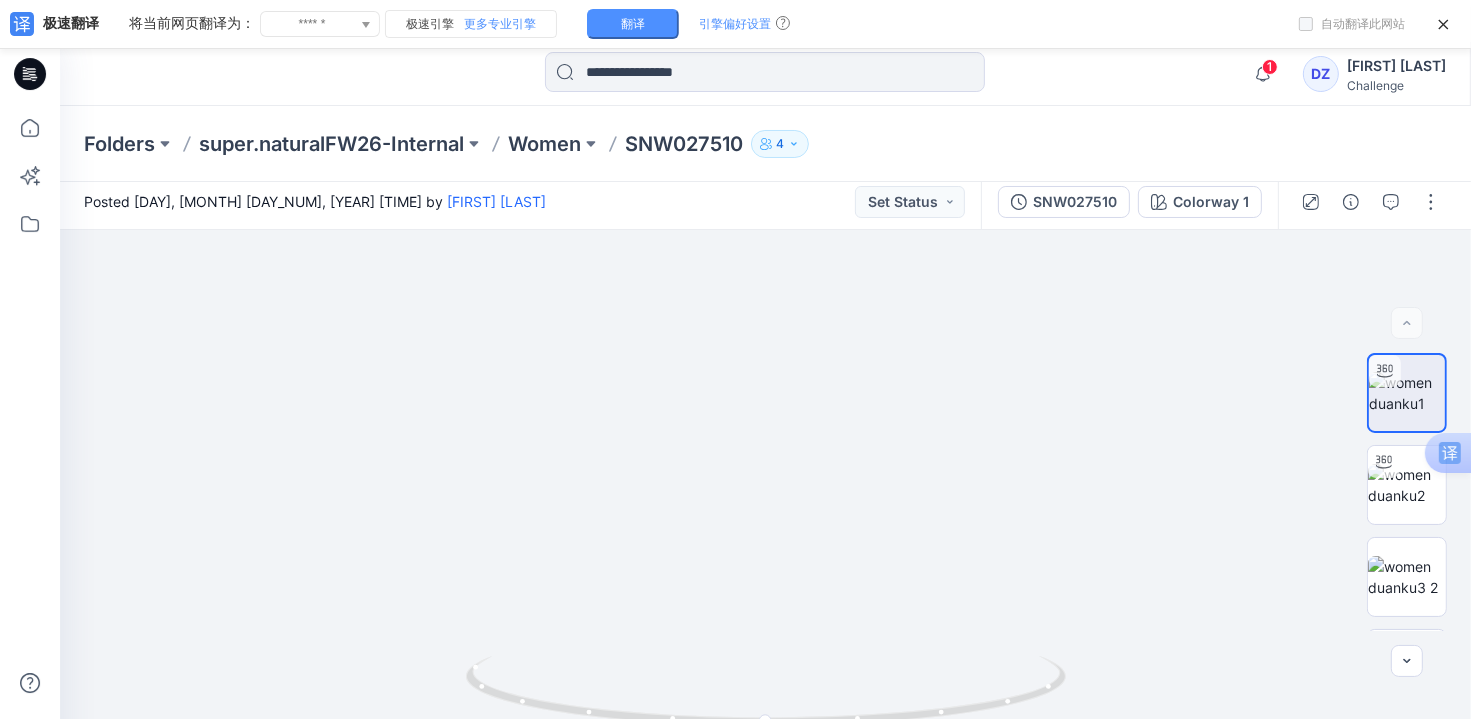 scroll, scrollTop: 0, scrollLeft: 0, axis: both 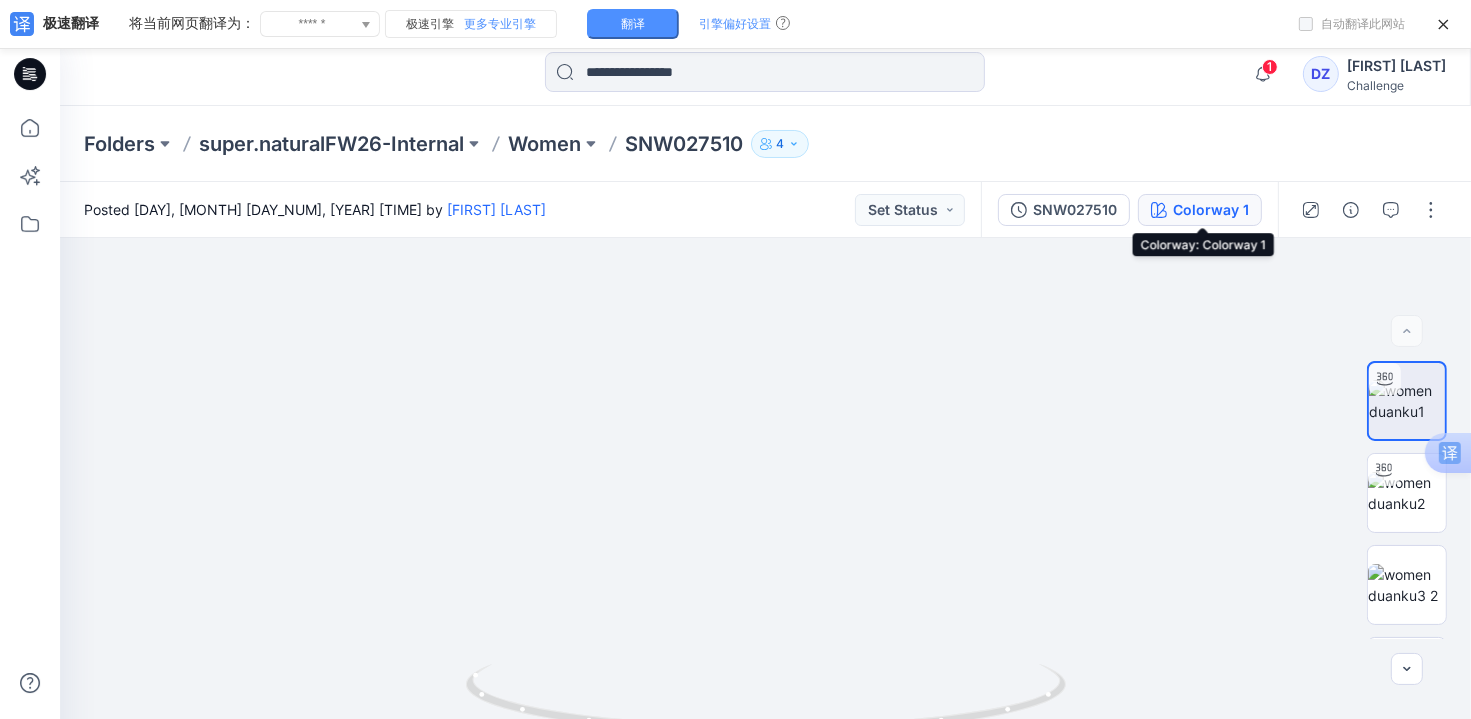 click on "Colorway 1" at bounding box center [1211, 210] 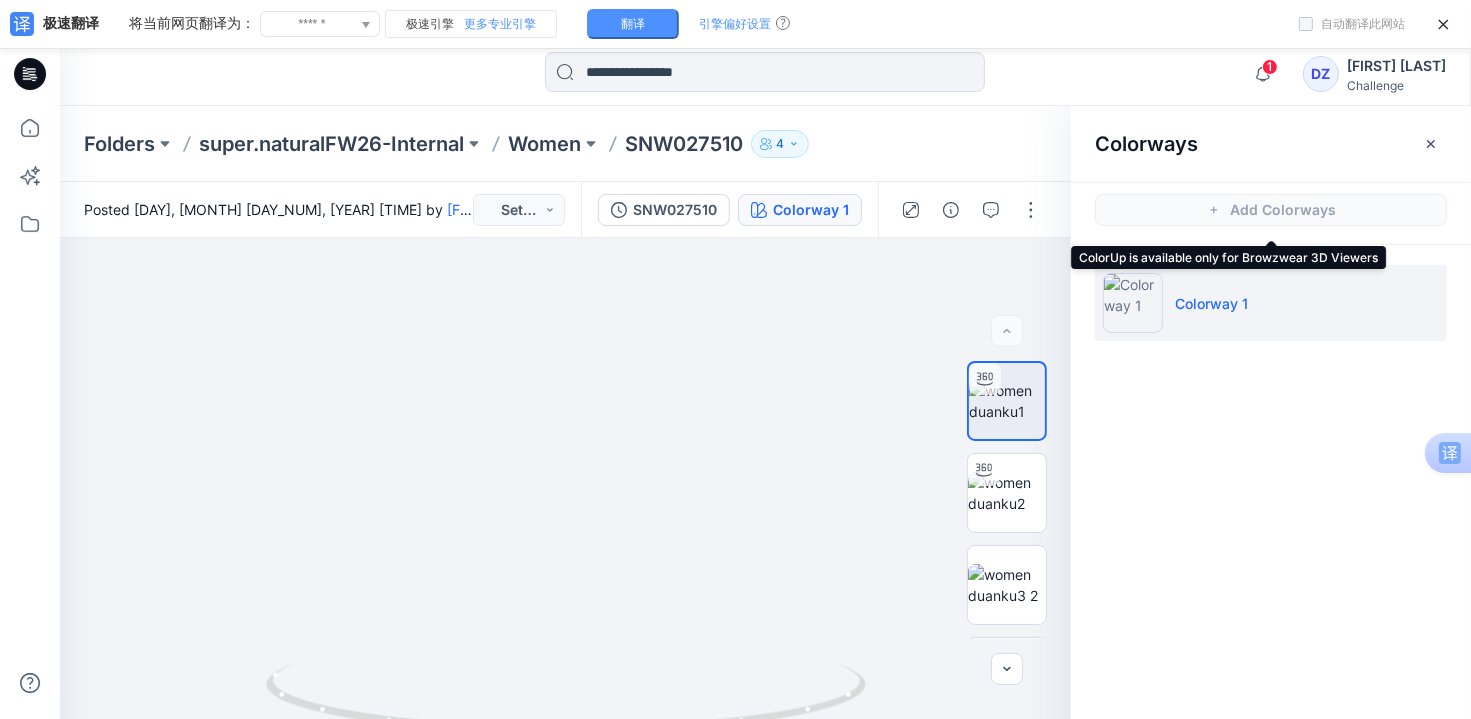 click on "Add Colorways" at bounding box center [1271, 210] 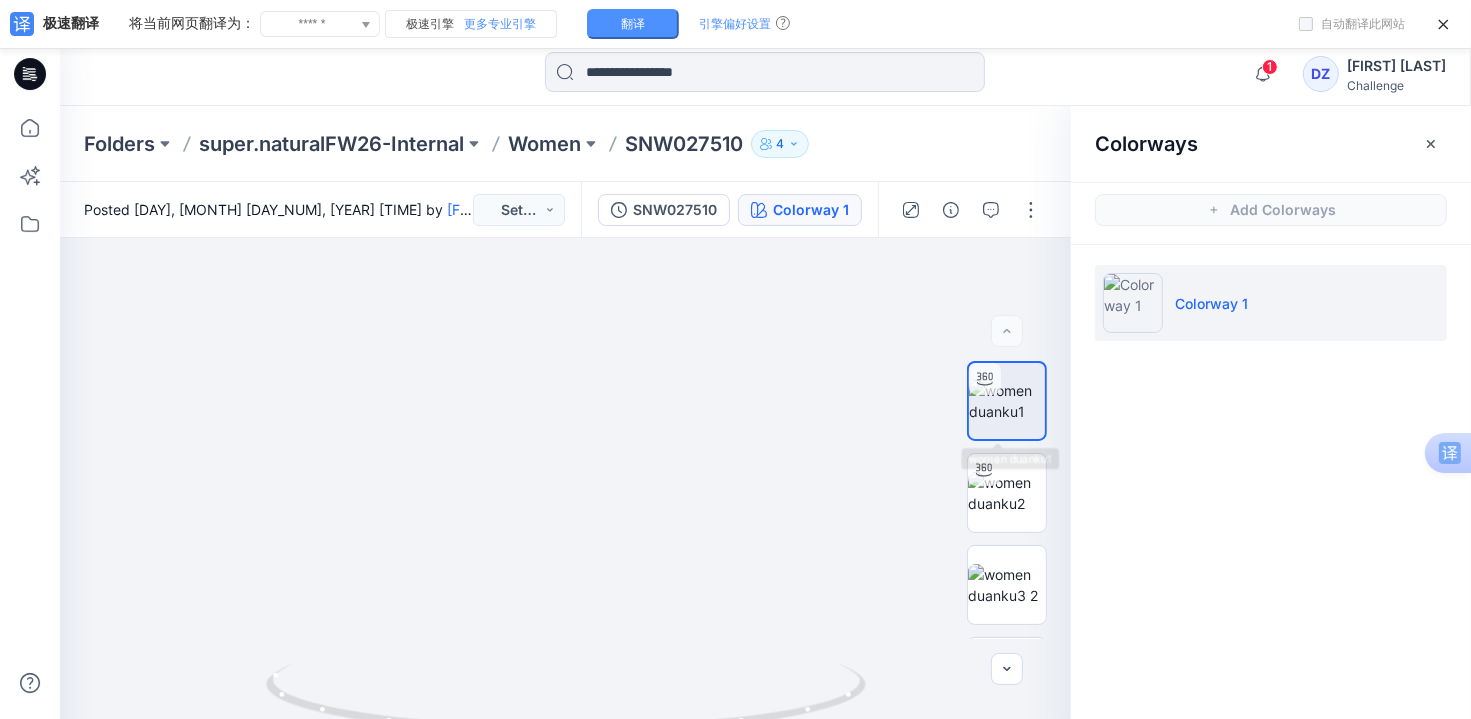 drag, startPoint x: 1040, startPoint y: 398, endPoint x: 1074, endPoint y: 315, distance: 89.693924 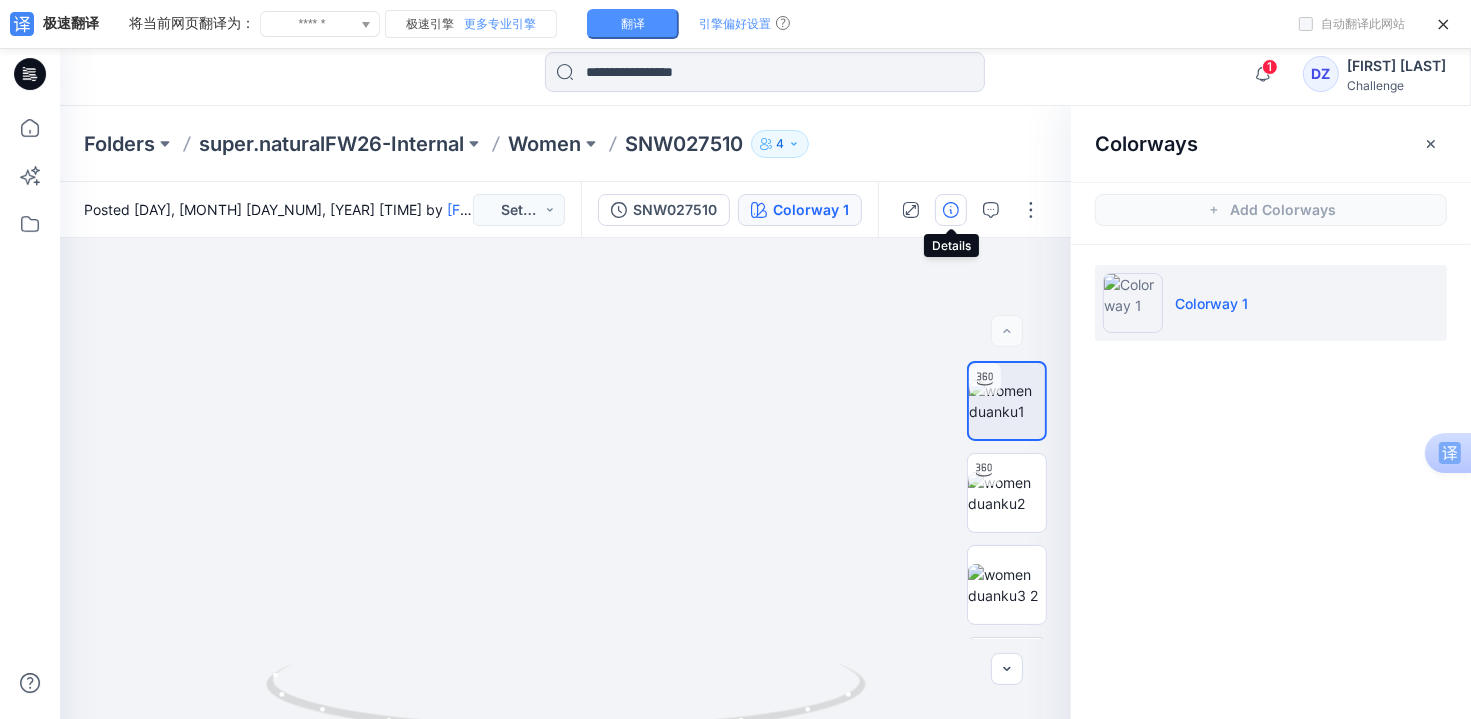 click 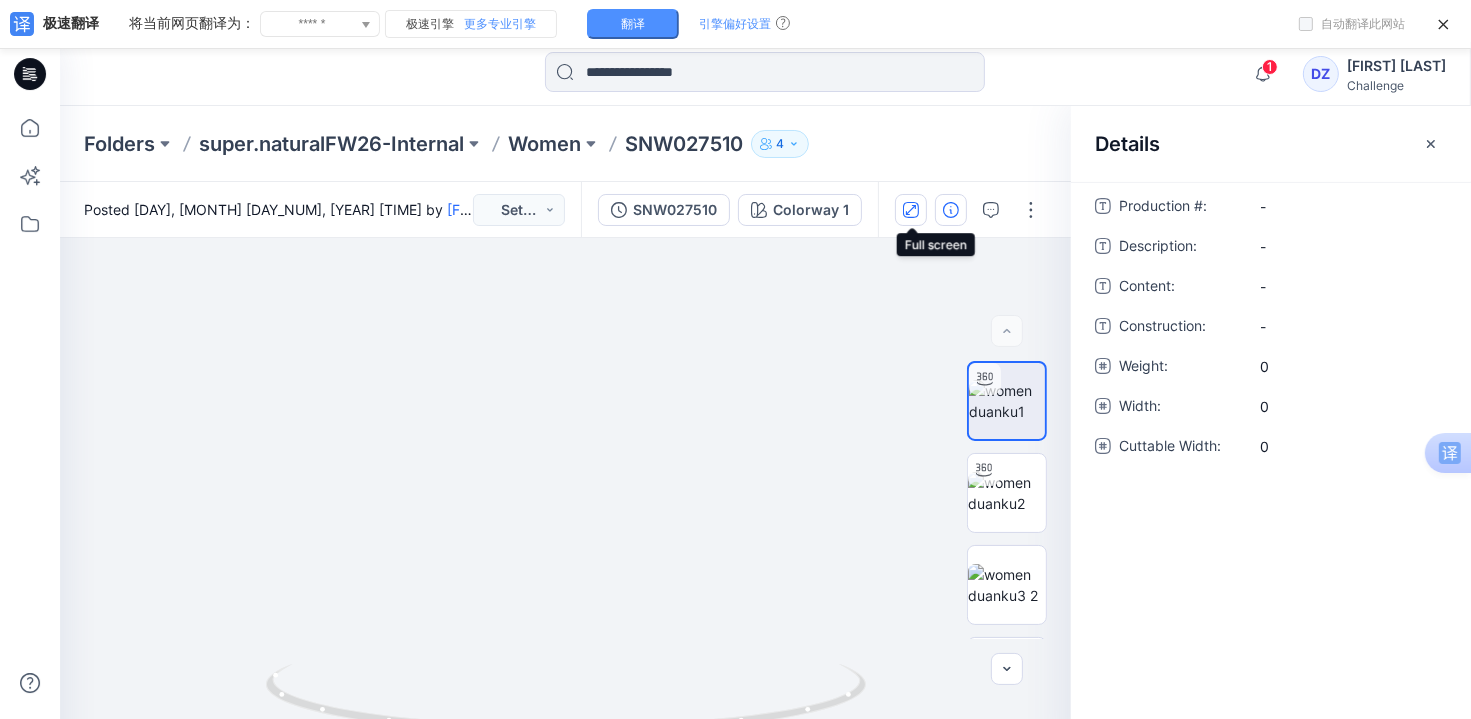 click 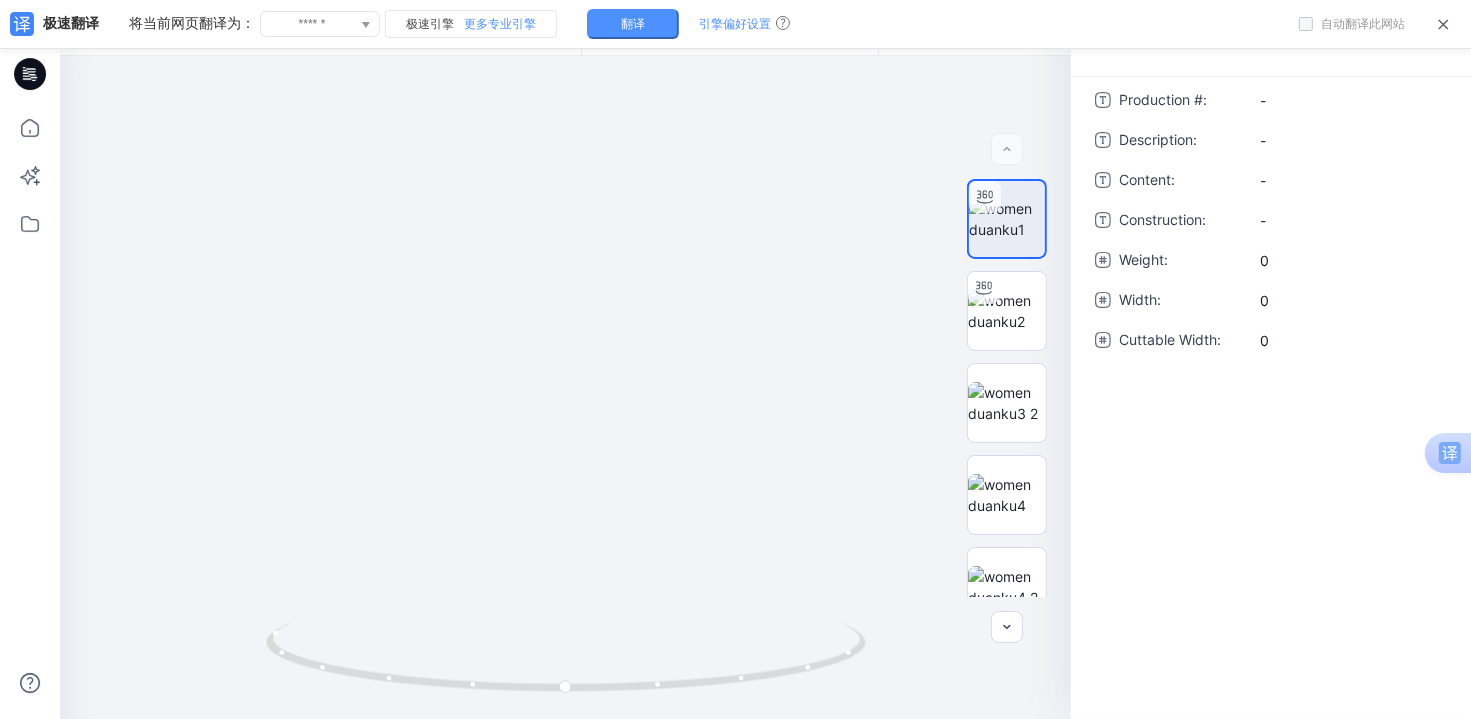 click 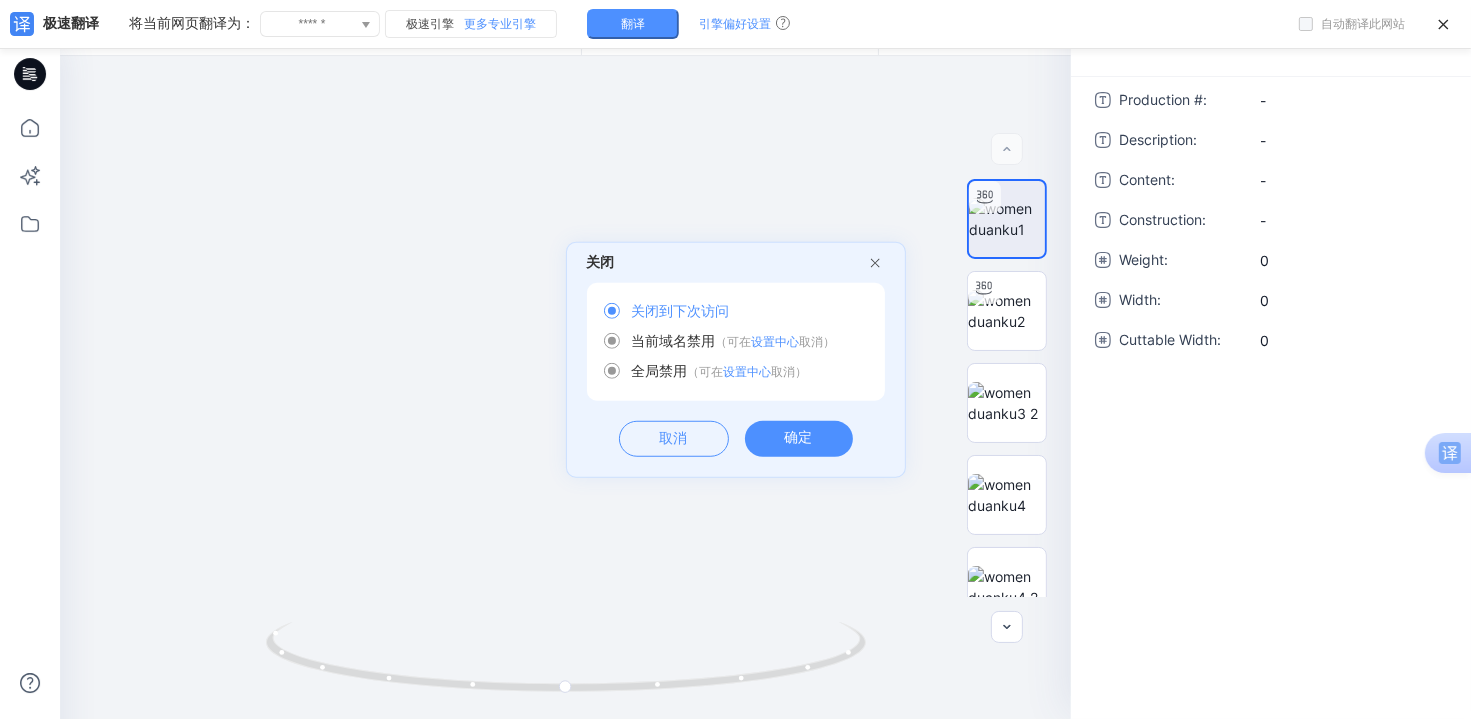 click 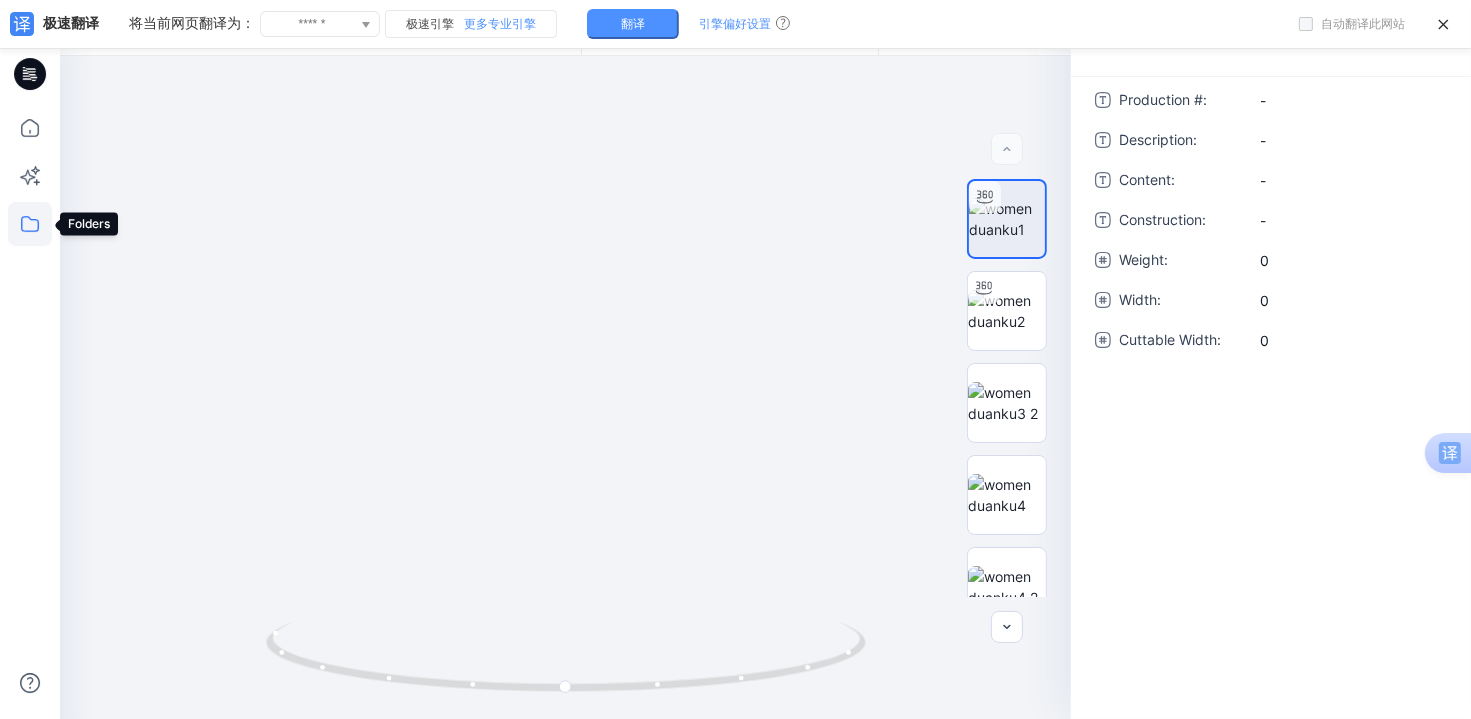 click 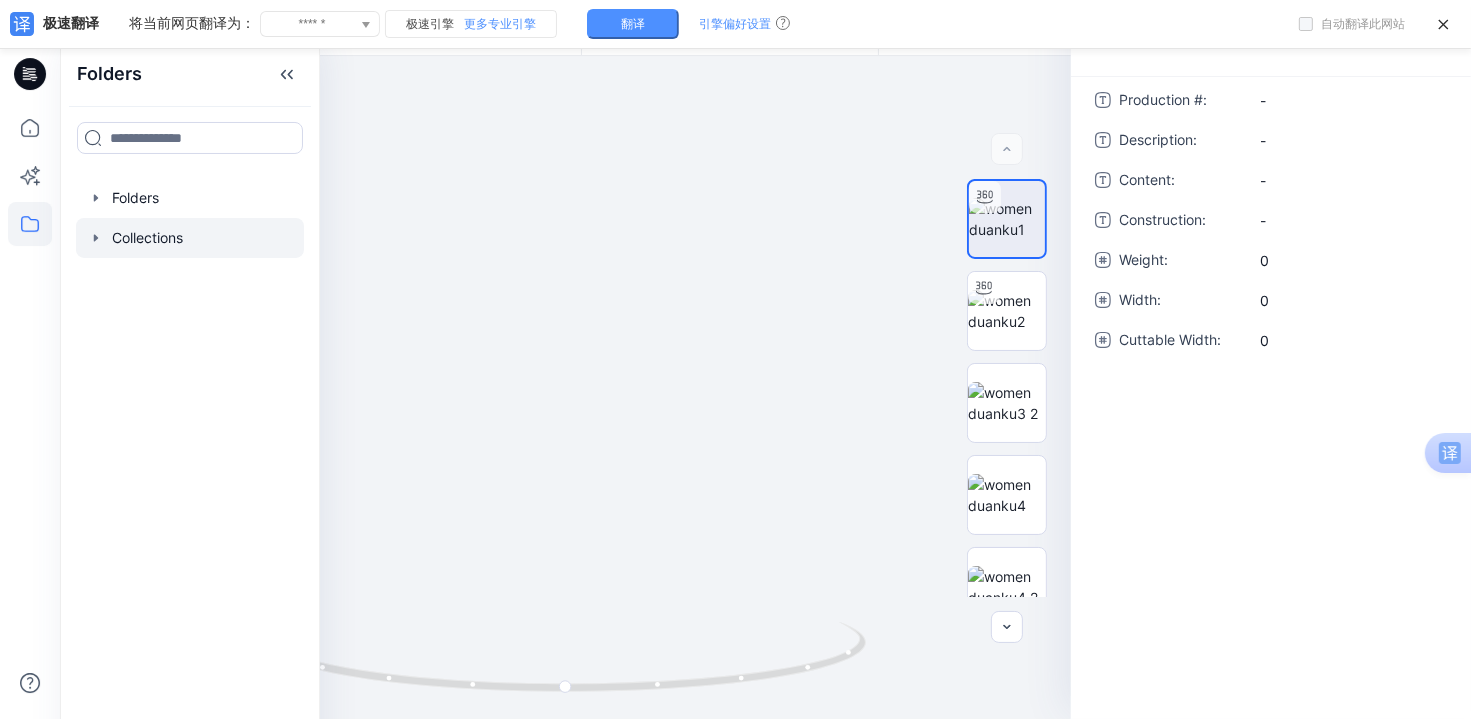 click at bounding box center [190, 238] 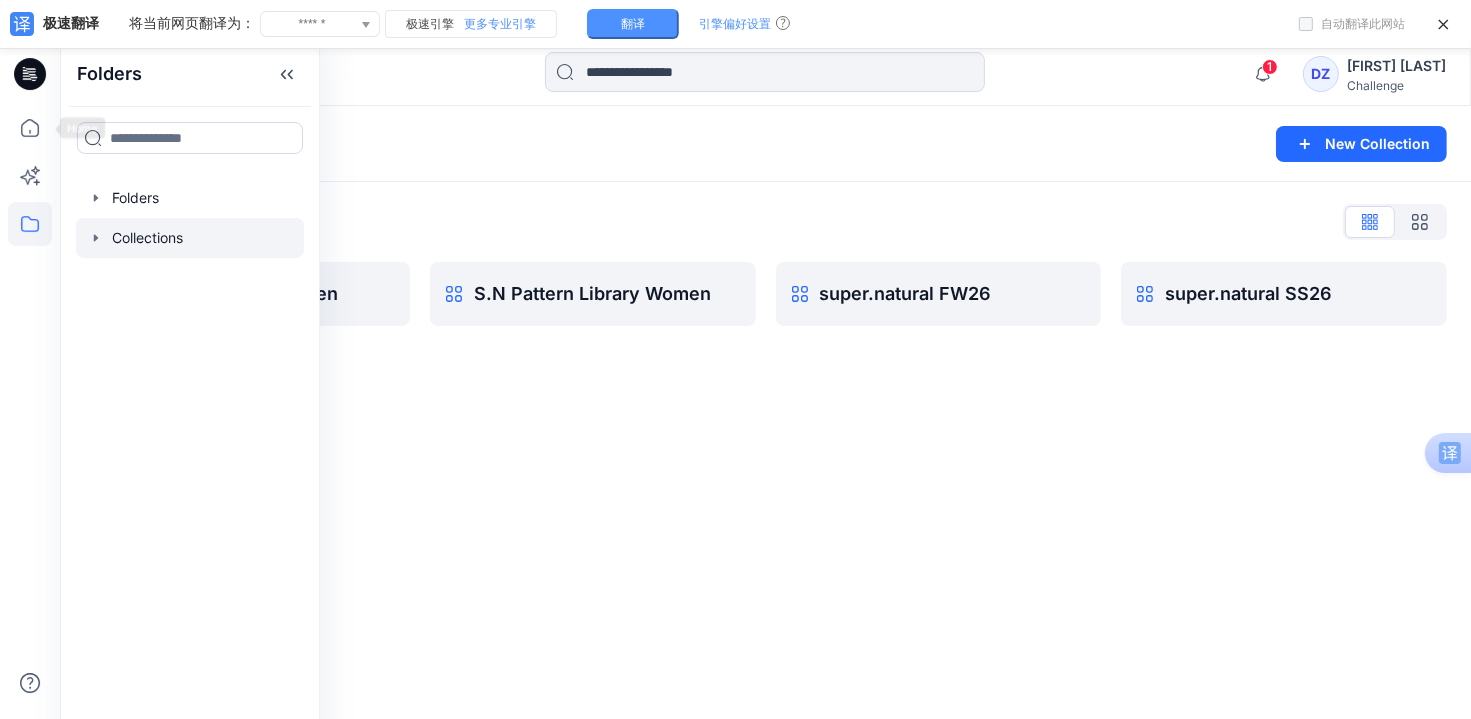 click 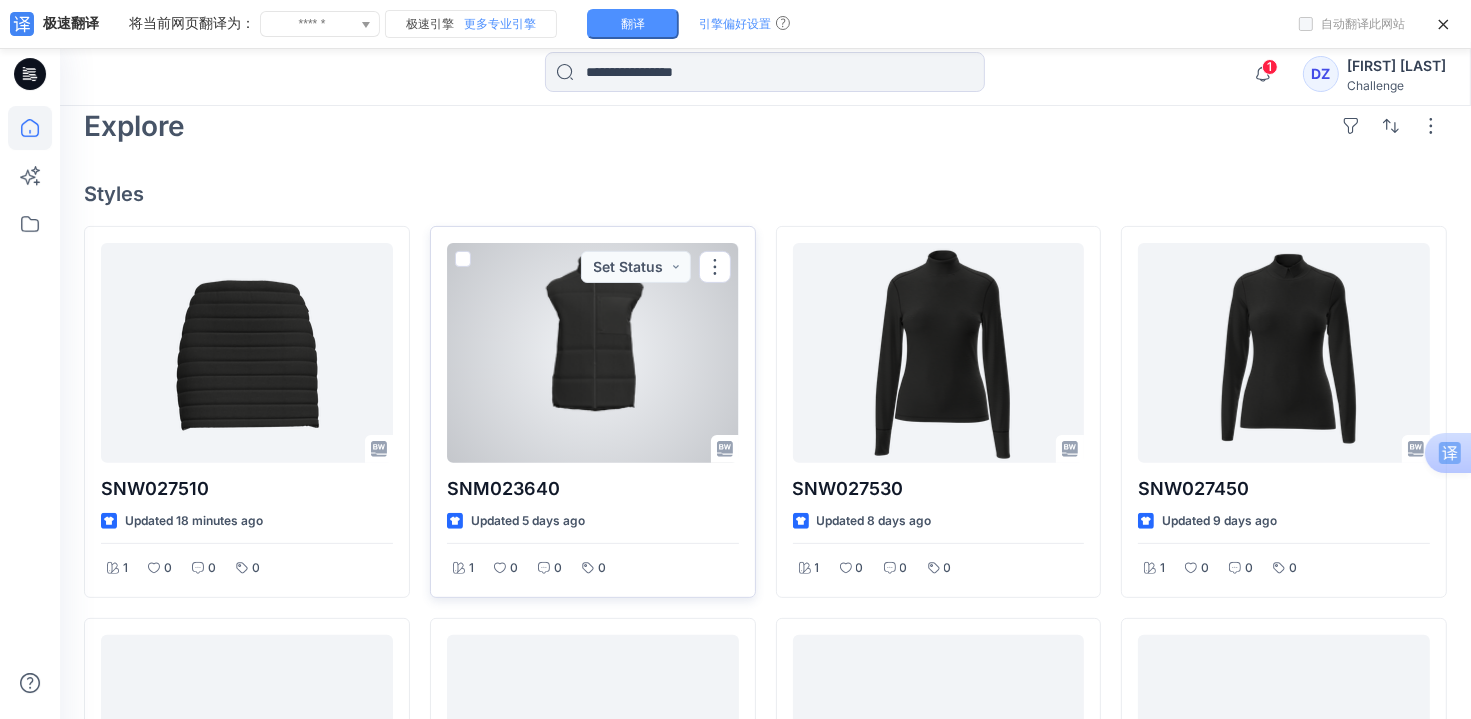 click at bounding box center (593, 353) 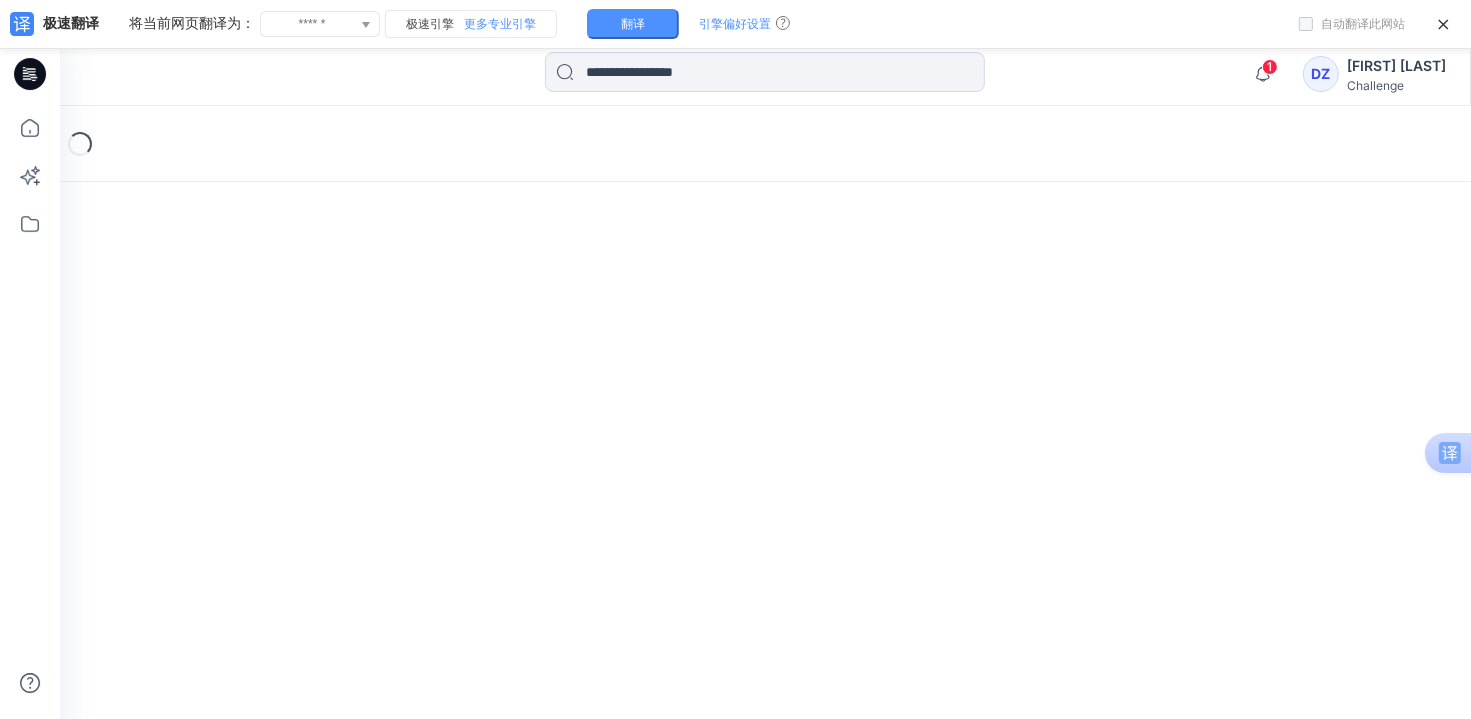 scroll, scrollTop: 42, scrollLeft: 0, axis: vertical 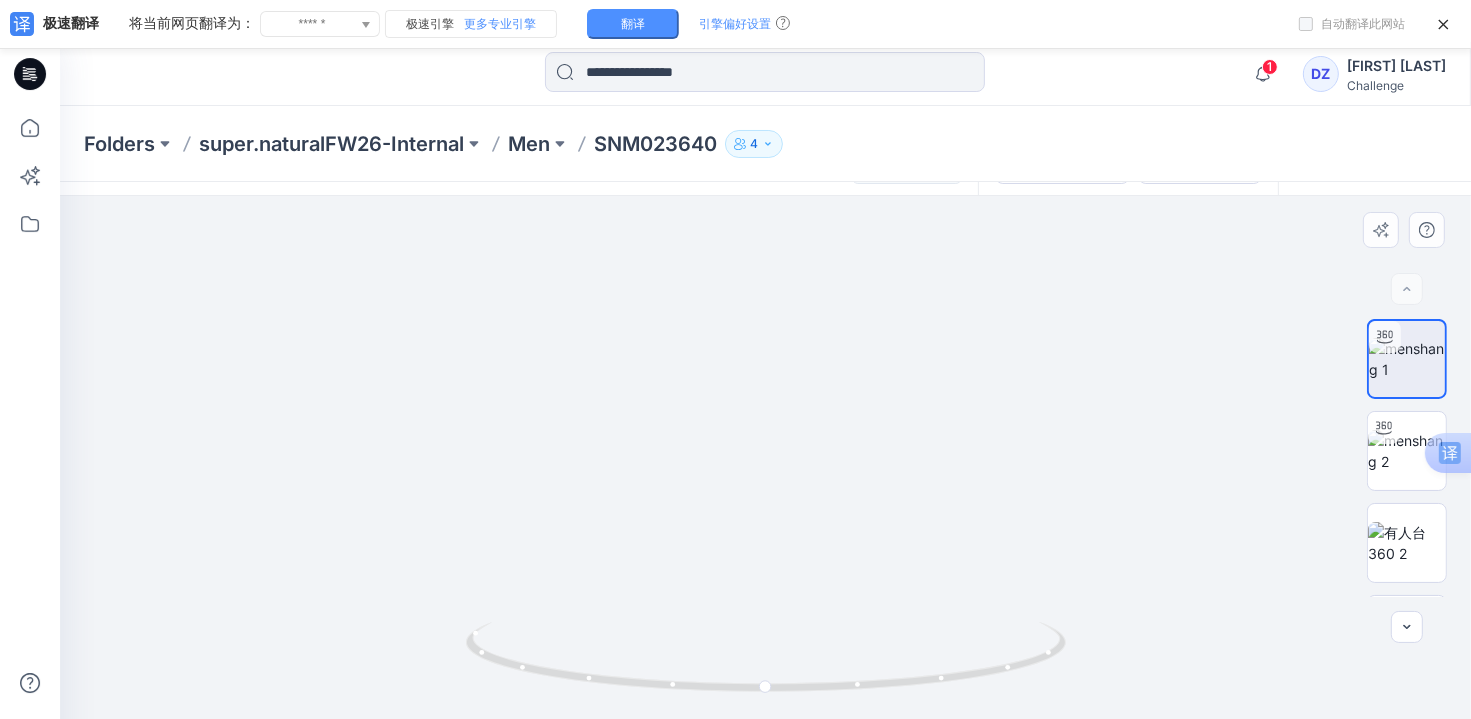 click at bounding box center [765, 457] 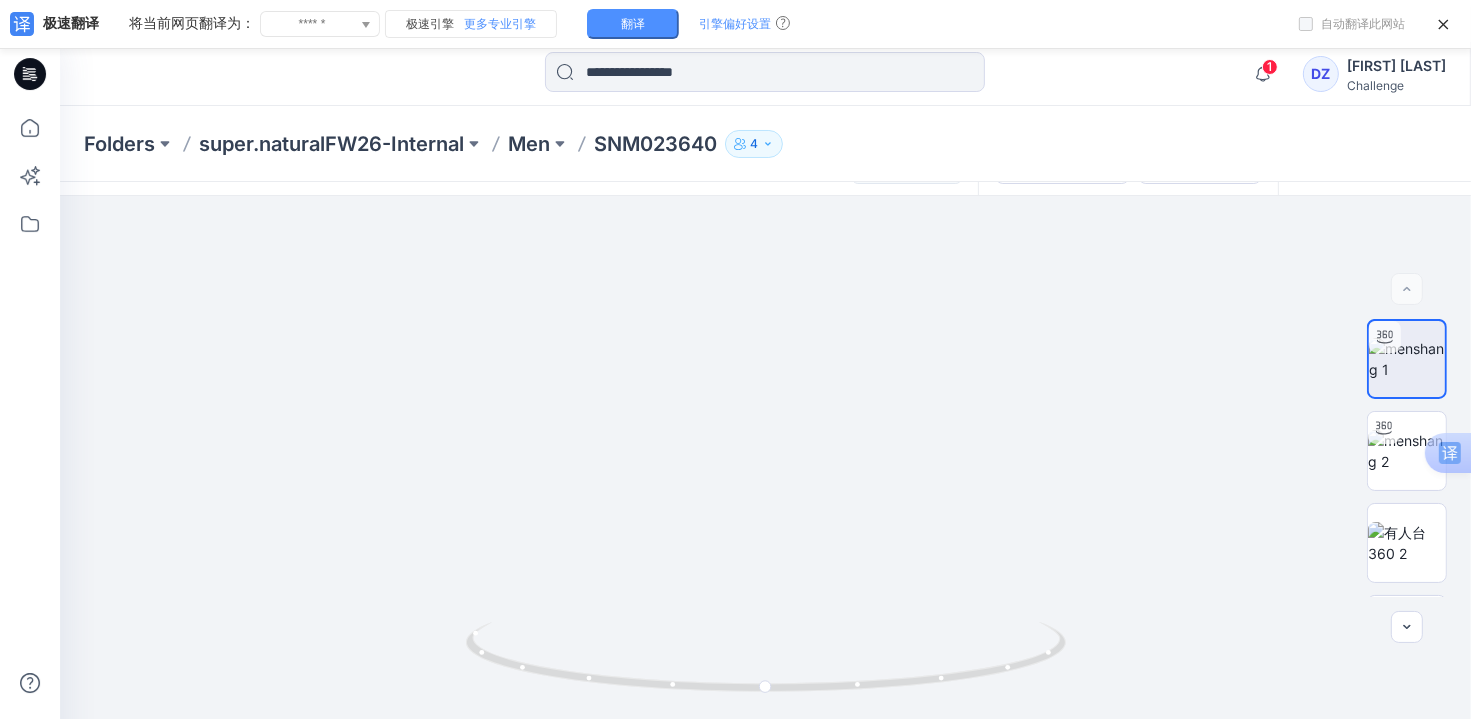 click on "SNM023640" at bounding box center [655, 144] 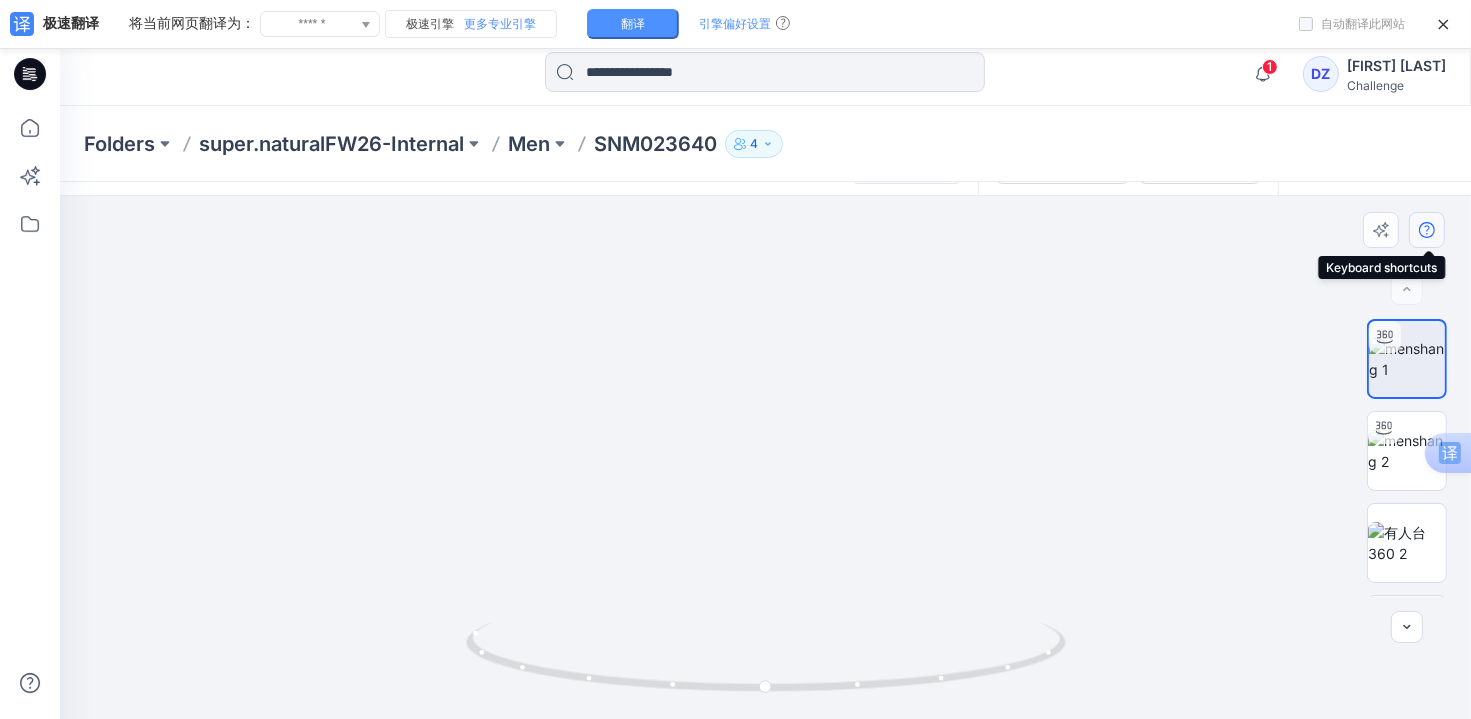 click 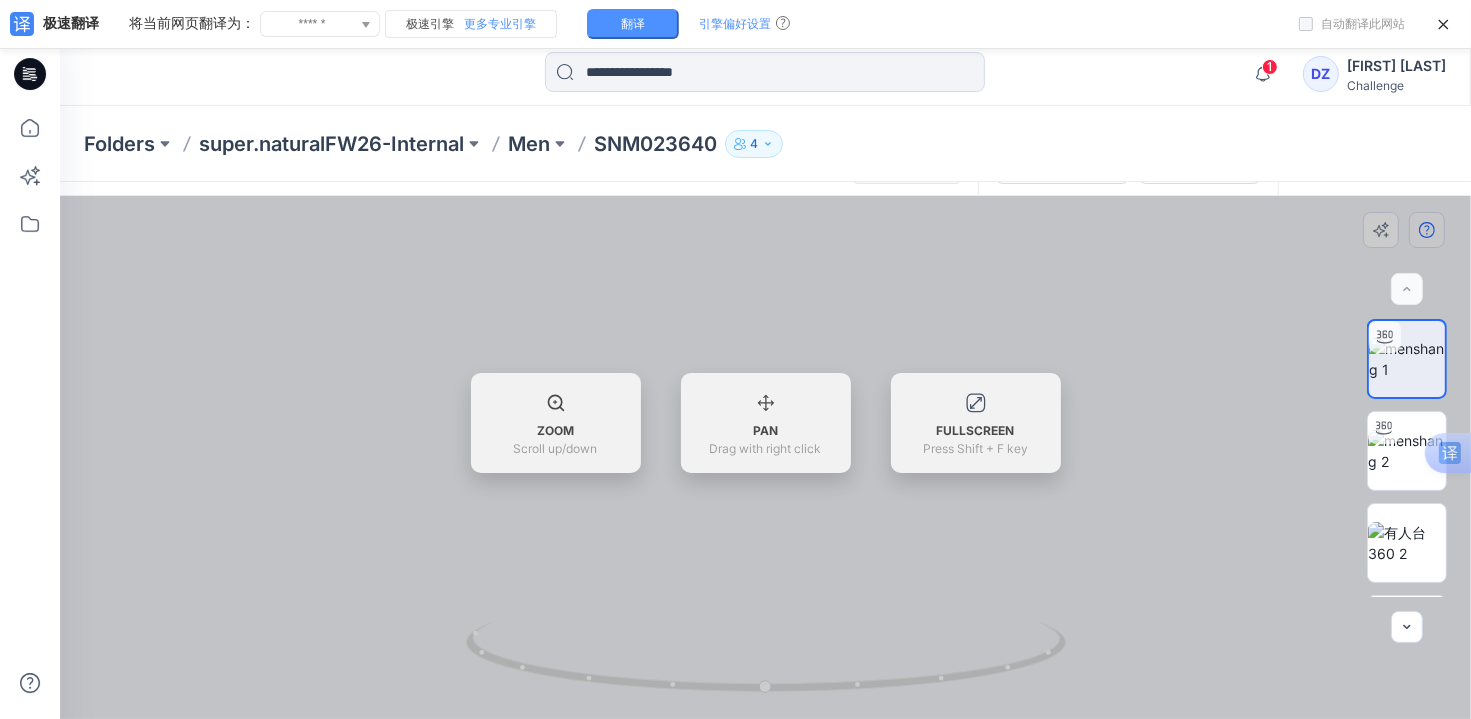 click at bounding box center (765, 457) 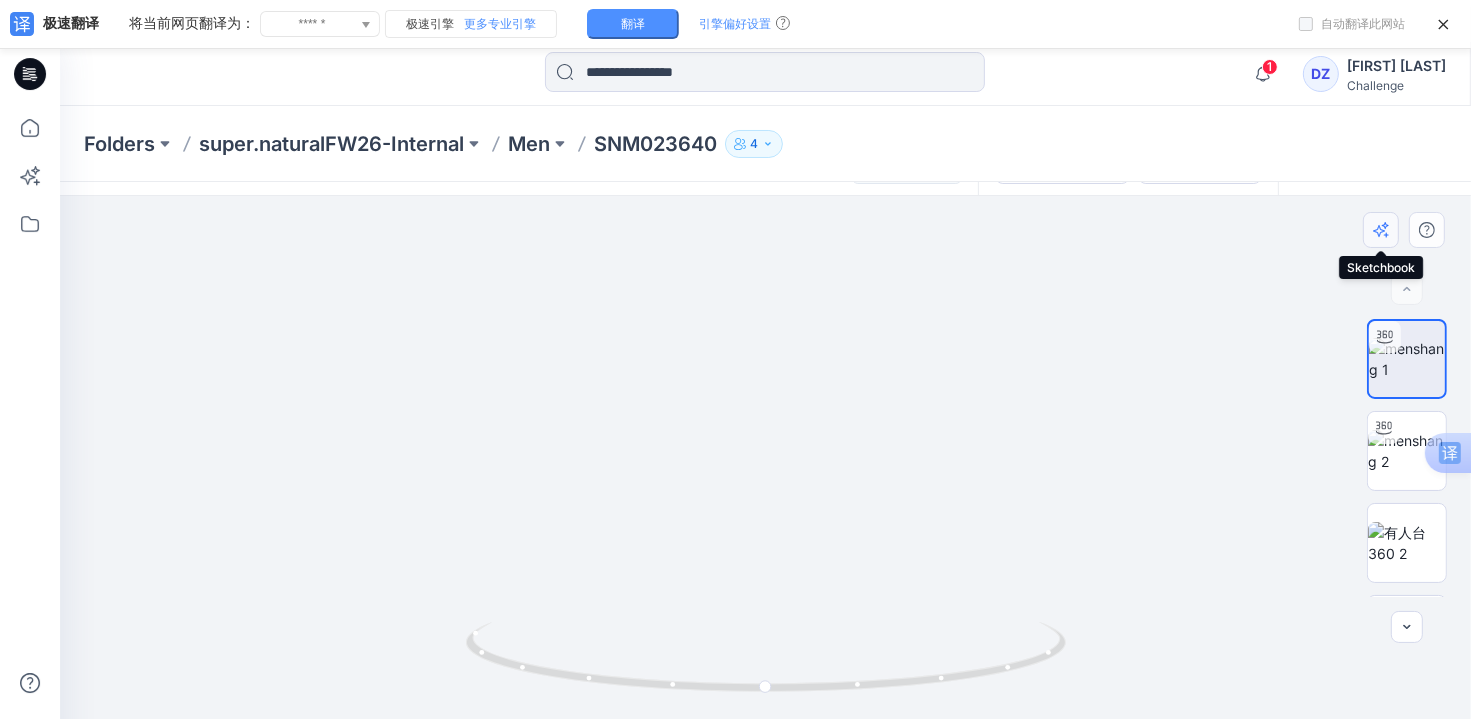 click 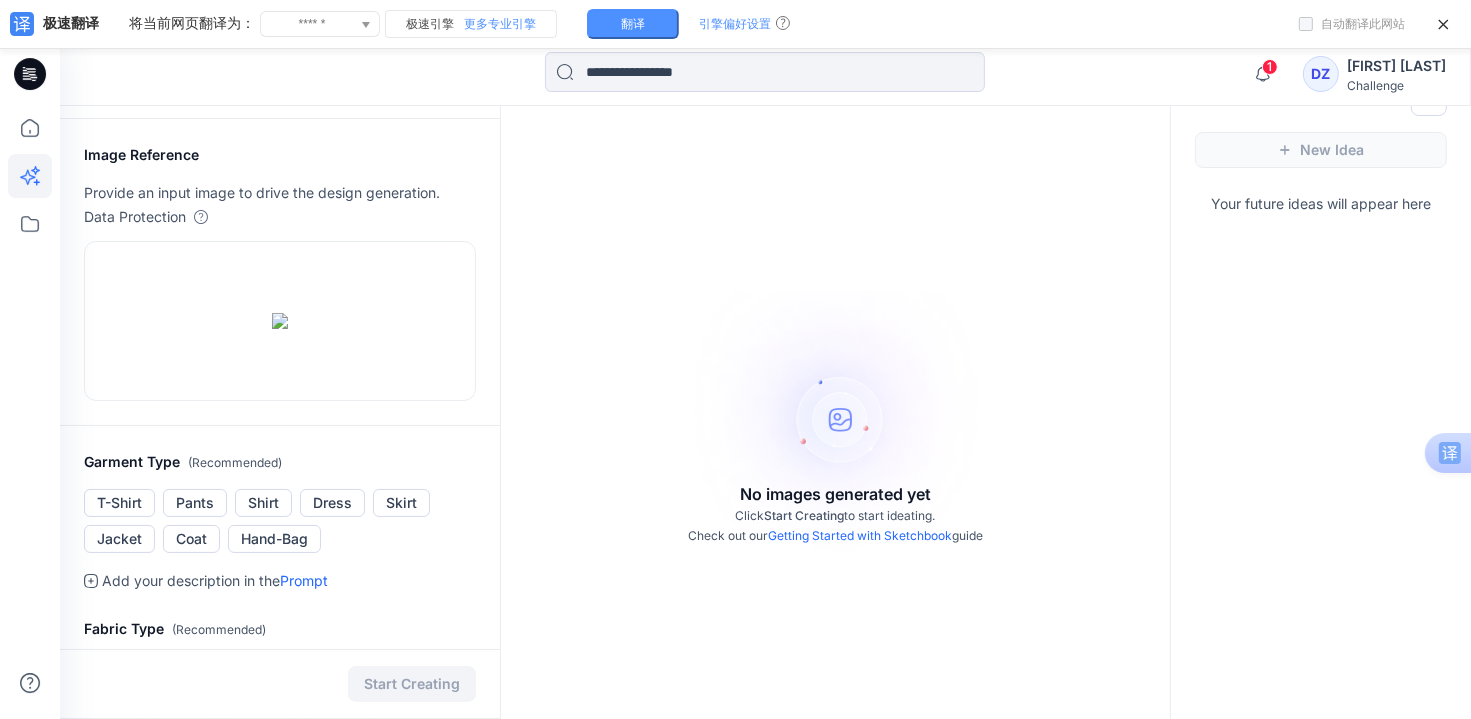 click on "New Idea" at bounding box center (1321, 150) 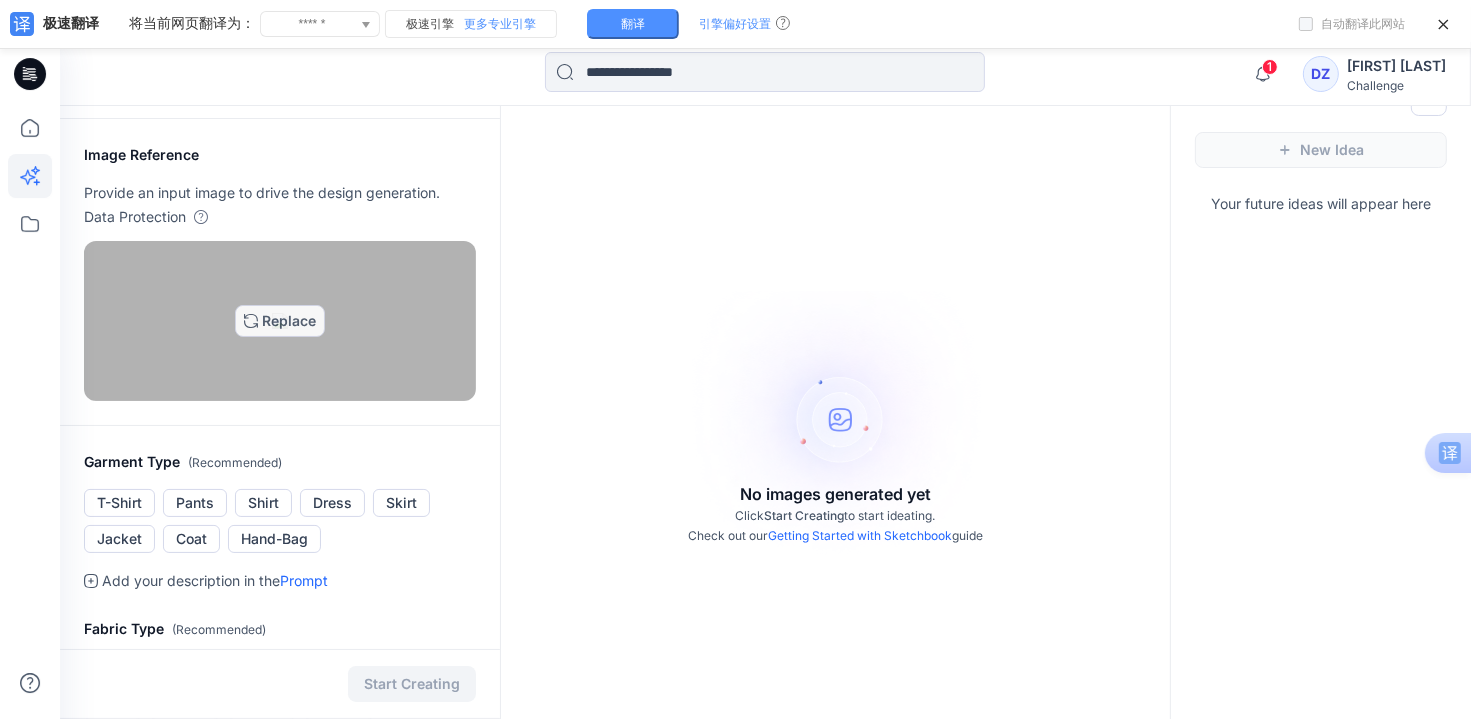 click at bounding box center (280, 321) 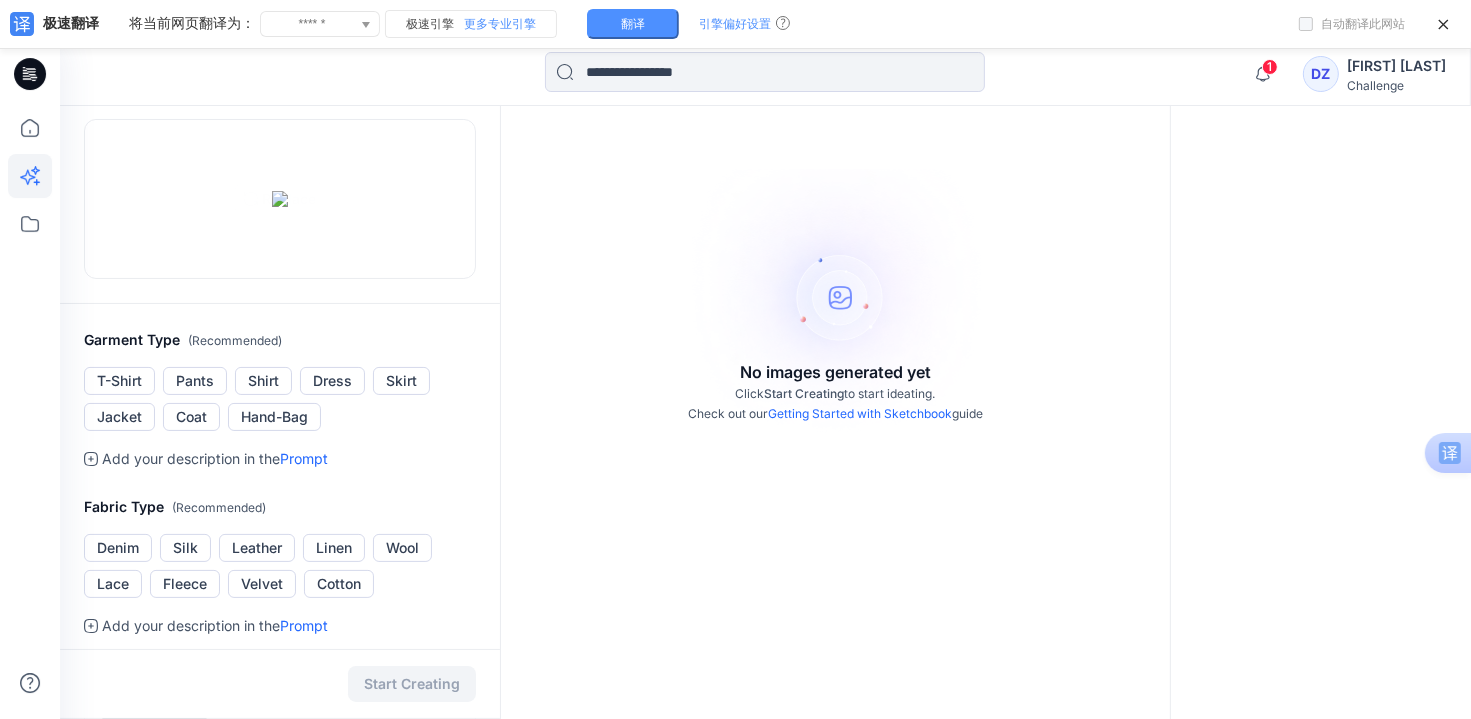 scroll, scrollTop: 242, scrollLeft: 0, axis: vertical 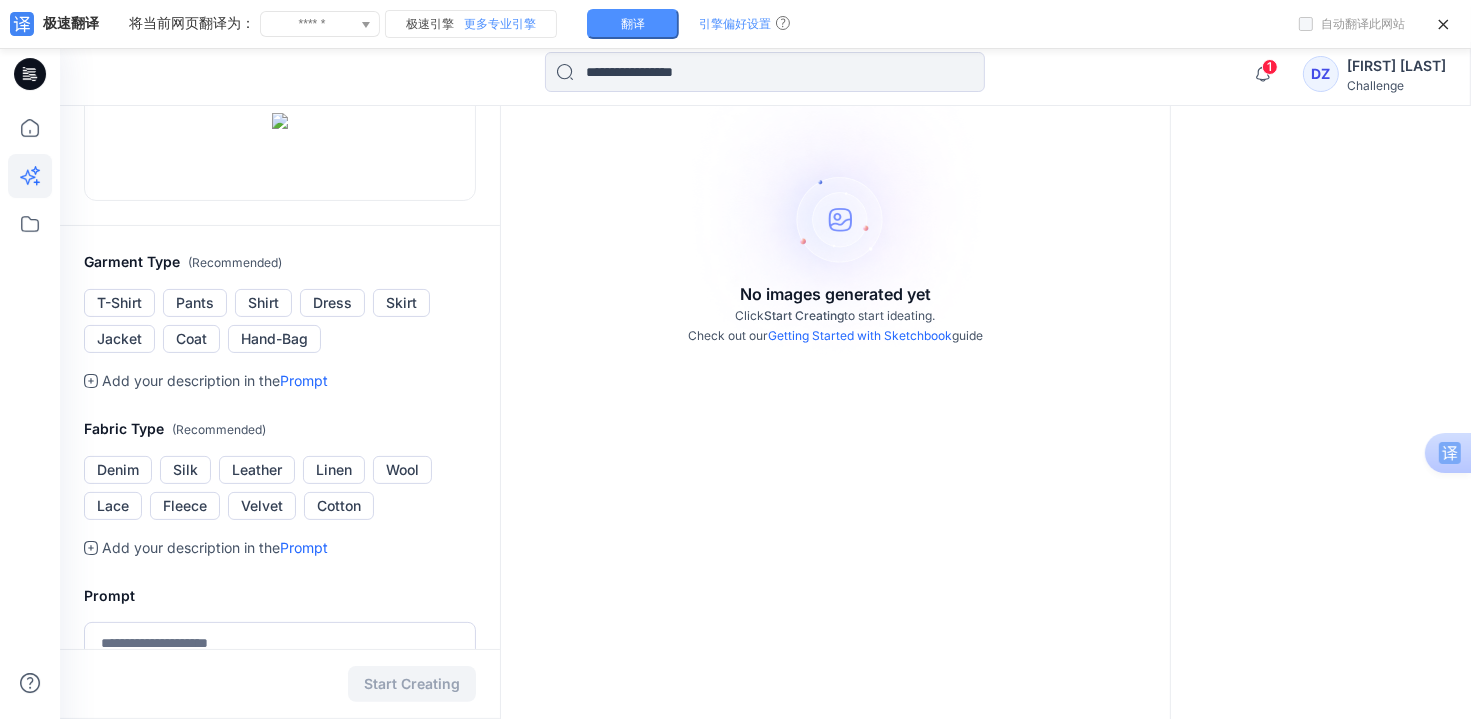 drag, startPoint x: 397, startPoint y: 693, endPoint x: 392, endPoint y: 683, distance: 11.18034 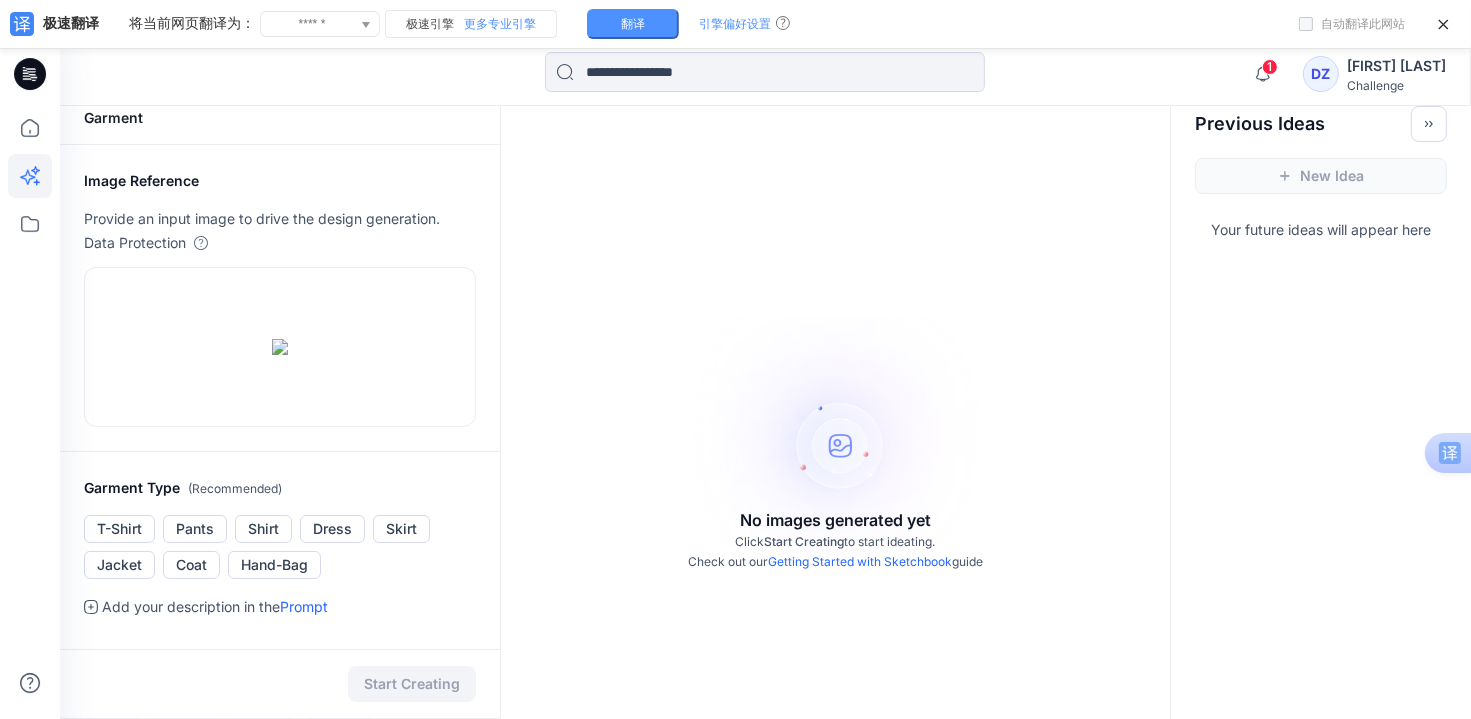 scroll, scrollTop: 0, scrollLeft: 0, axis: both 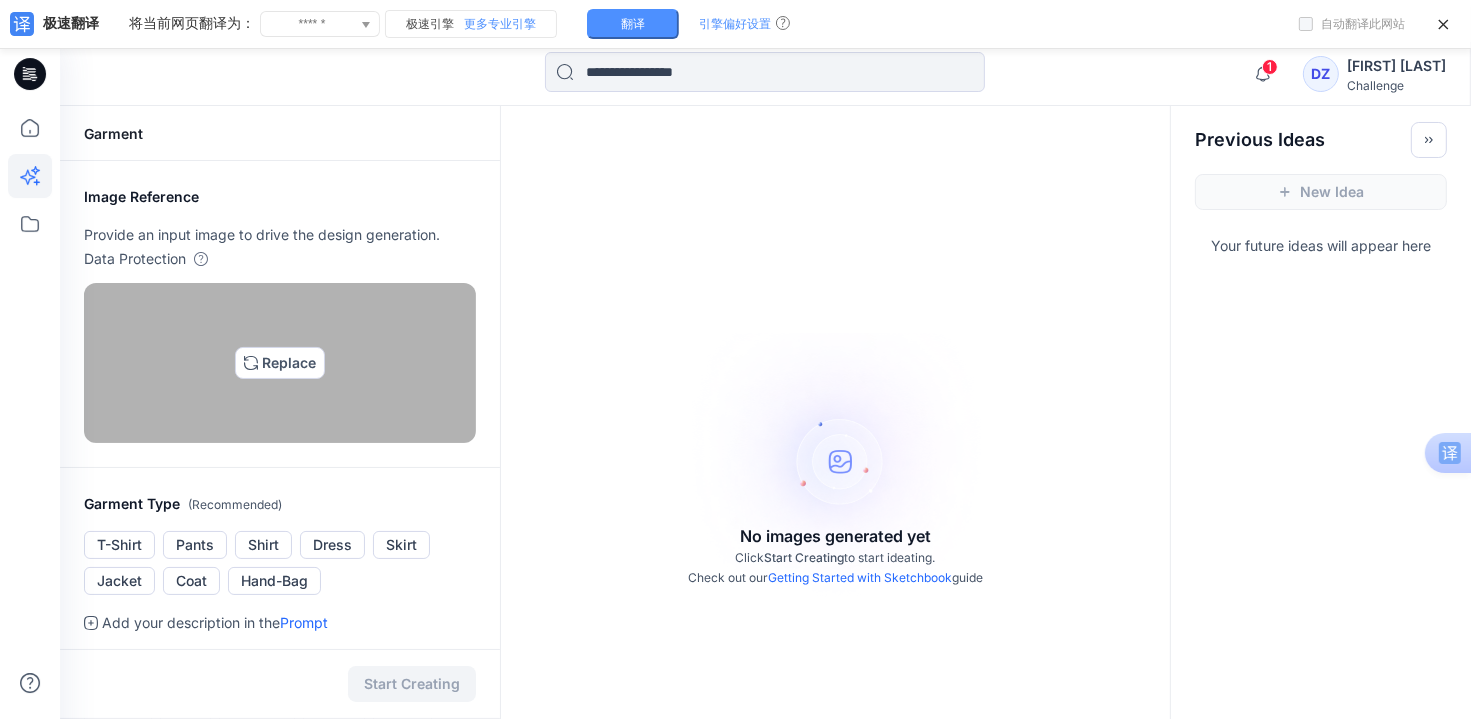 click at bounding box center [280, 363] 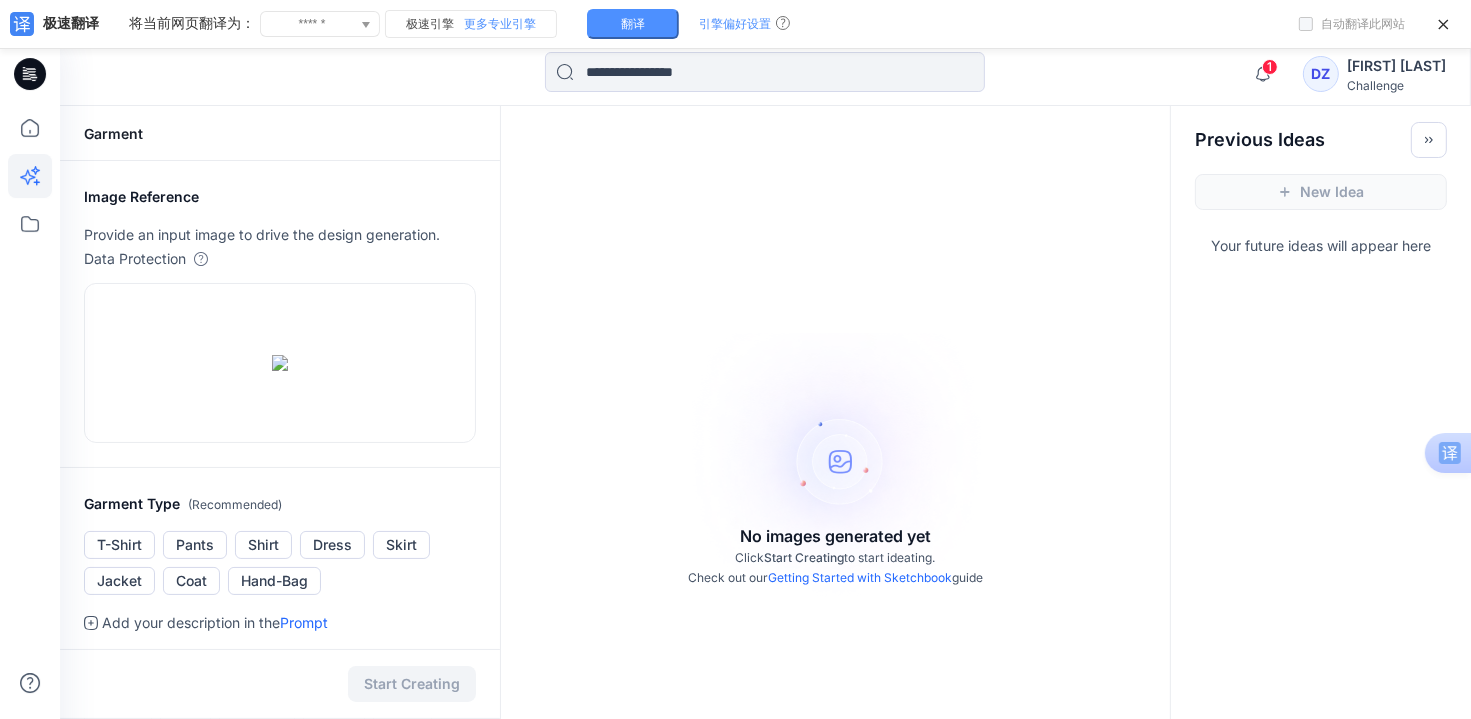 drag, startPoint x: 791, startPoint y: 545, endPoint x: 845, endPoint y: 452, distance: 107.54069 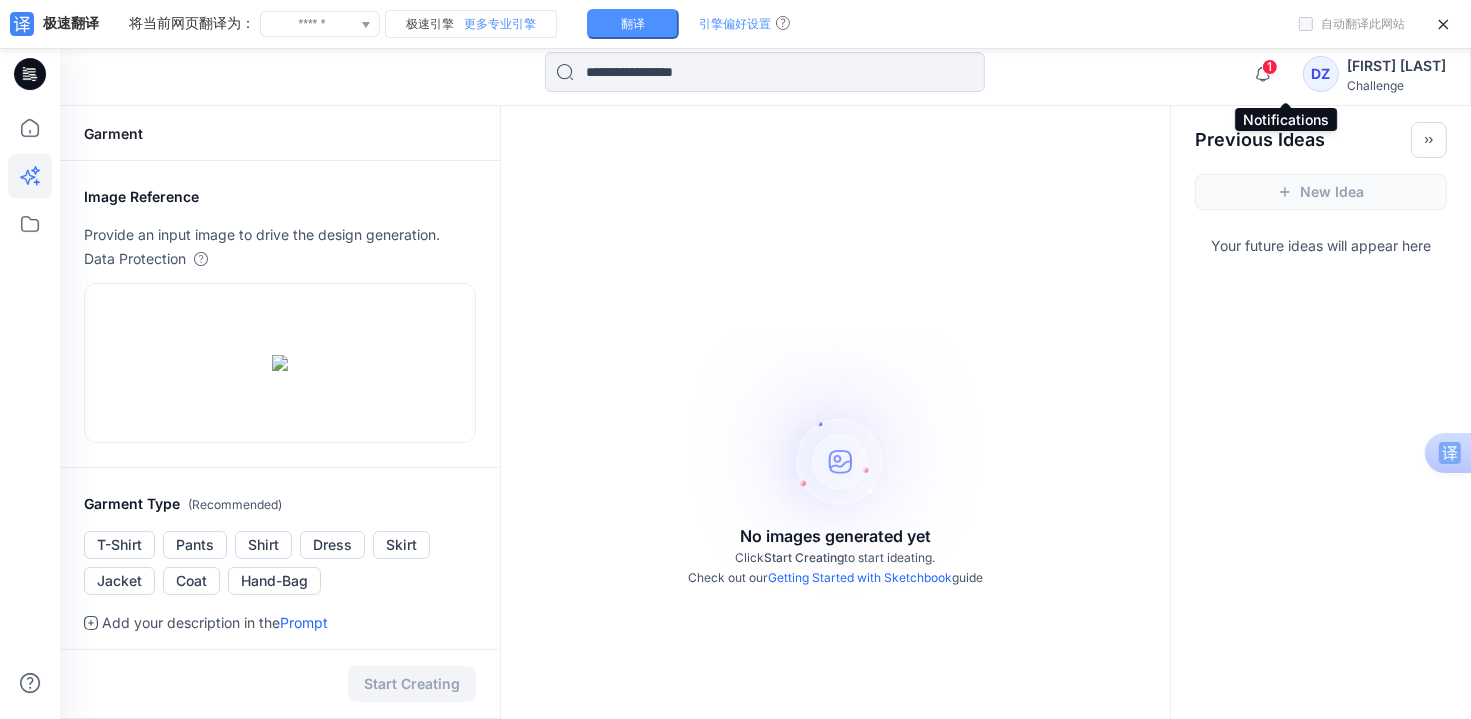 click on "1" at bounding box center [1270, 67] 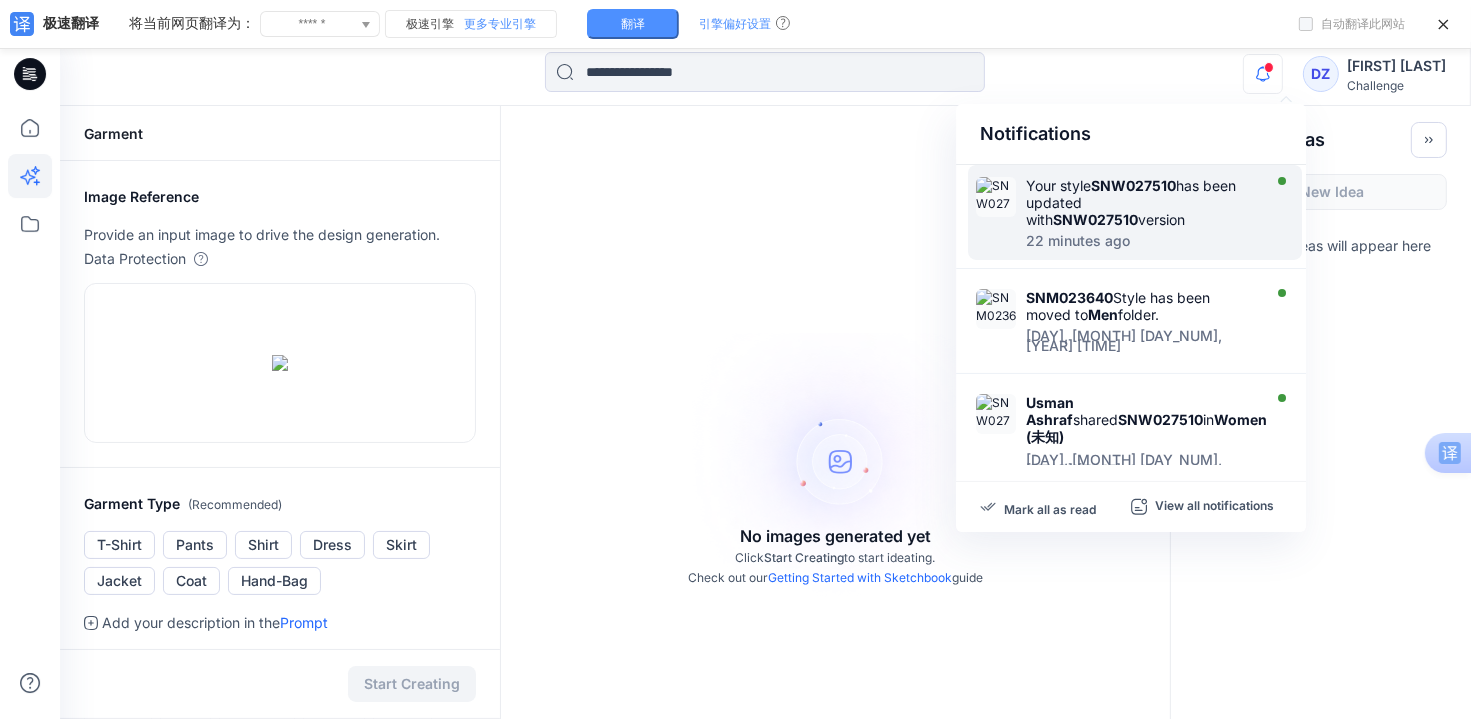 click on "Your style  SNW027510  has been updated  with  SNW027510  version" at bounding box center (1141, 202) 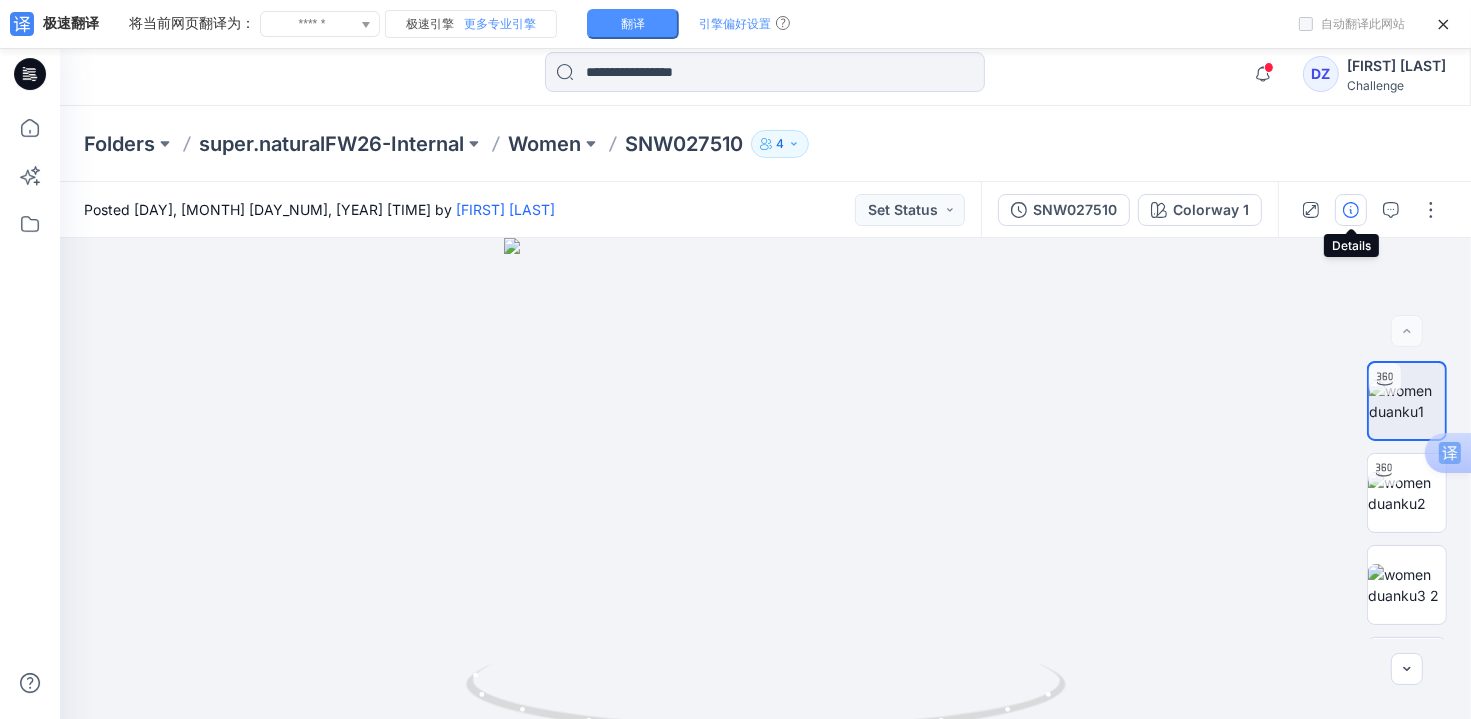 click 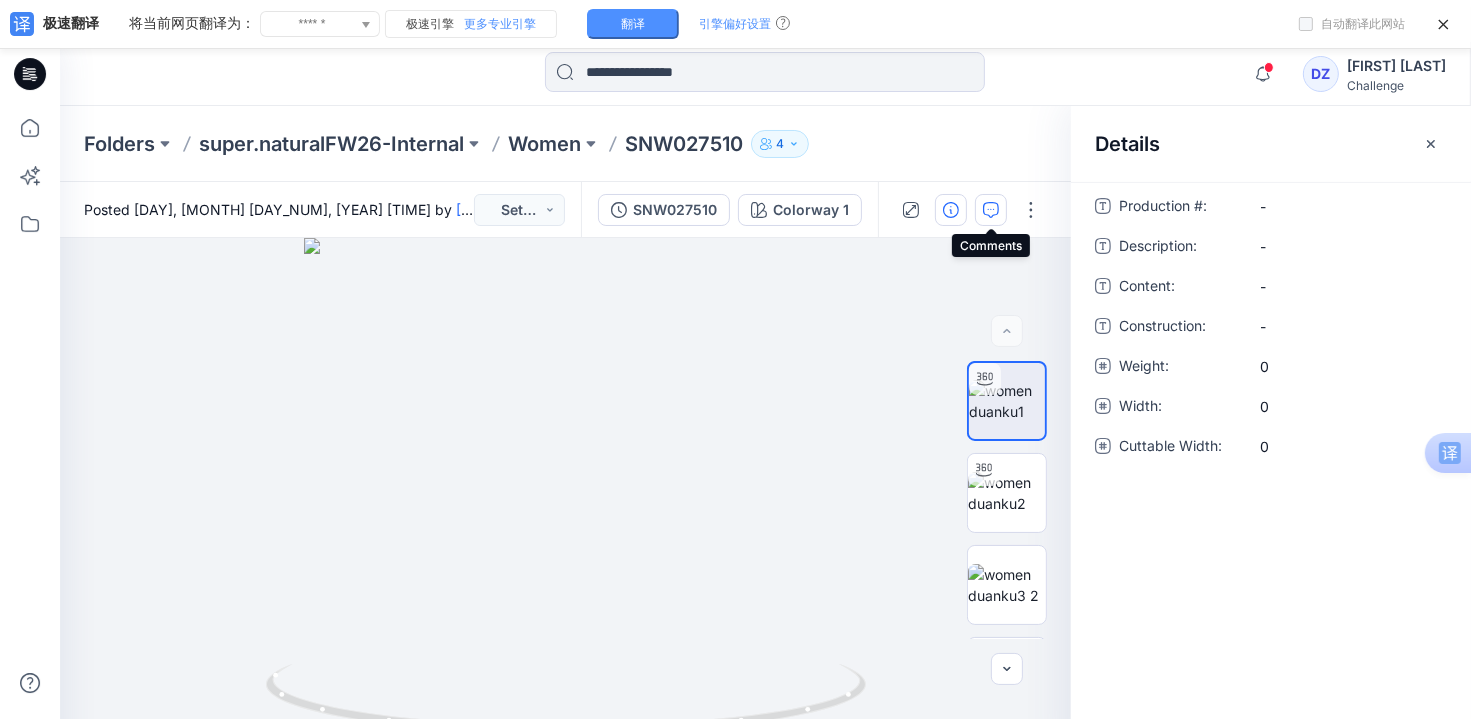 click at bounding box center [991, 210] 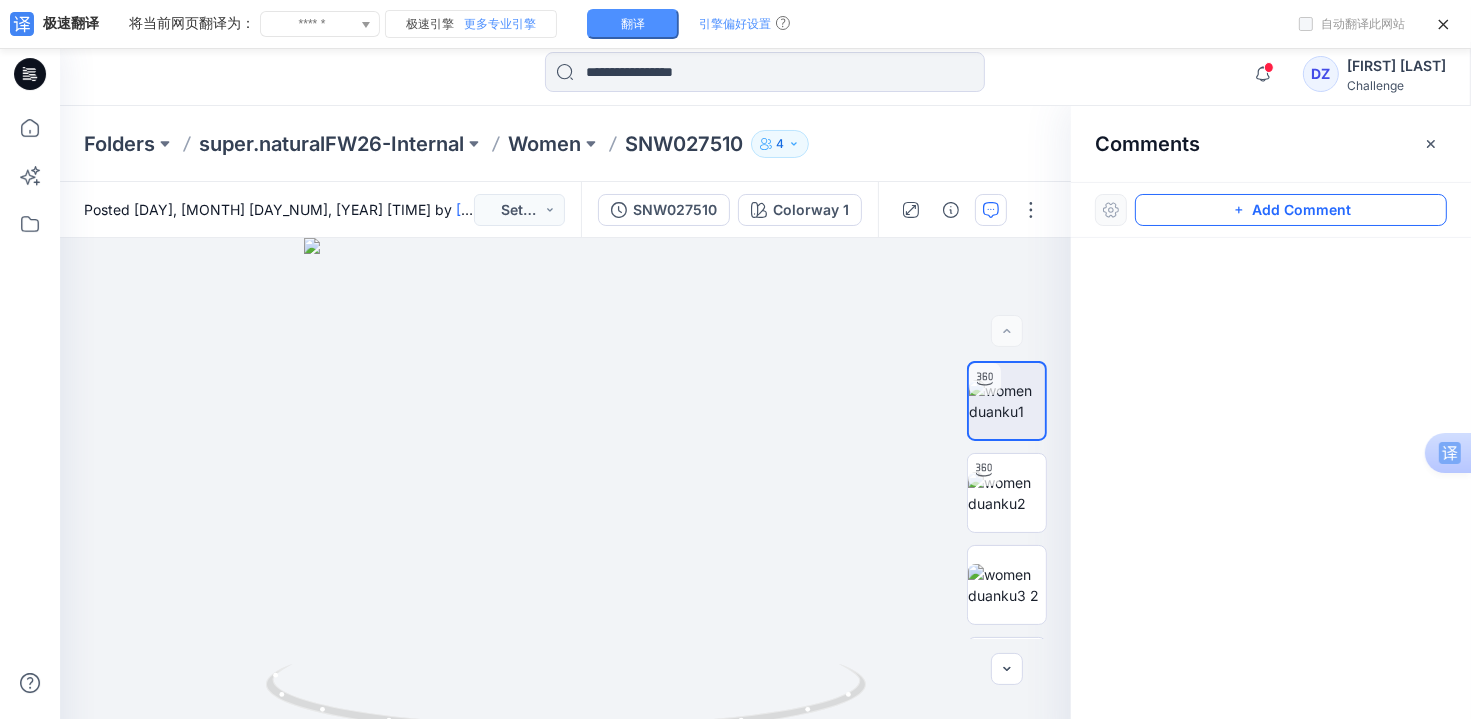 click on "Add Comment" at bounding box center [1291, 210] 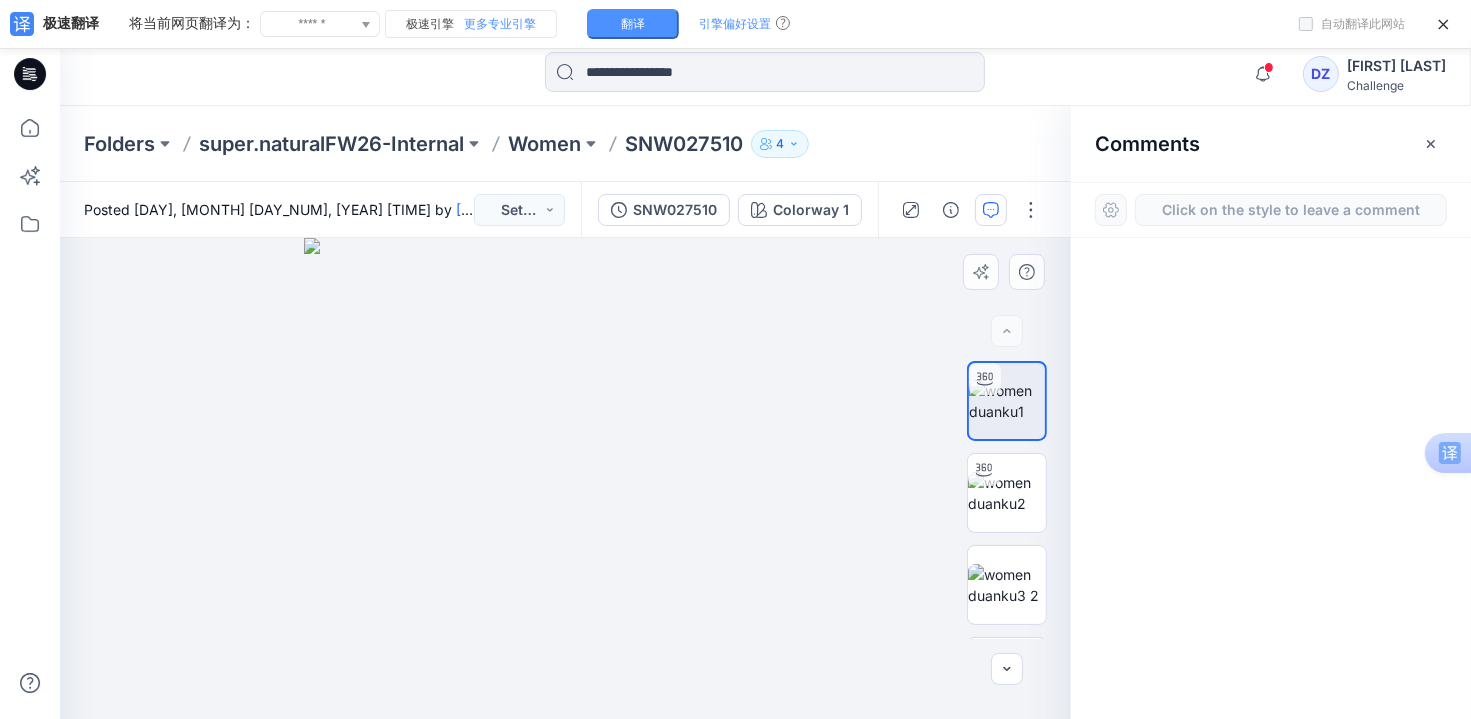 click on "1" at bounding box center [565, 499] 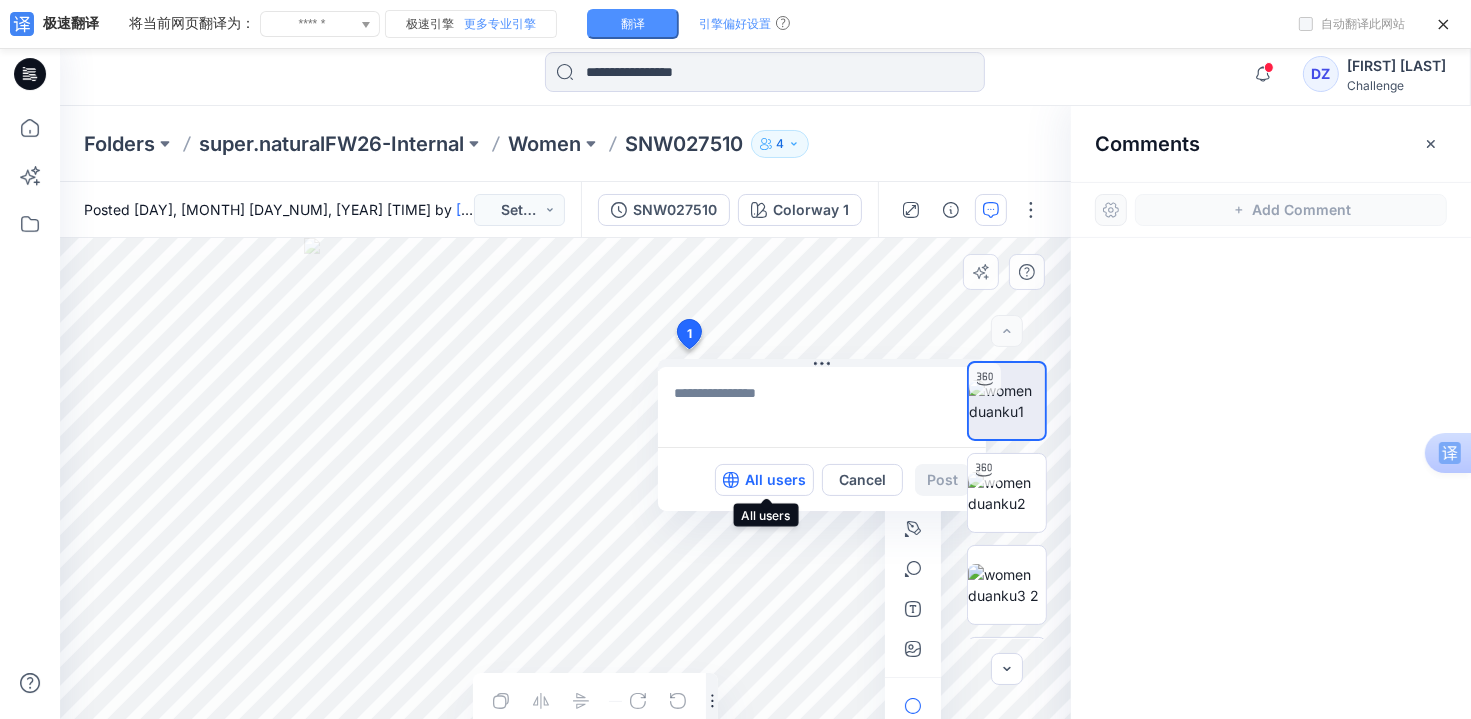 click on "All users" at bounding box center [775, 480] 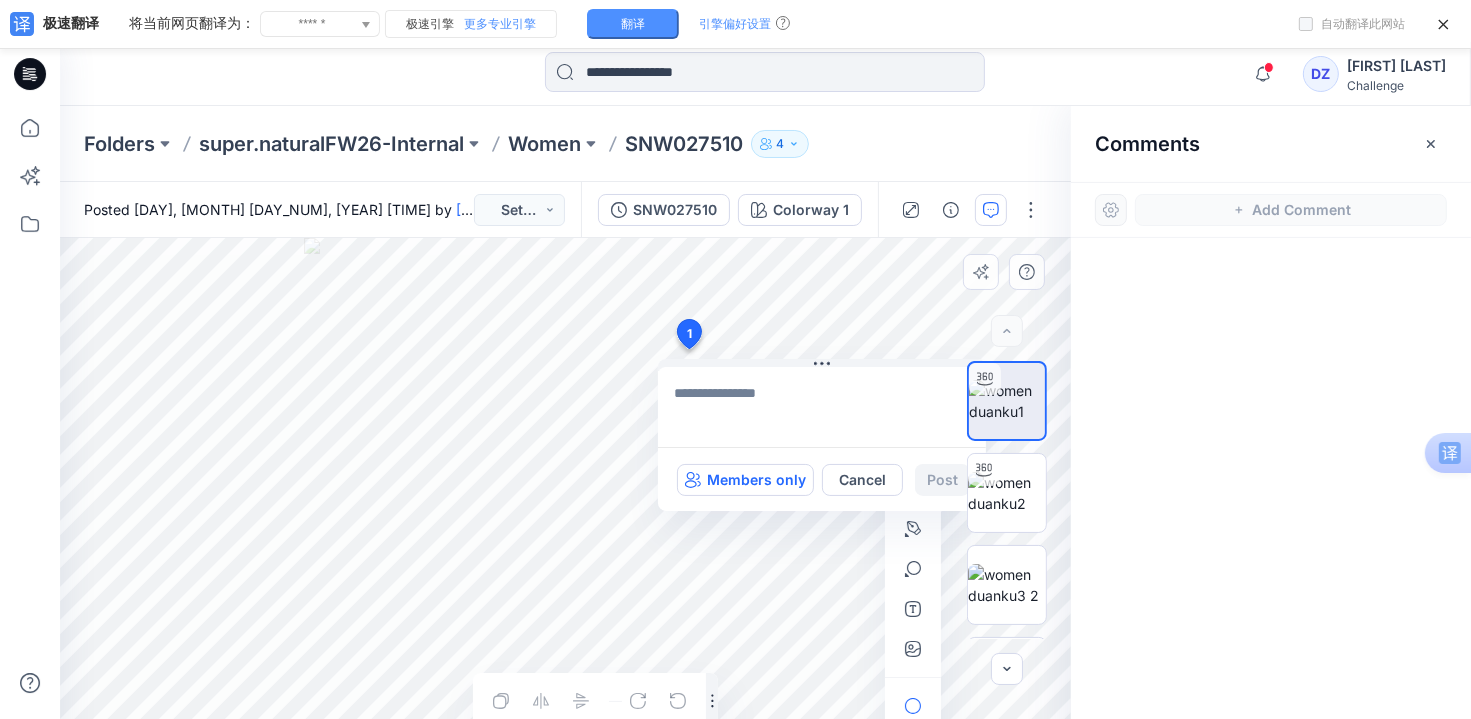 click on "Members only" at bounding box center (756, 480) 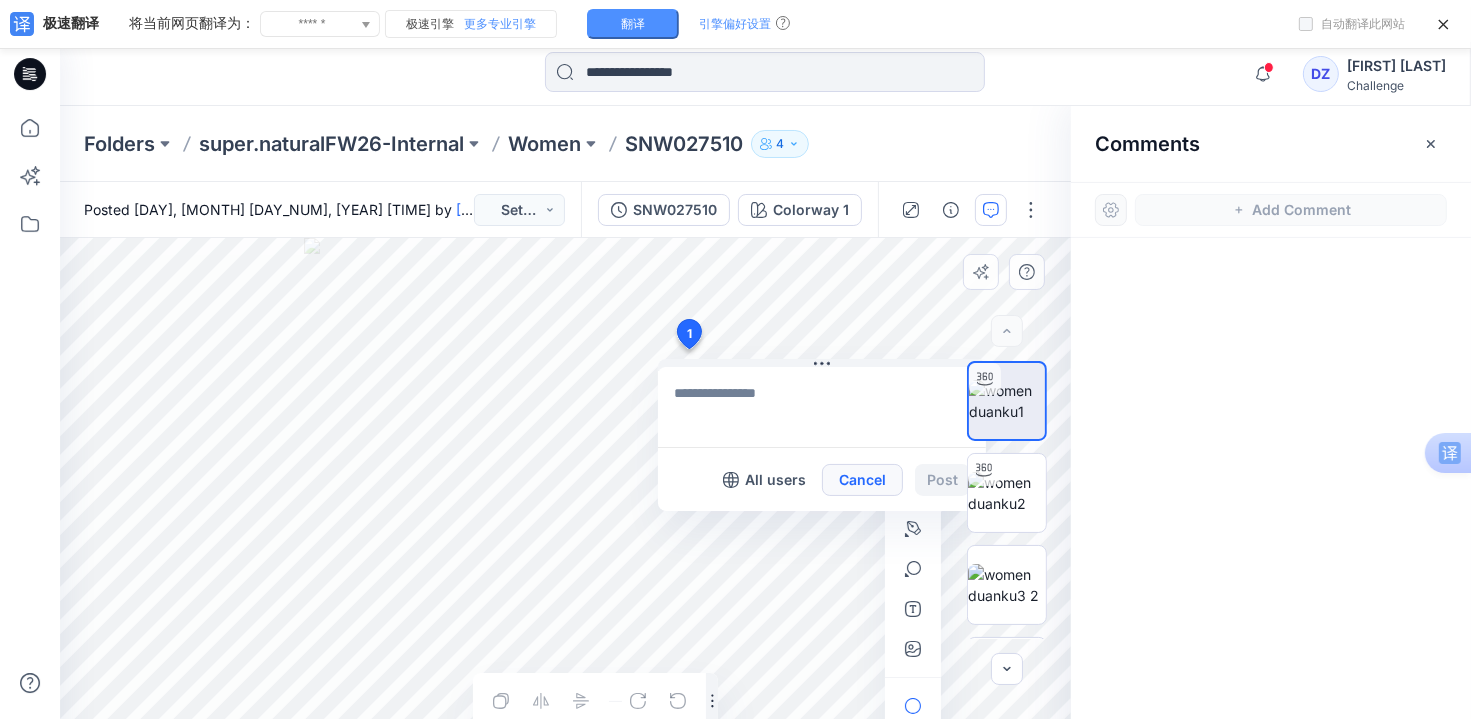 click on "Cancel" at bounding box center (862, 480) 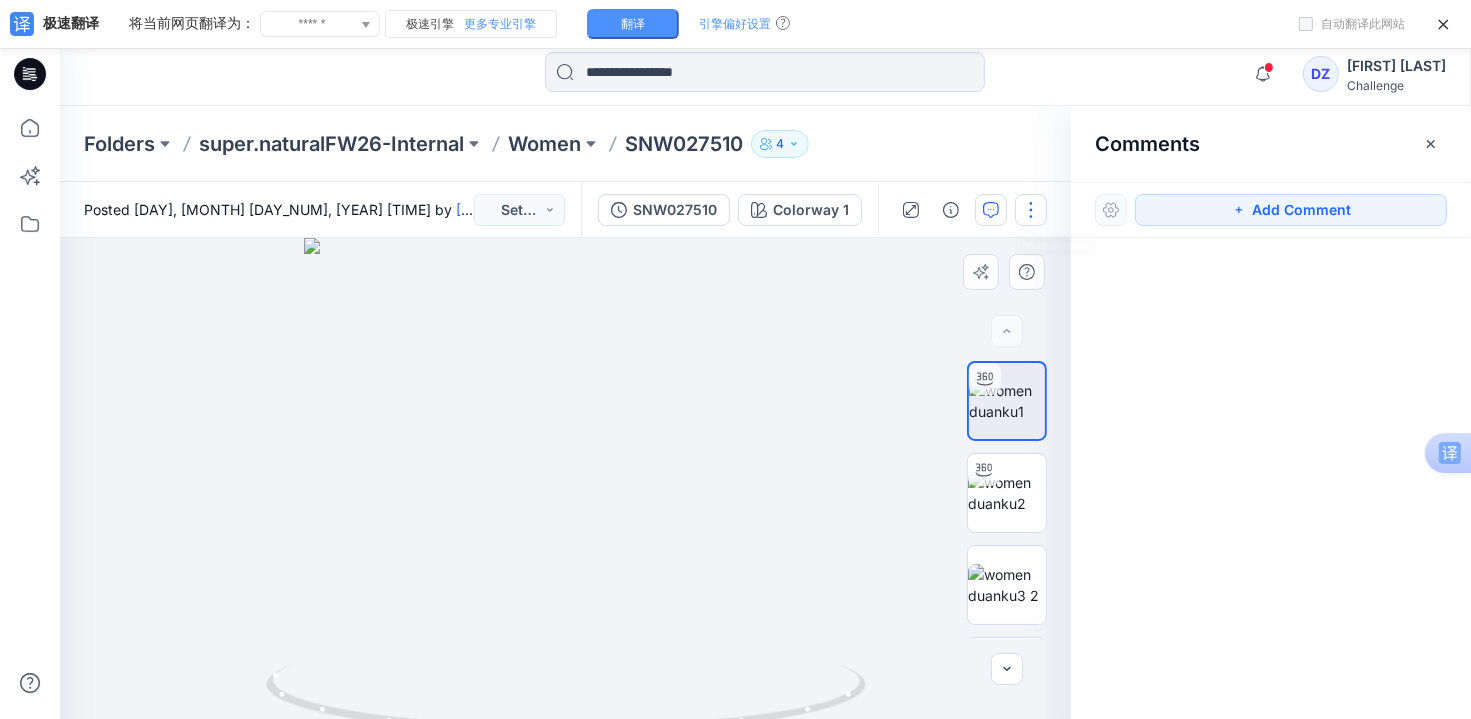 click at bounding box center [1031, 210] 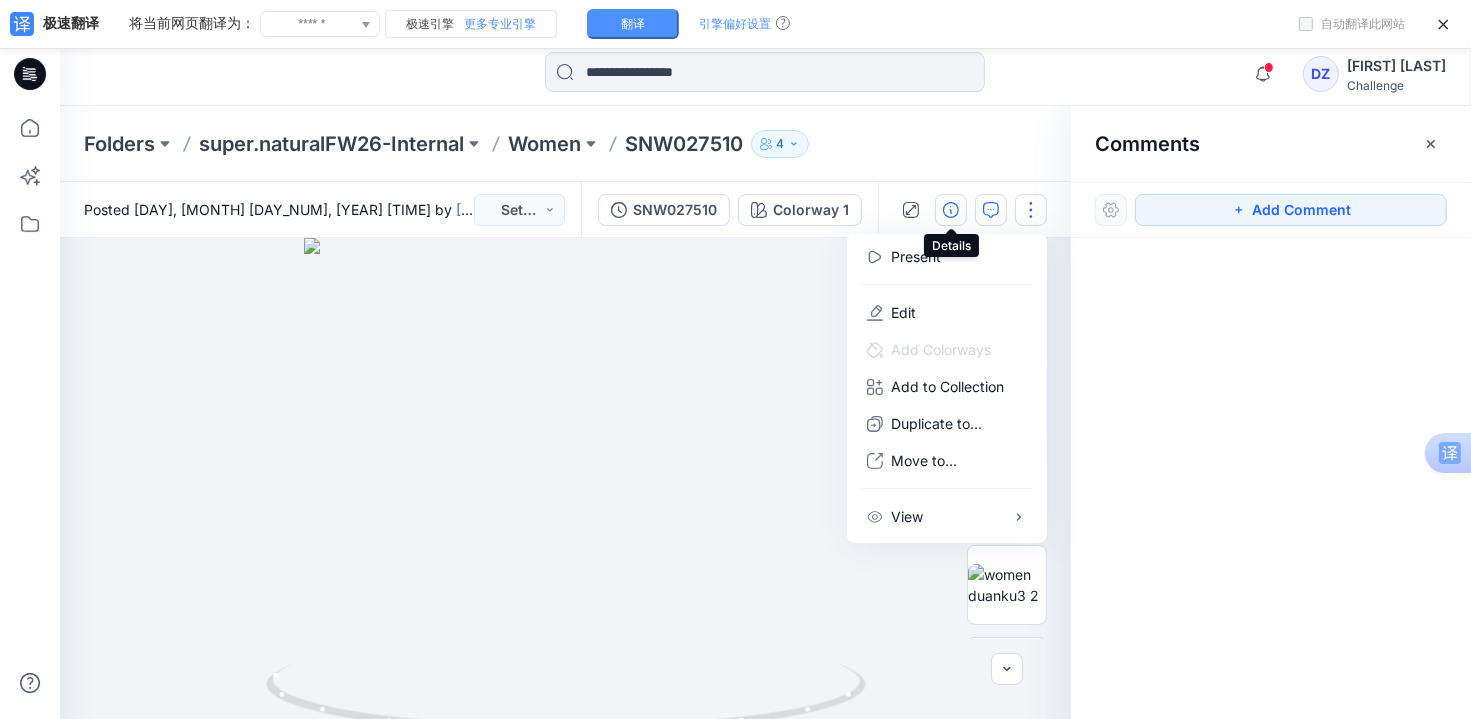 click 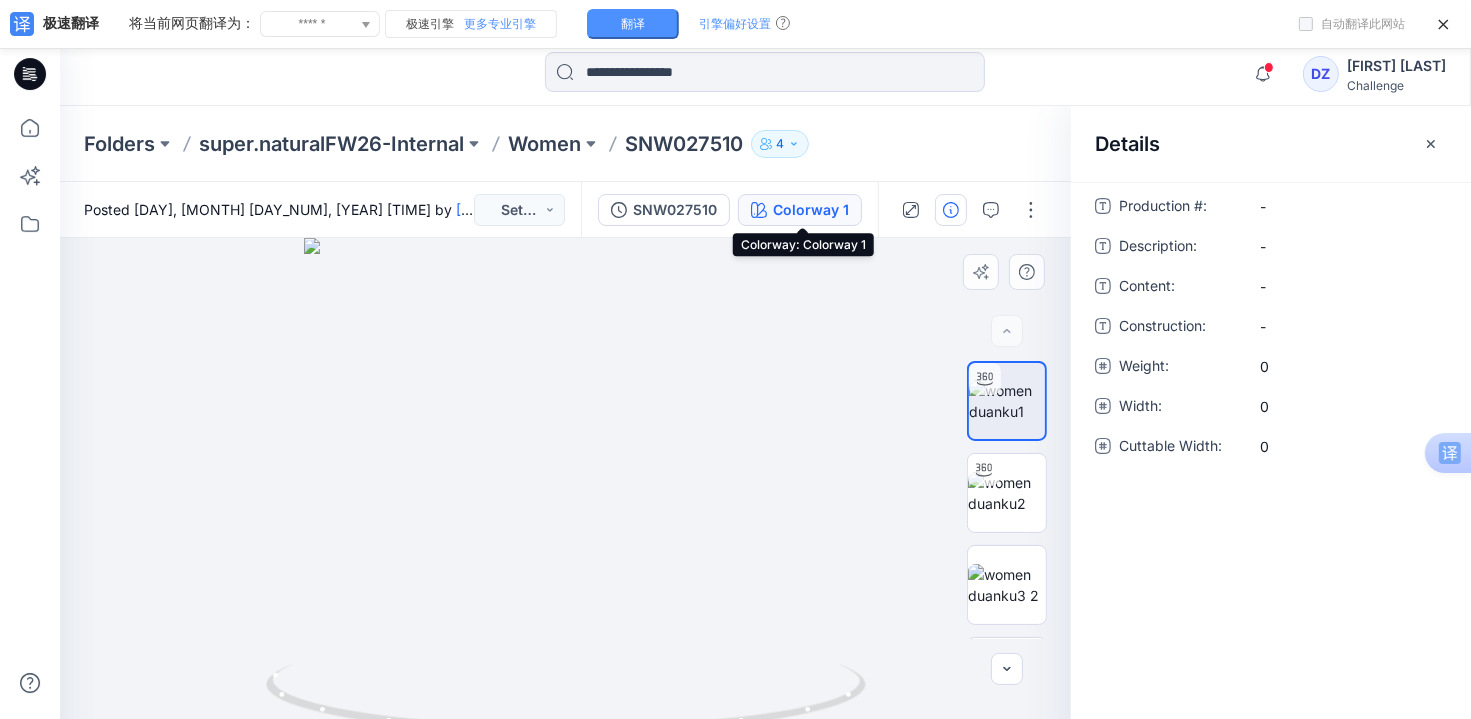 click on "Colorway 1" at bounding box center (811, 210) 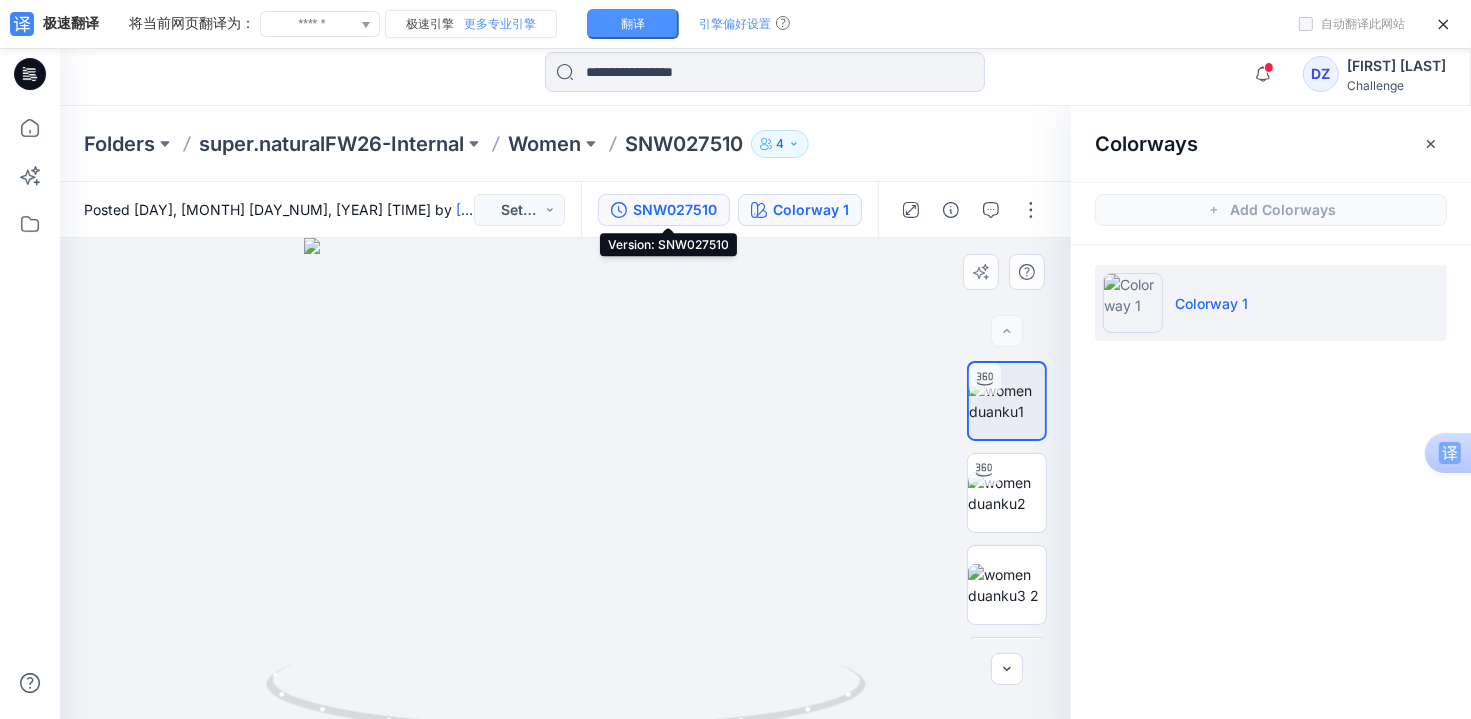 click on "SNW027510" at bounding box center [675, 210] 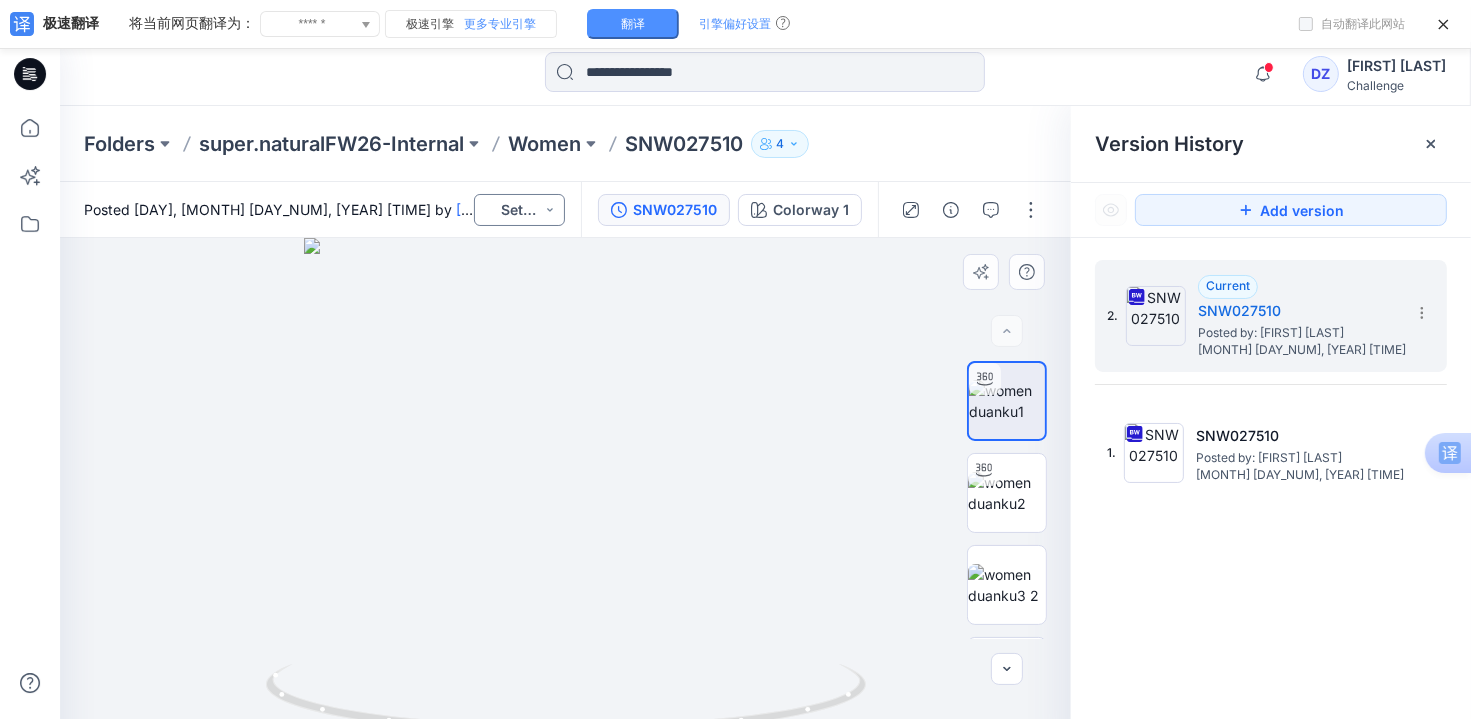 click on "Set Status" at bounding box center [519, 210] 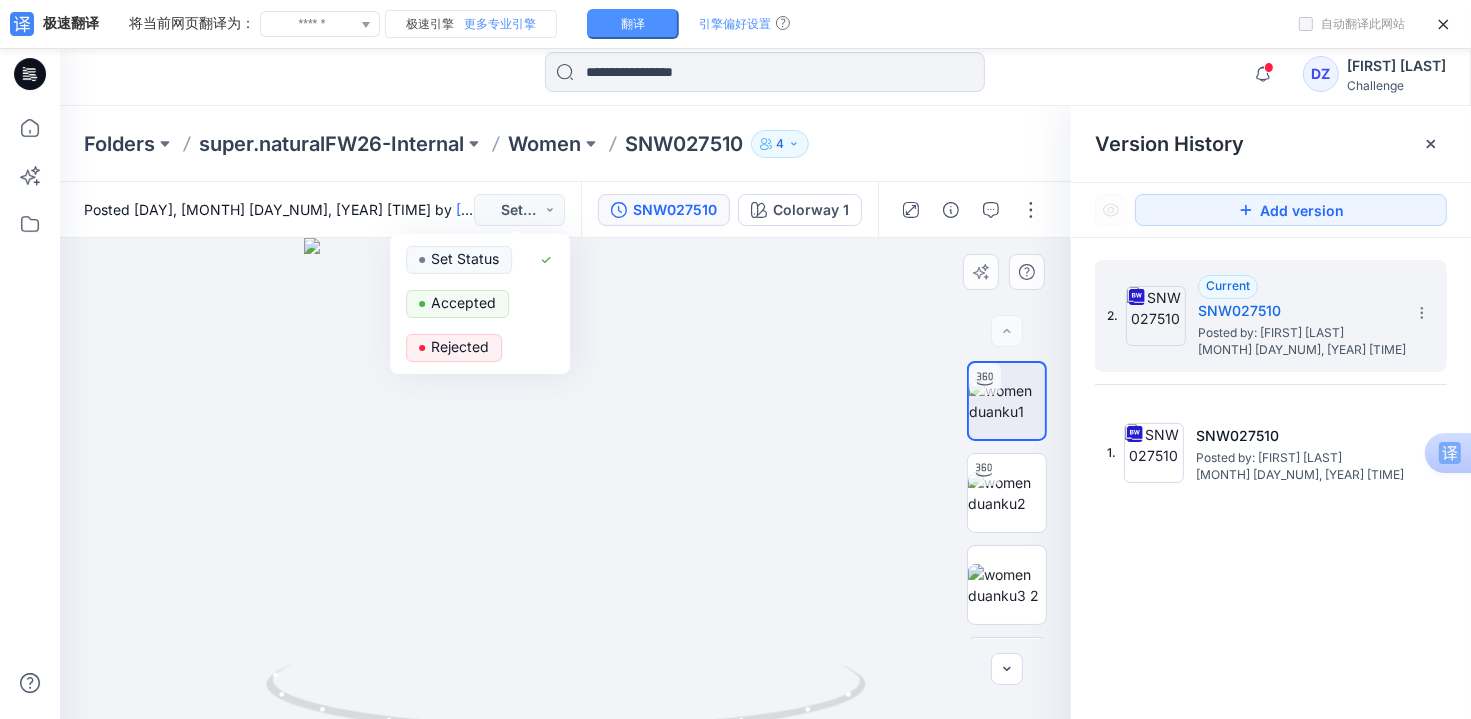 click at bounding box center (565, 499) 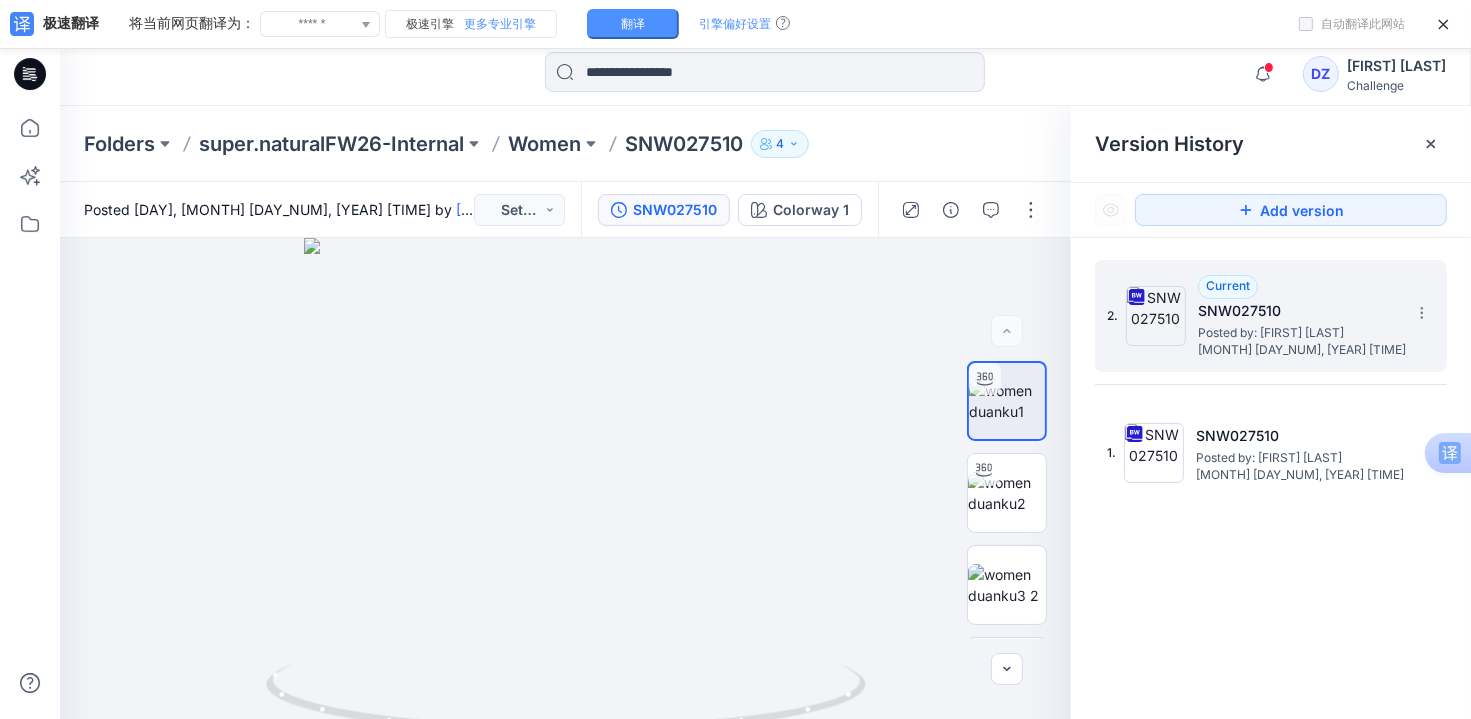 click on "Posted by: [FIRST] [LAST]" at bounding box center (1298, 333) 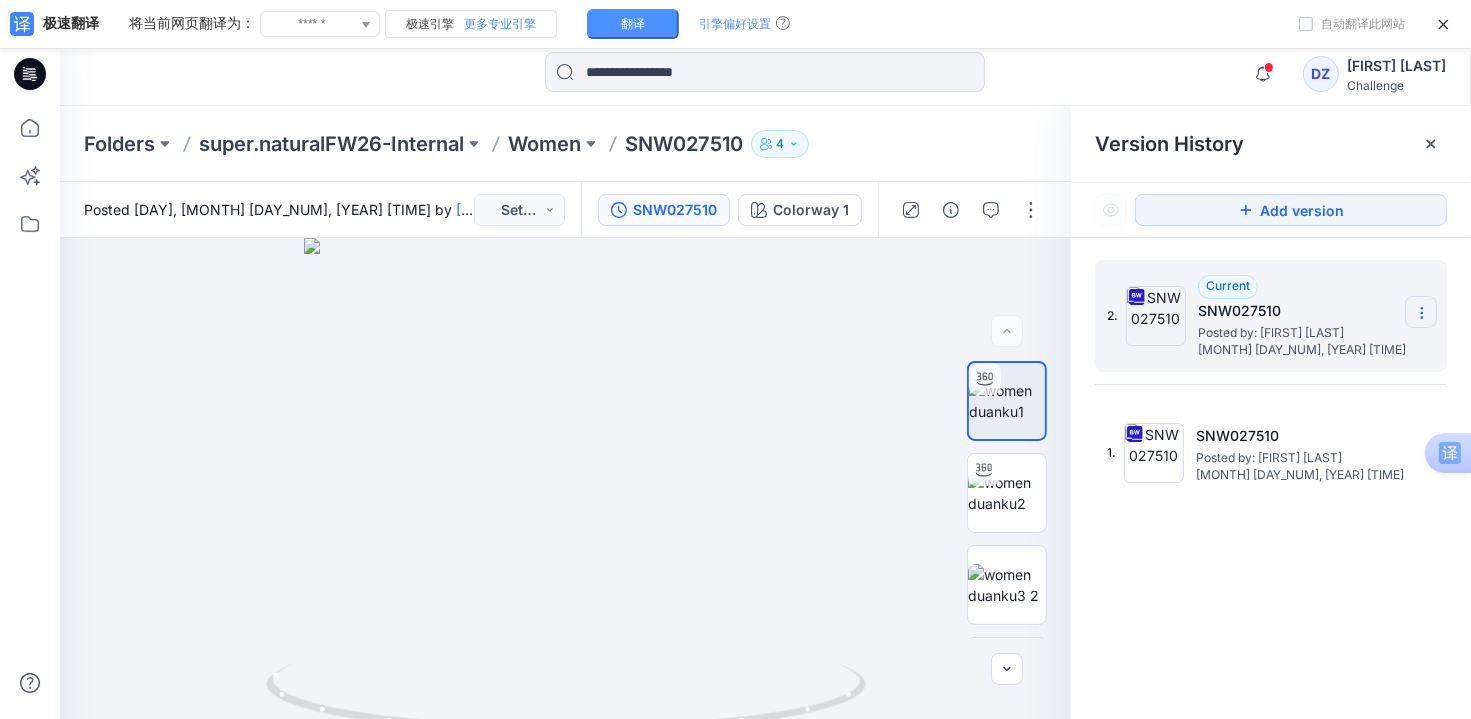 click 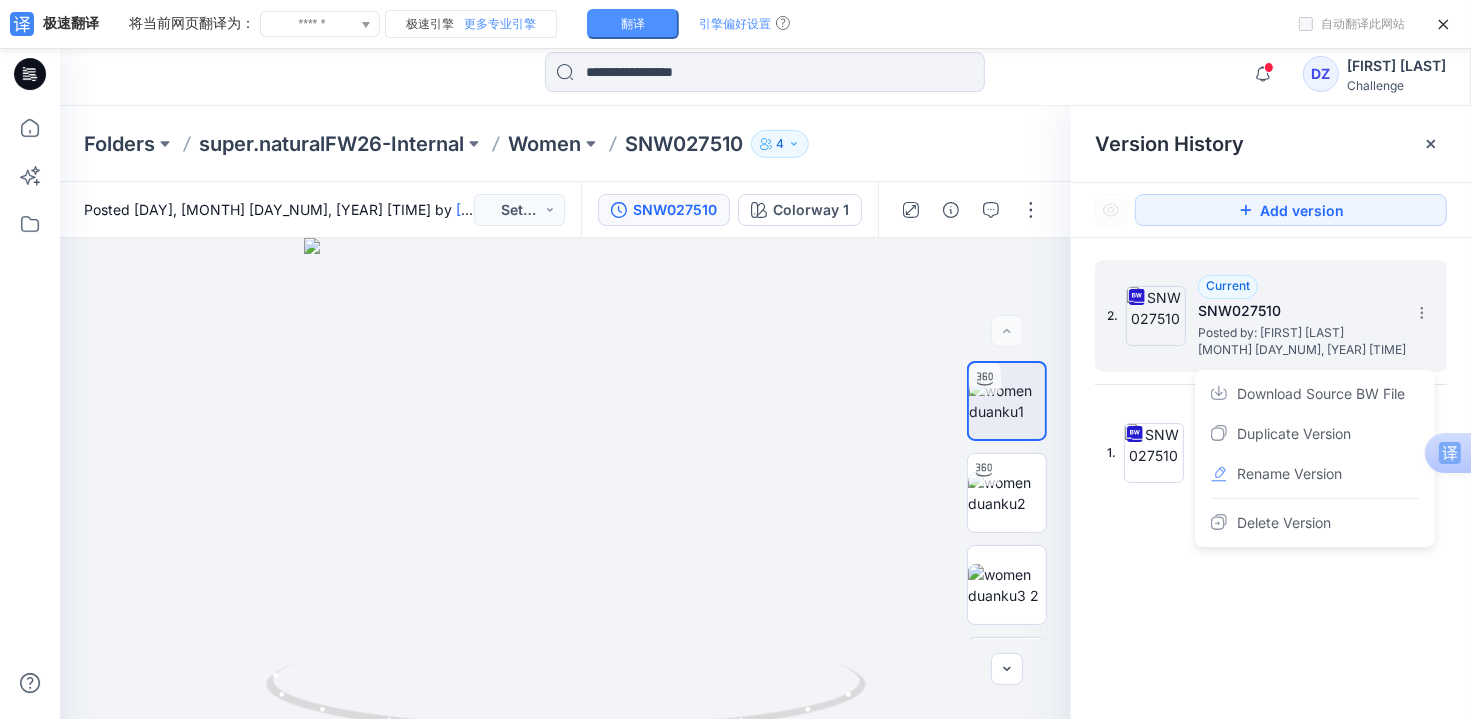 click on "SNW027510" at bounding box center [1298, 311] 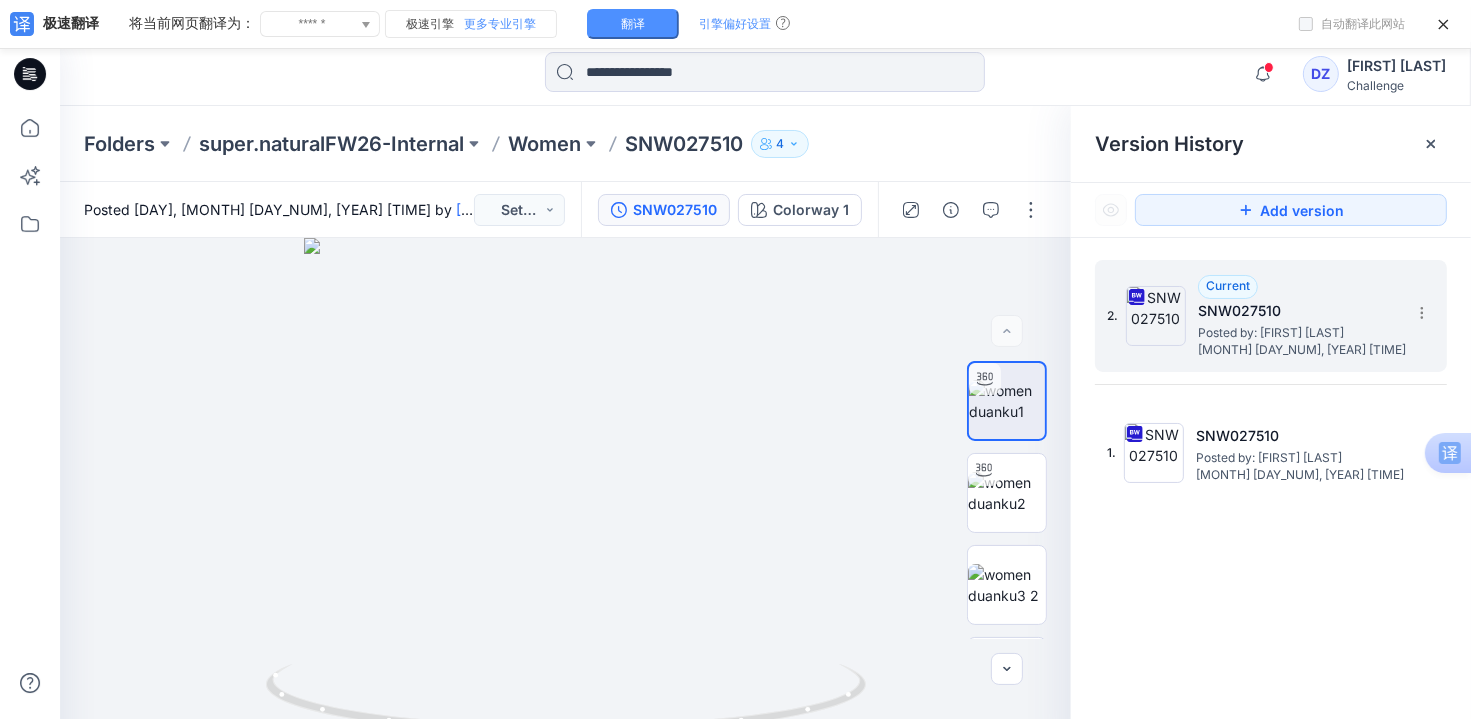 click at bounding box center [1156, 316] 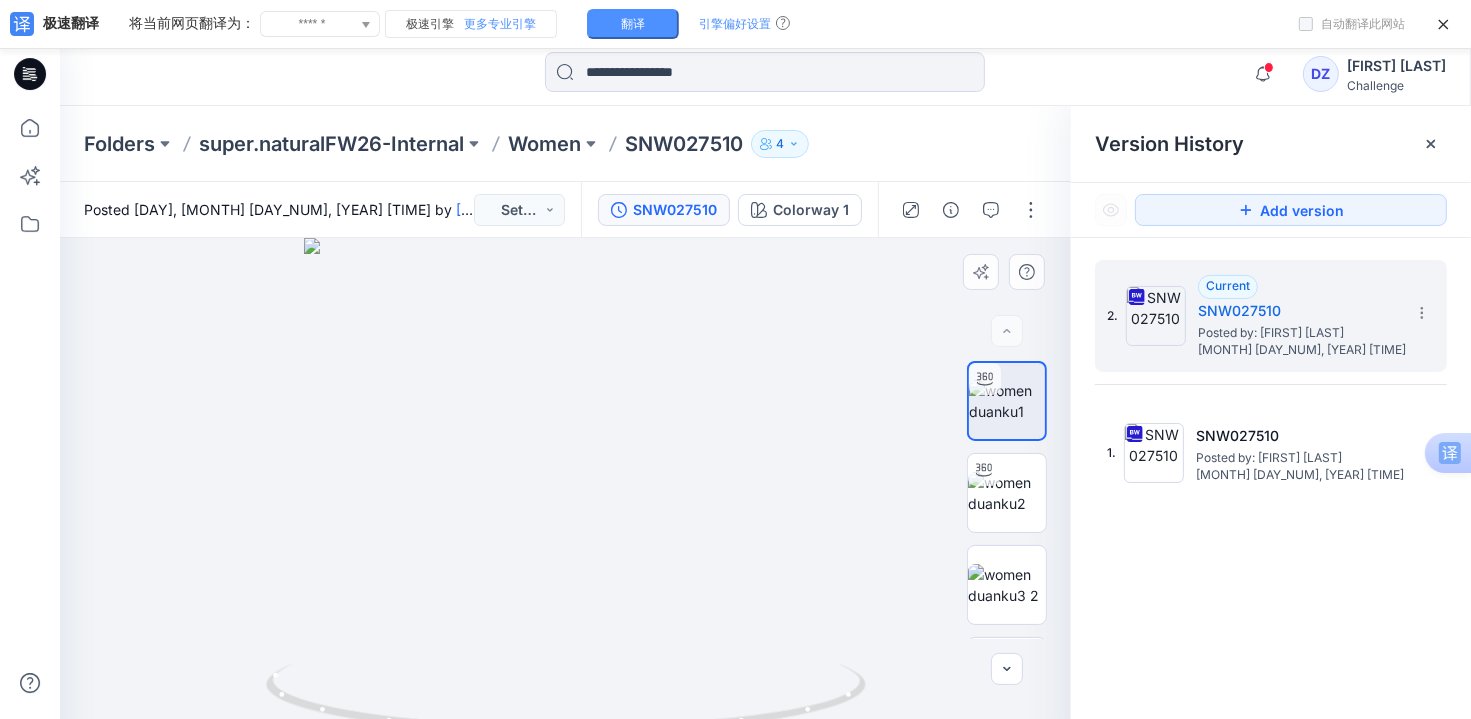 drag, startPoint x: 1039, startPoint y: 436, endPoint x: 1045, endPoint y: 514, distance: 78.23043 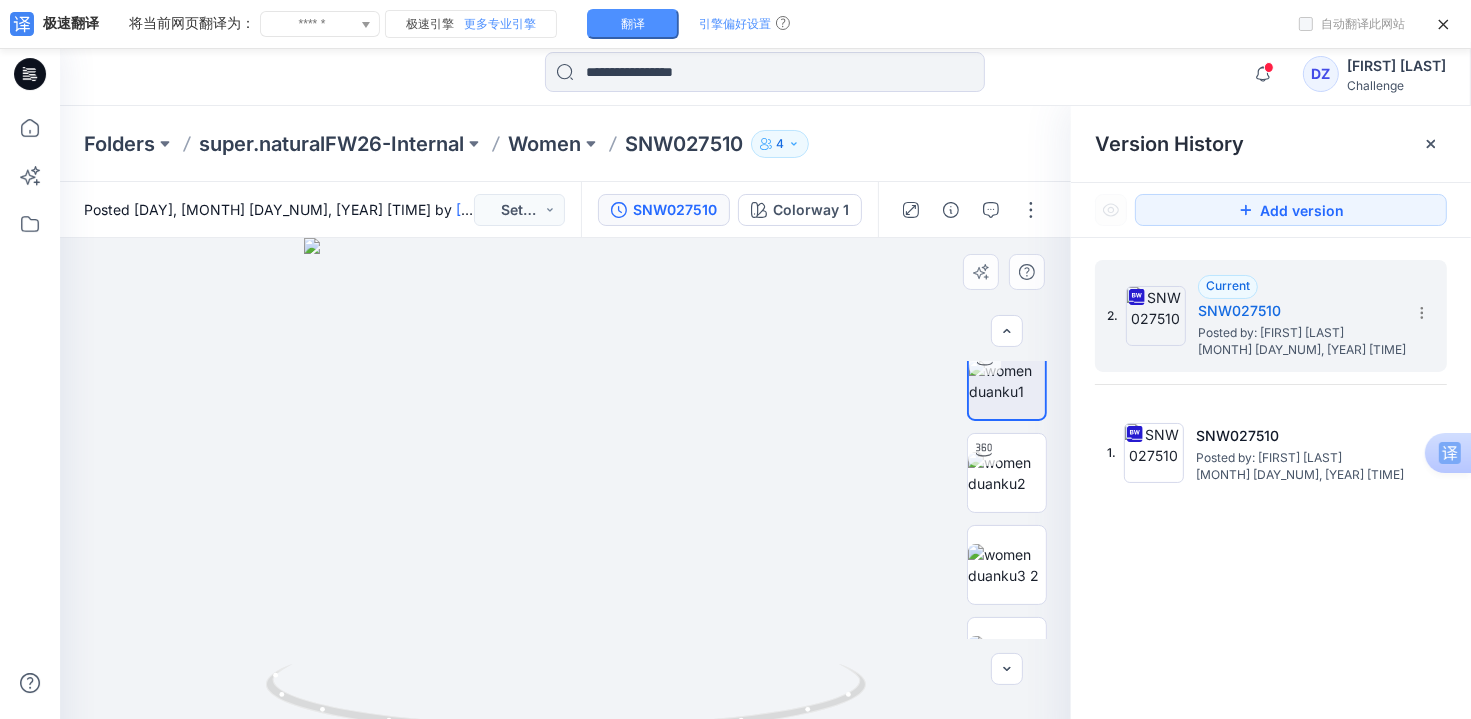 scroll, scrollTop: 0, scrollLeft: 0, axis: both 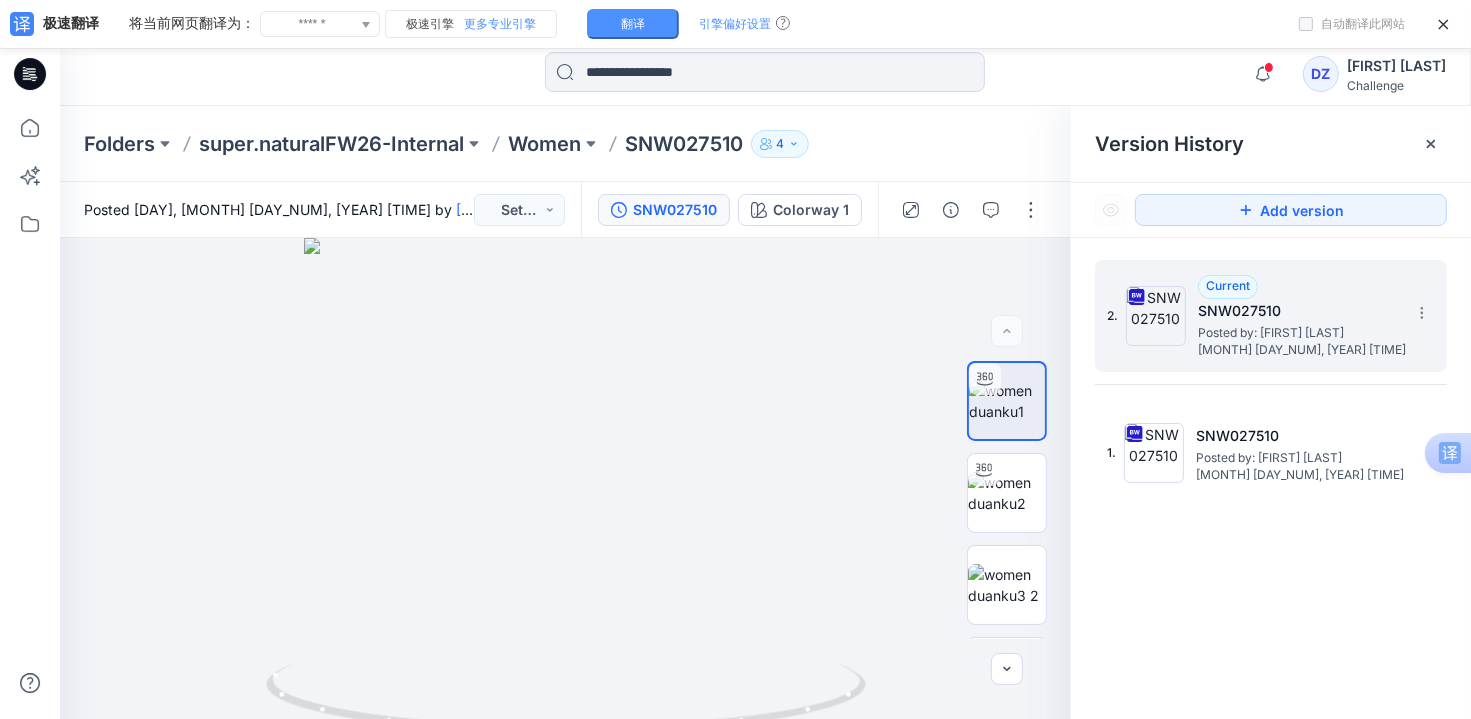 click 